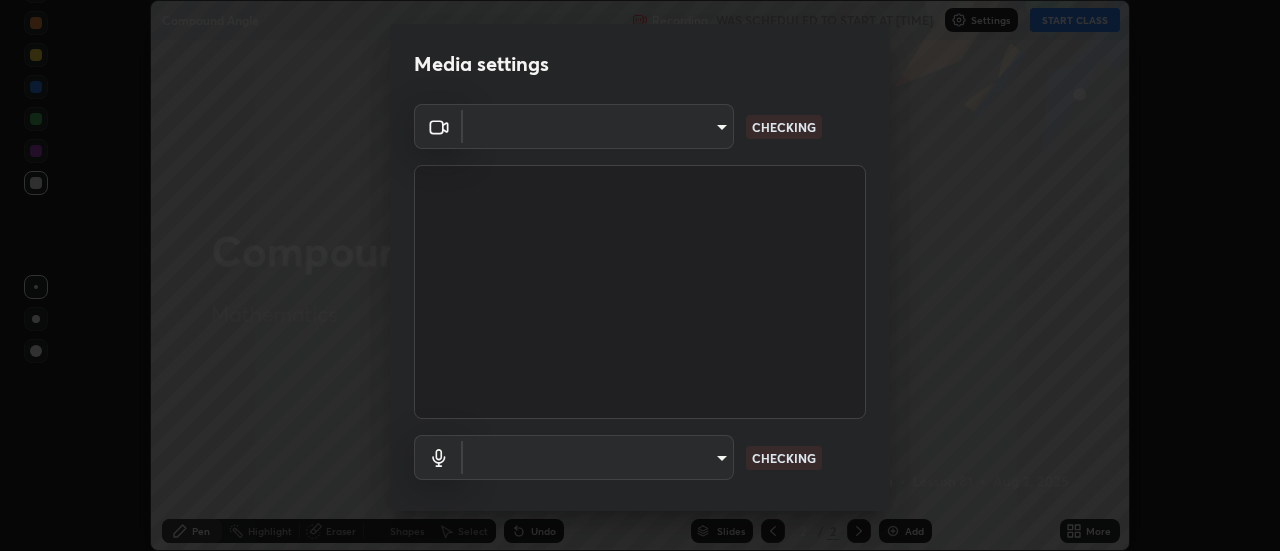 scroll, scrollTop: 0, scrollLeft: 0, axis: both 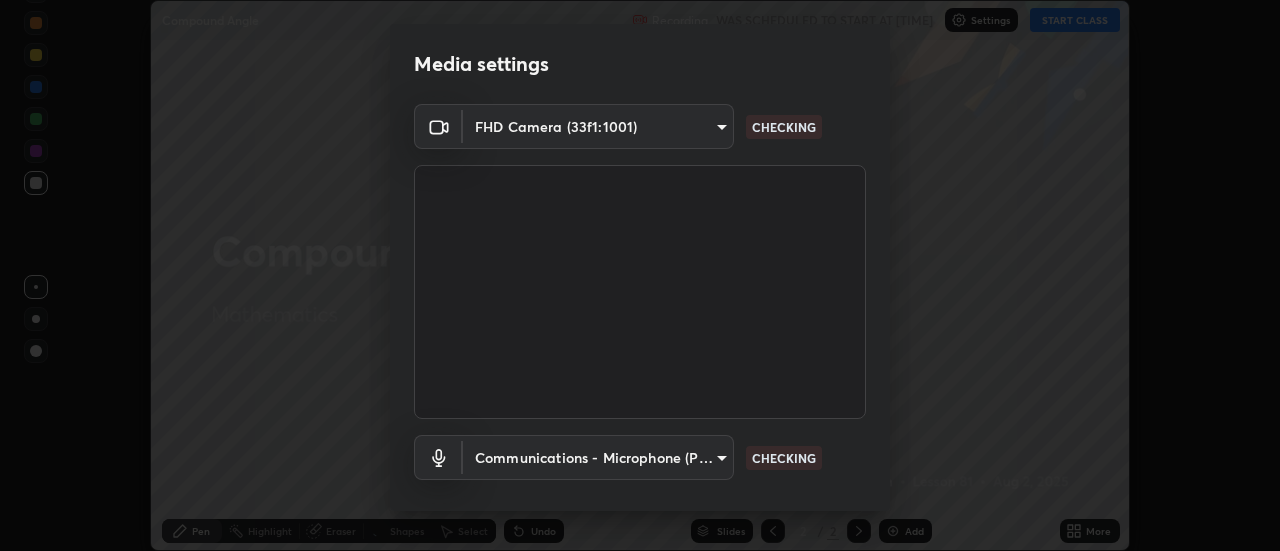 type on "0ade6c1a2b09329684cd28a63f80ec040423d12f5d12a0ebf447b2472701ef61" 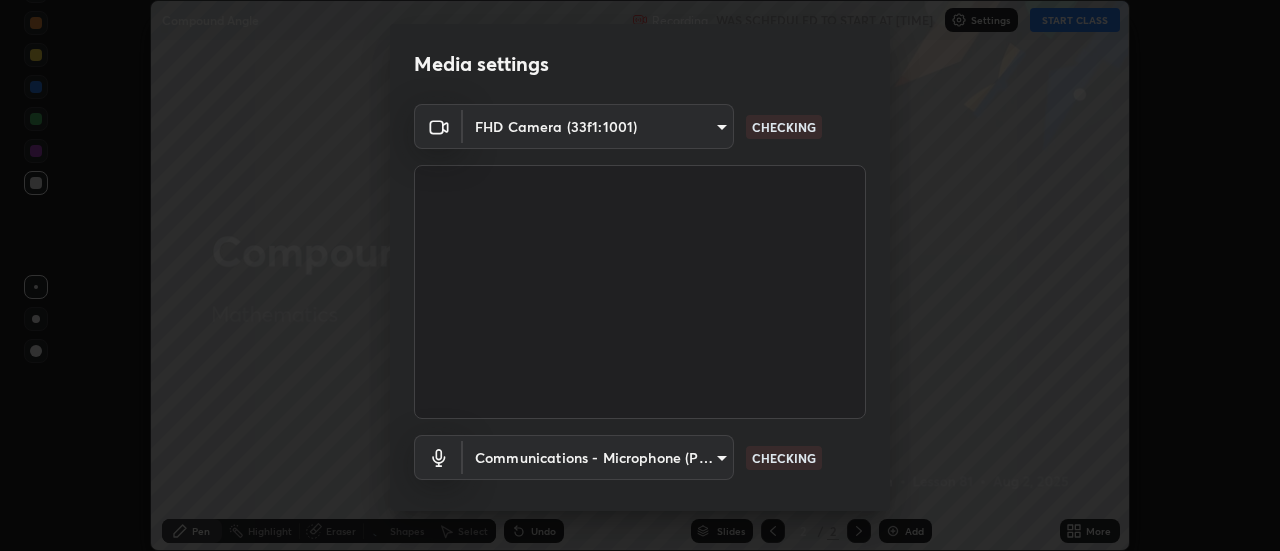 type on "communications" 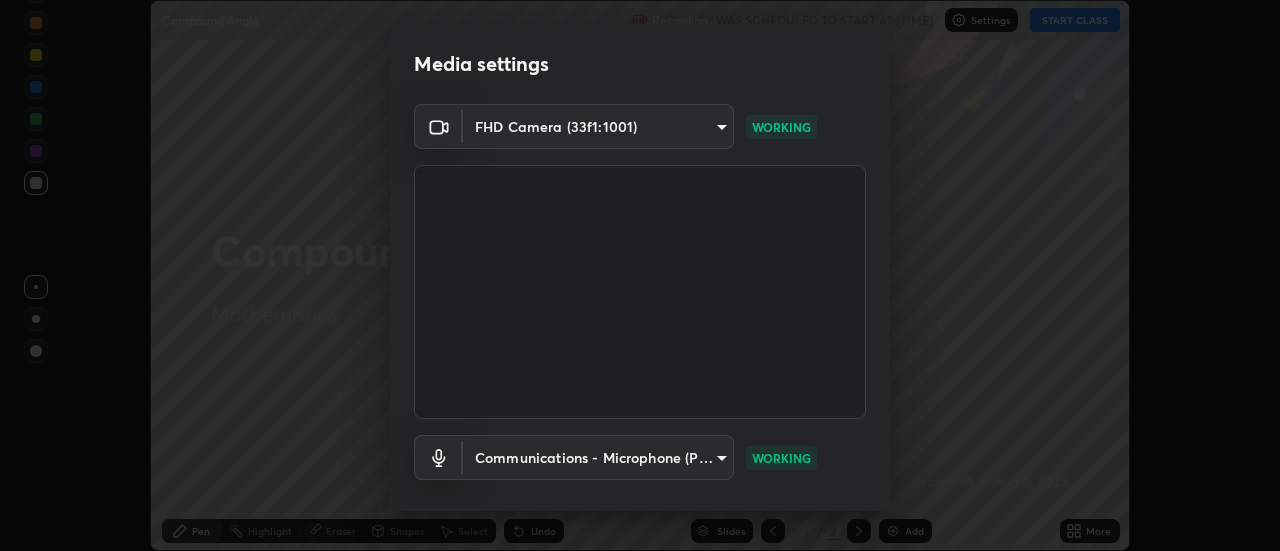 scroll, scrollTop: 105, scrollLeft: 0, axis: vertical 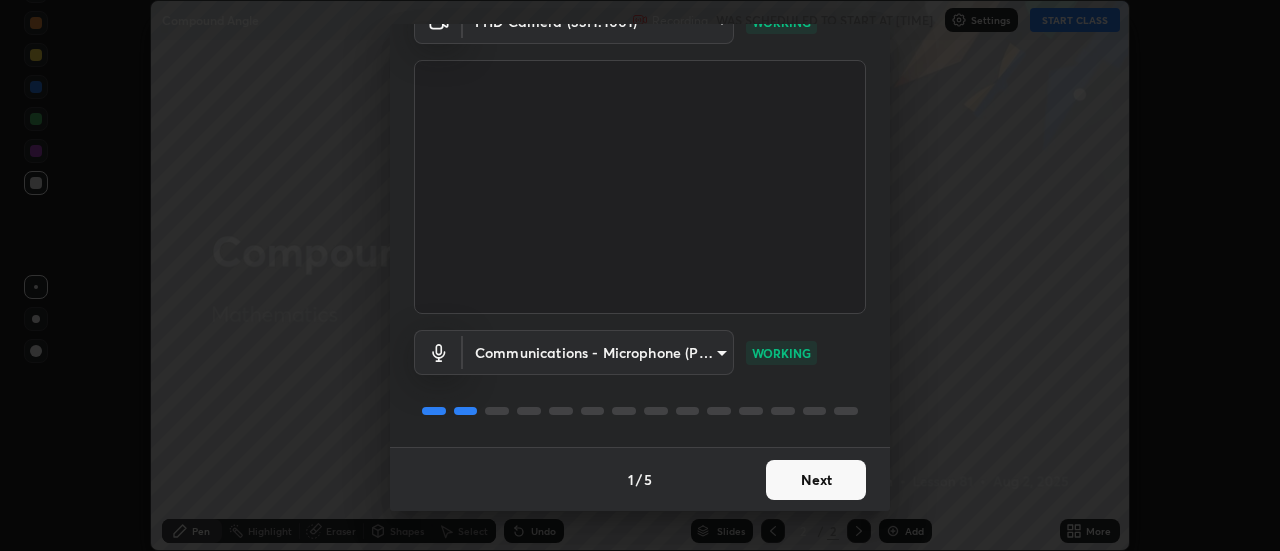 click on "Next" at bounding box center (816, 480) 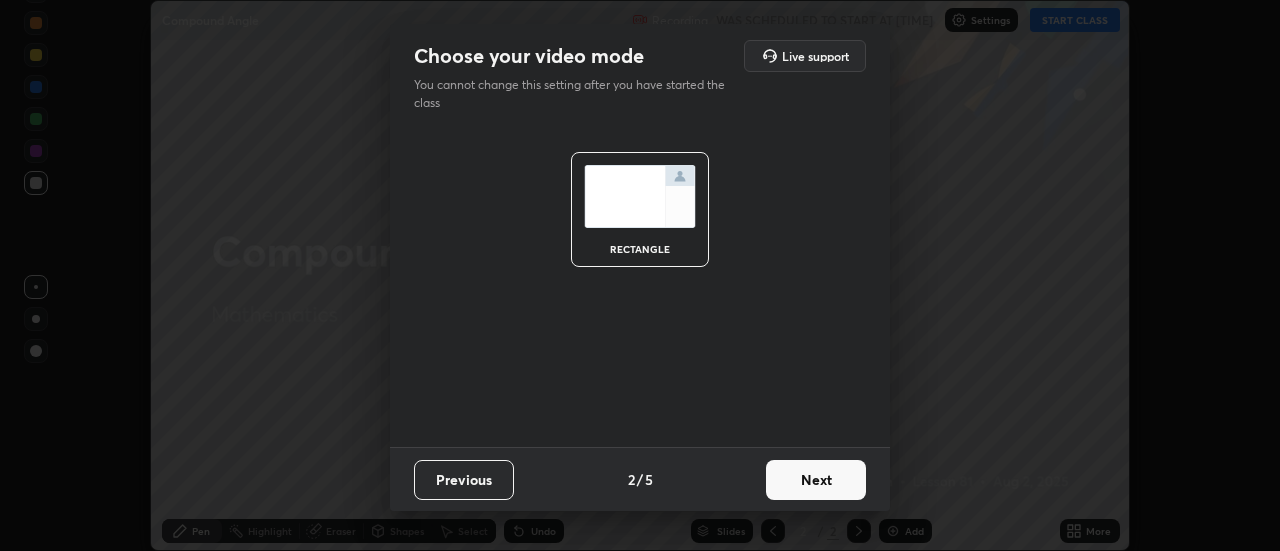 scroll, scrollTop: 0, scrollLeft: 0, axis: both 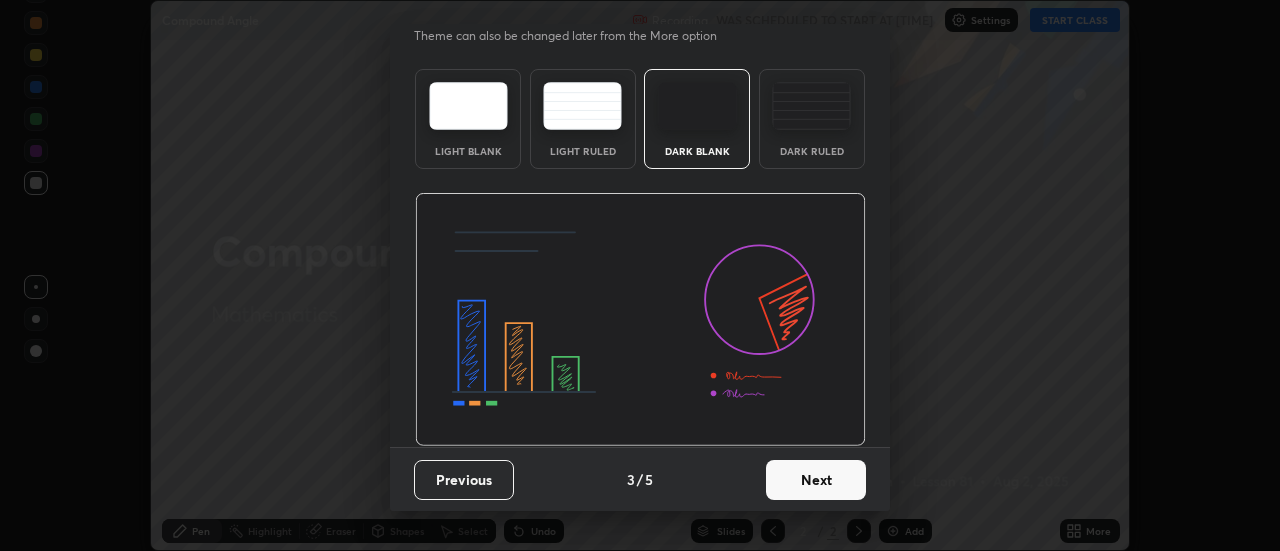 click on "Next" at bounding box center [816, 480] 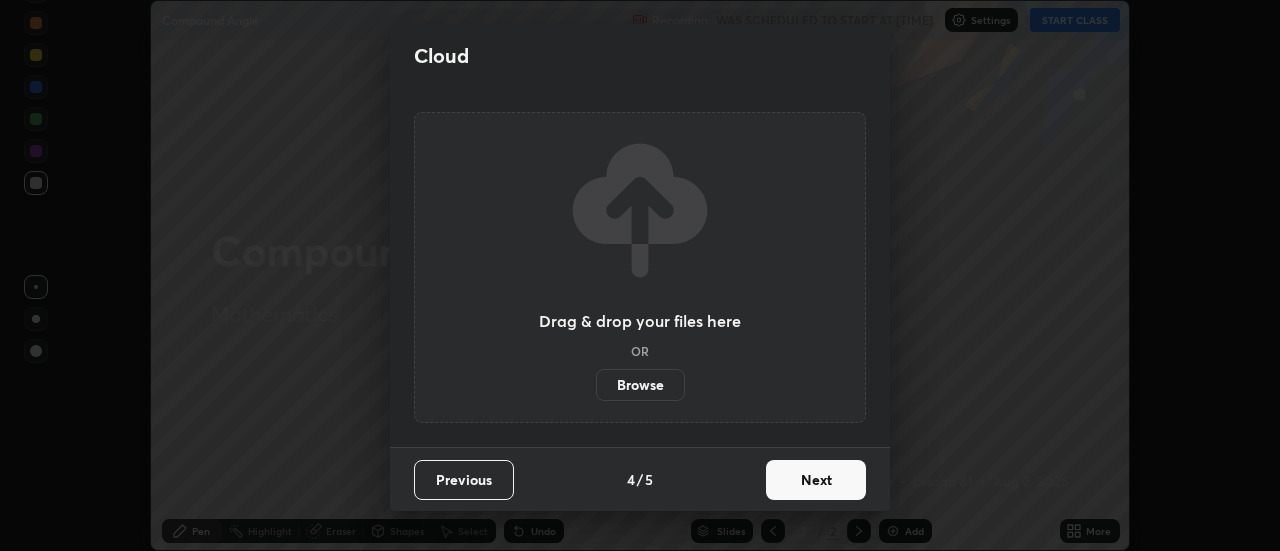 scroll, scrollTop: 0, scrollLeft: 0, axis: both 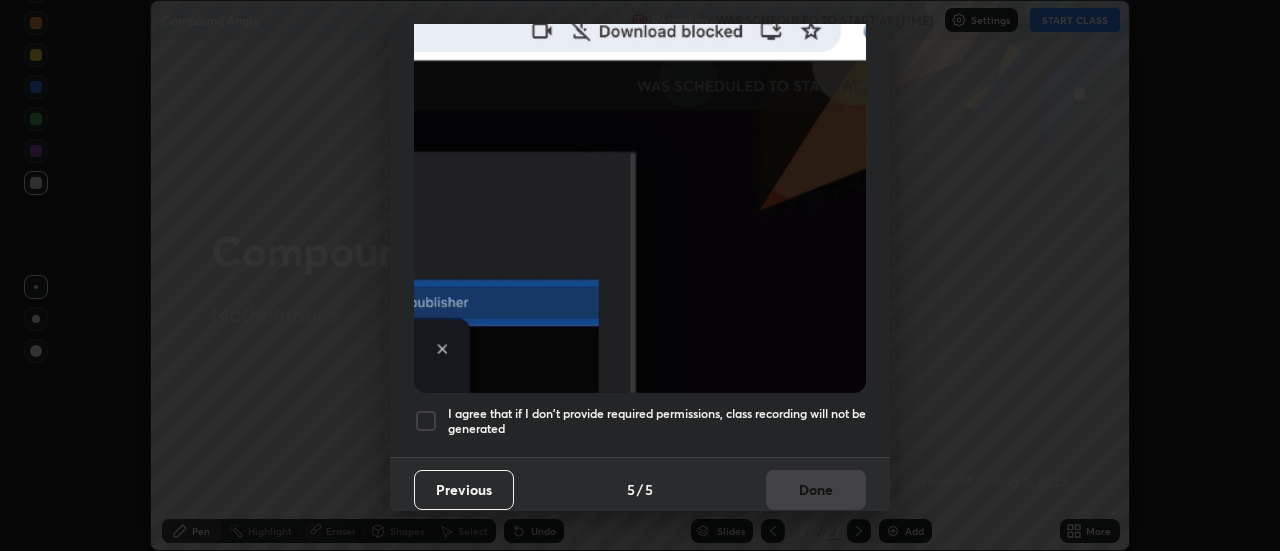 click on "I agree that if I don't provide required permissions, class recording will not be generated" at bounding box center [657, 421] 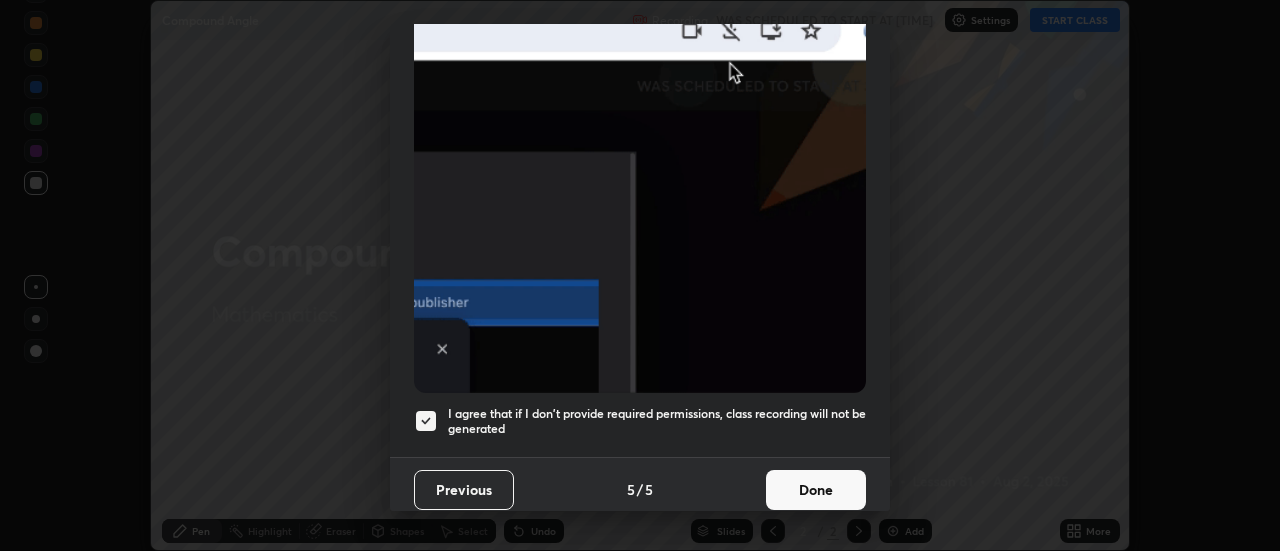 click on "Done" at bounding box center [816, 490] 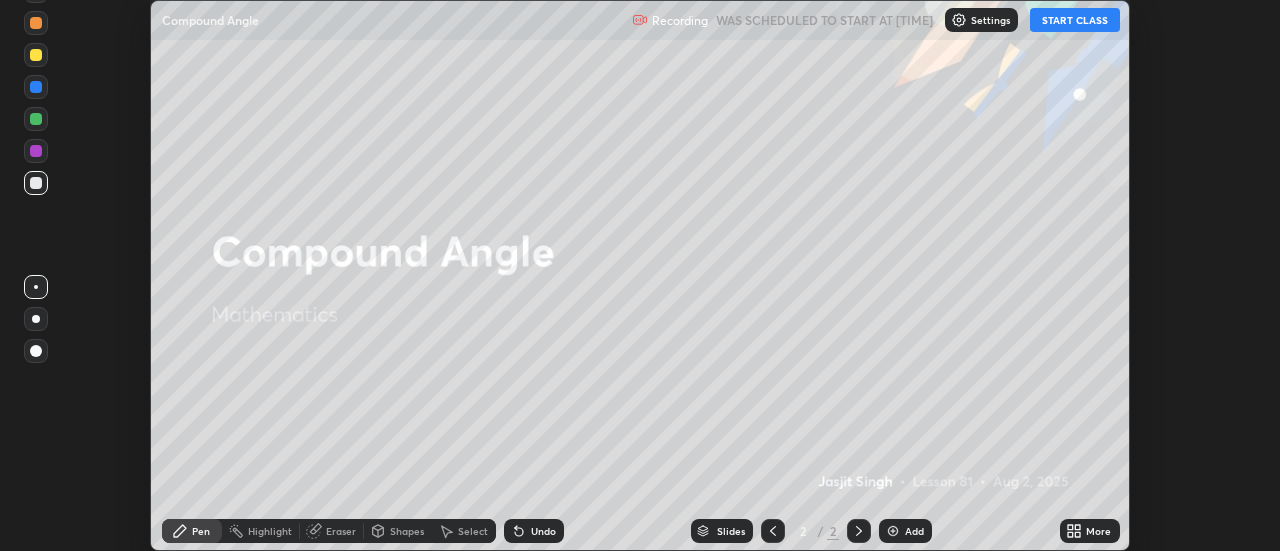click on "START CLASS" at bounding box center (1075, 20) 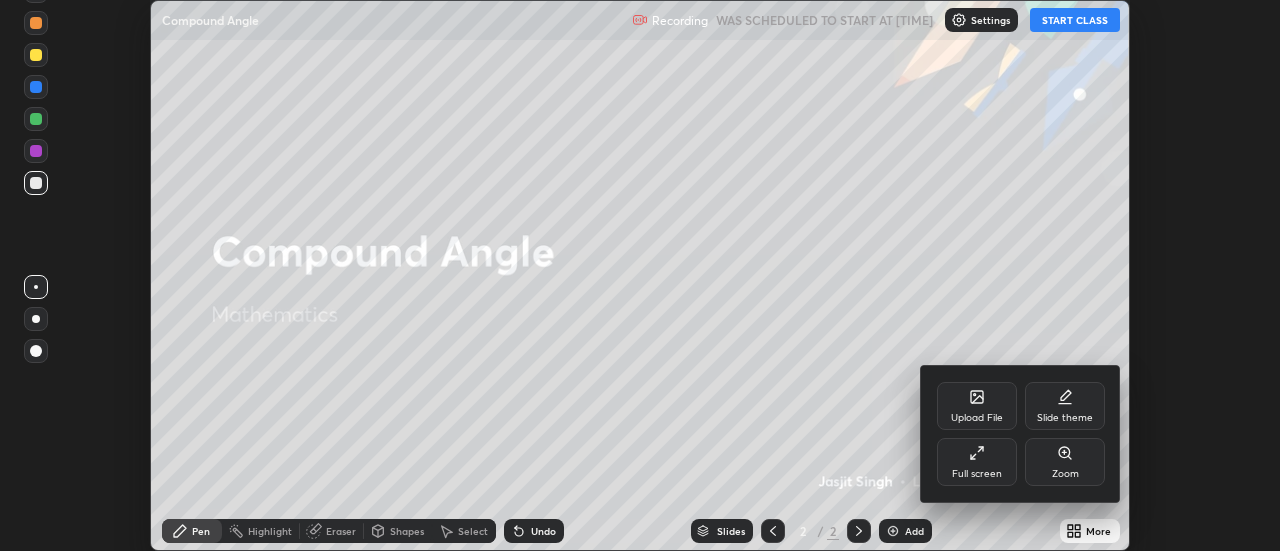 click 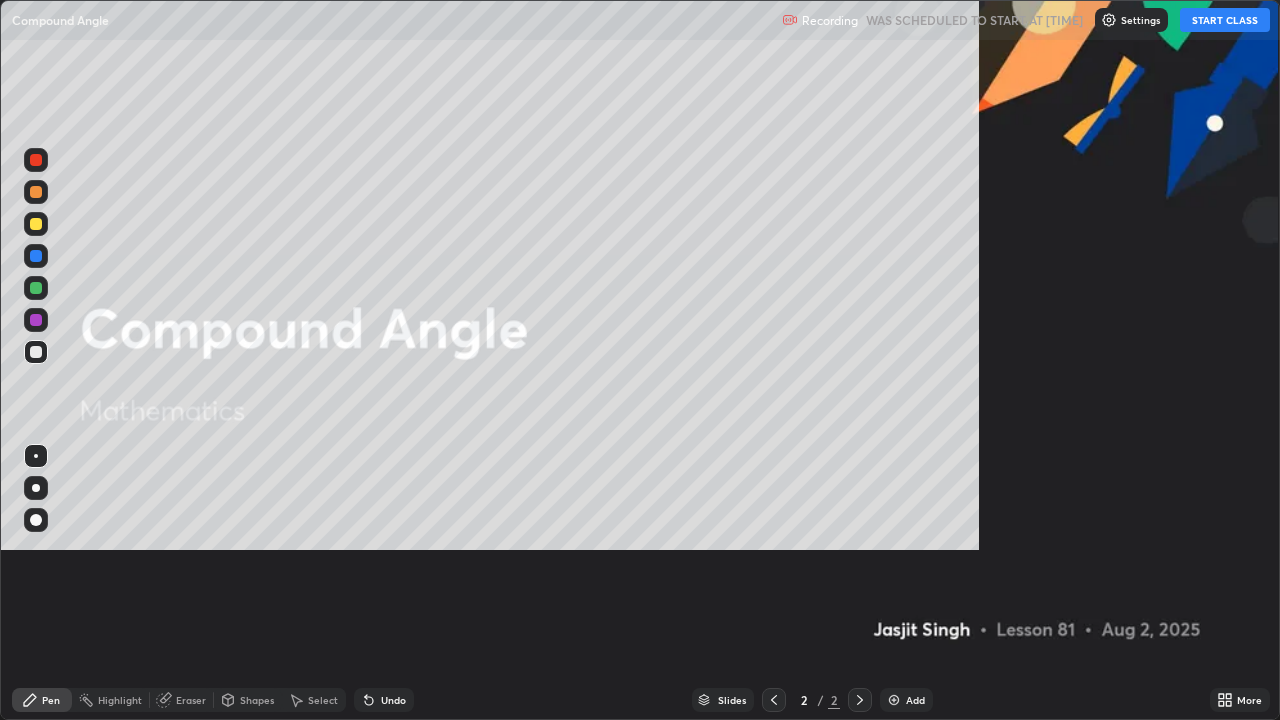 scroll, scrollTop: 99280, scrollLeft: 98720, axis: both 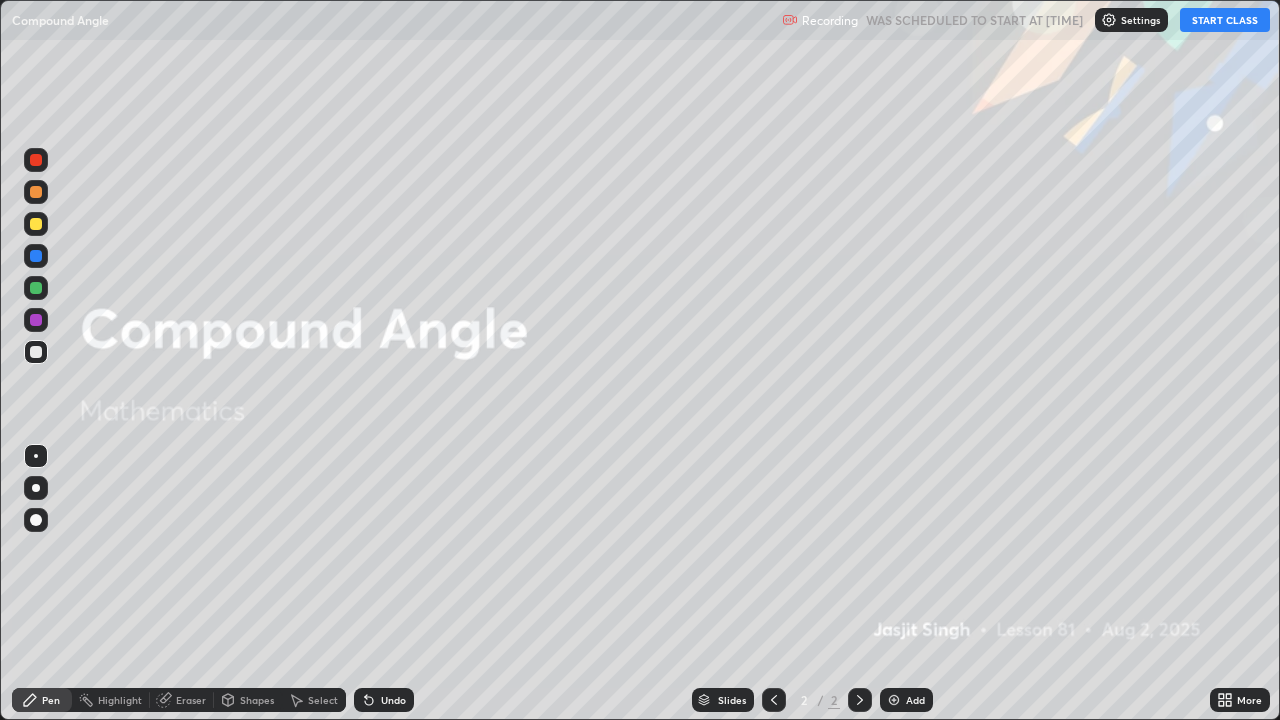 click on "Add" at bounding box center [906, 700] 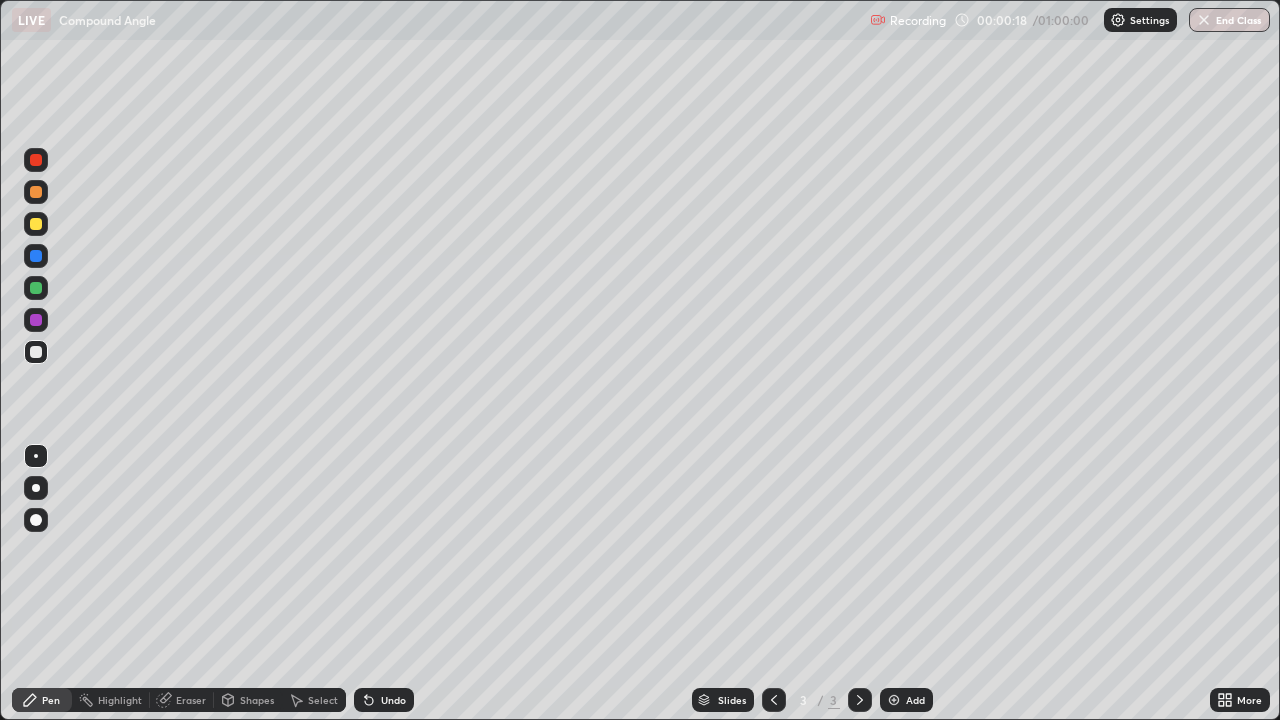 click at bounding box center (36, 224) 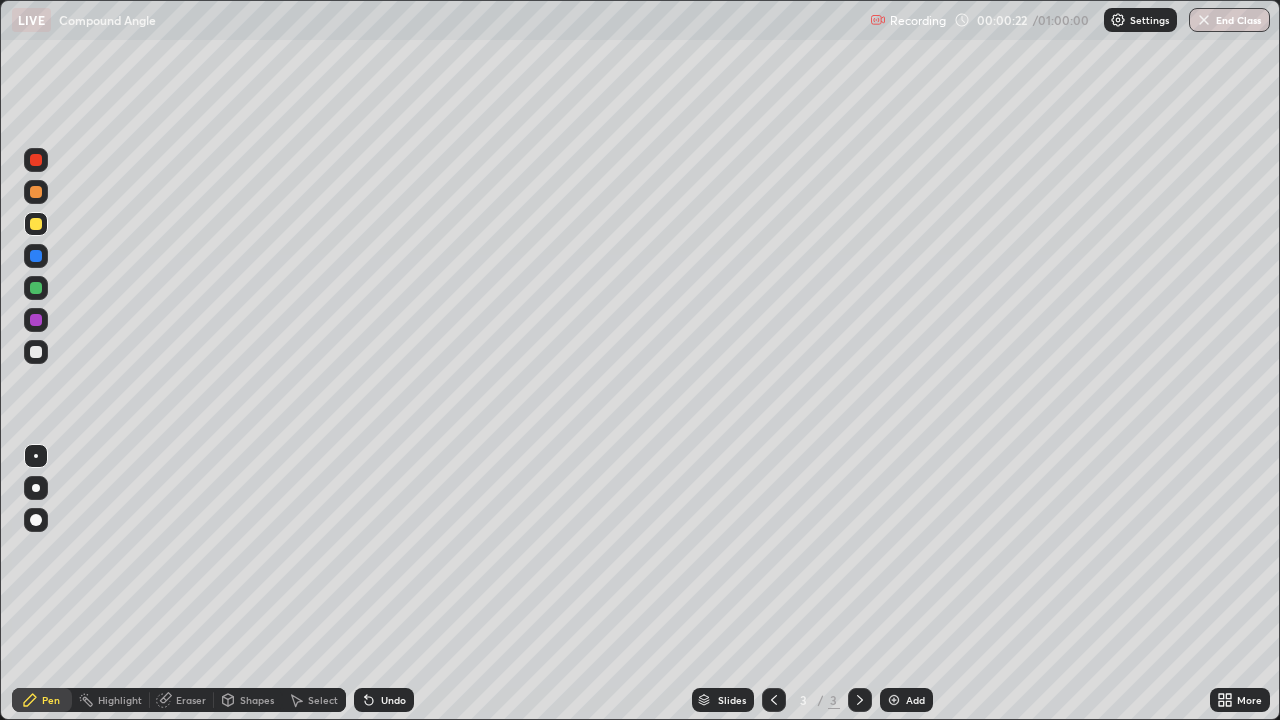 click at bounding box center (36, 488) 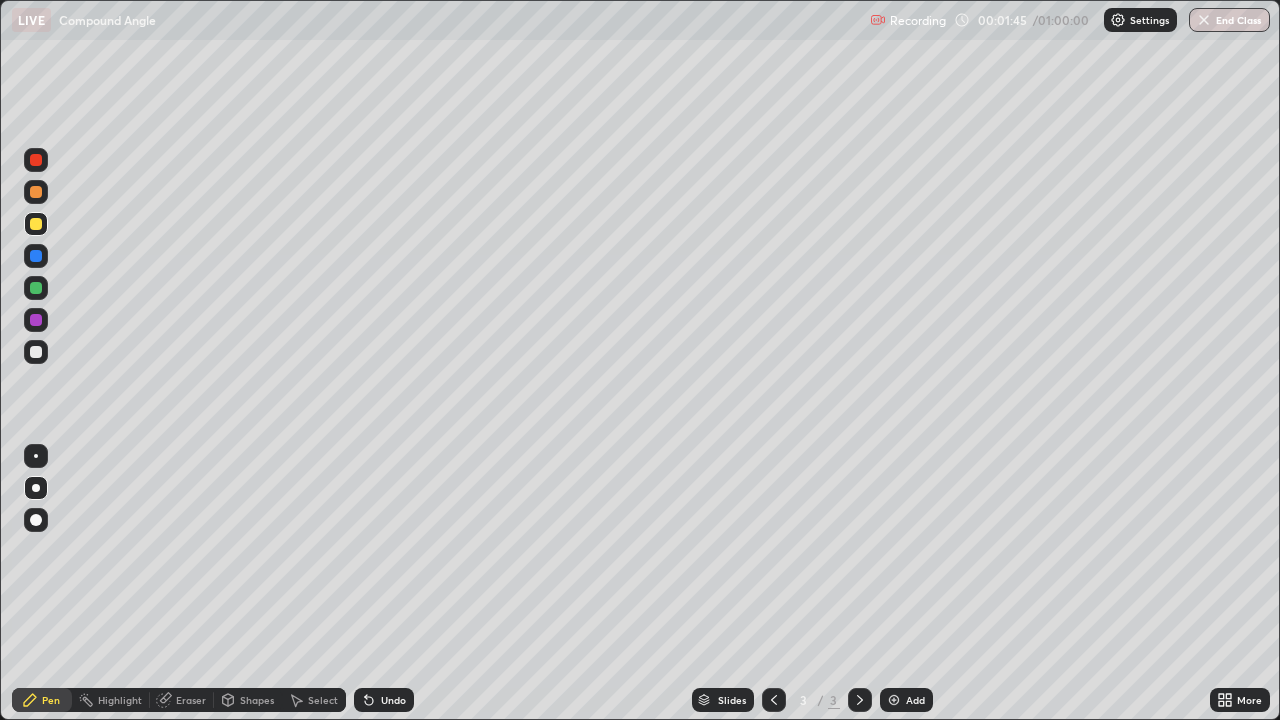 click at bounding box center [36, 256] 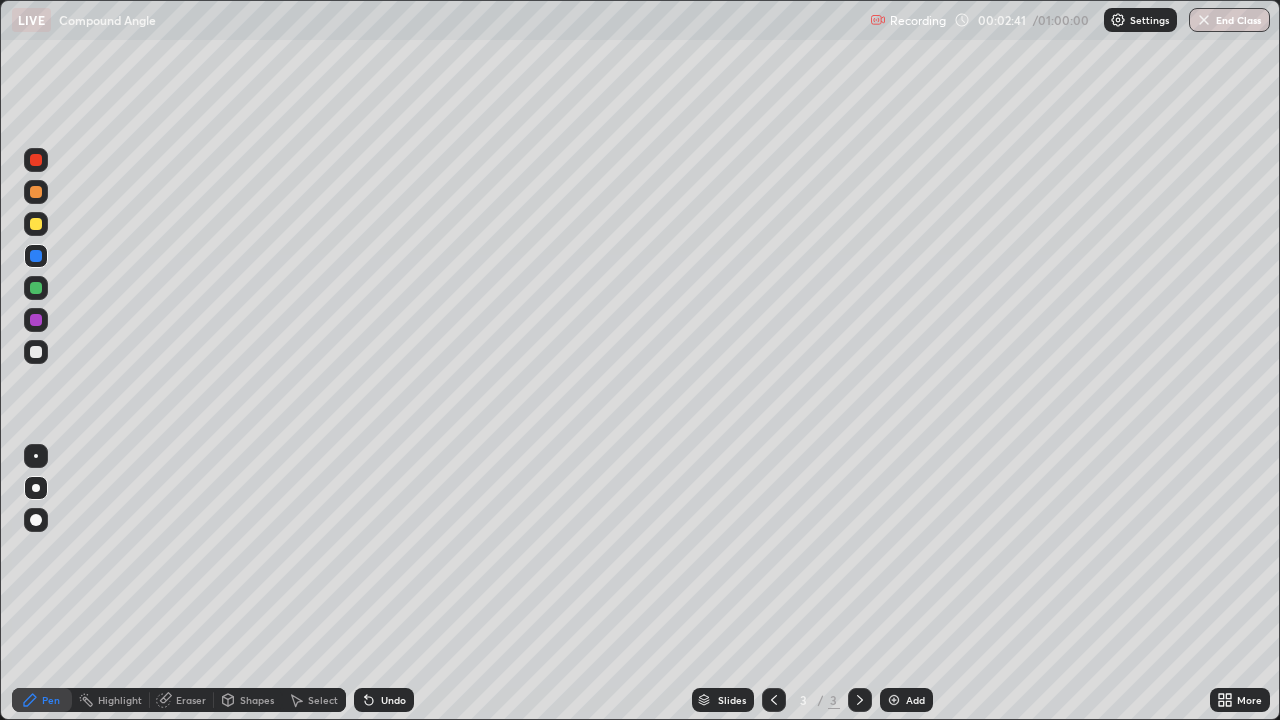 click at bounding box center [36, 288] 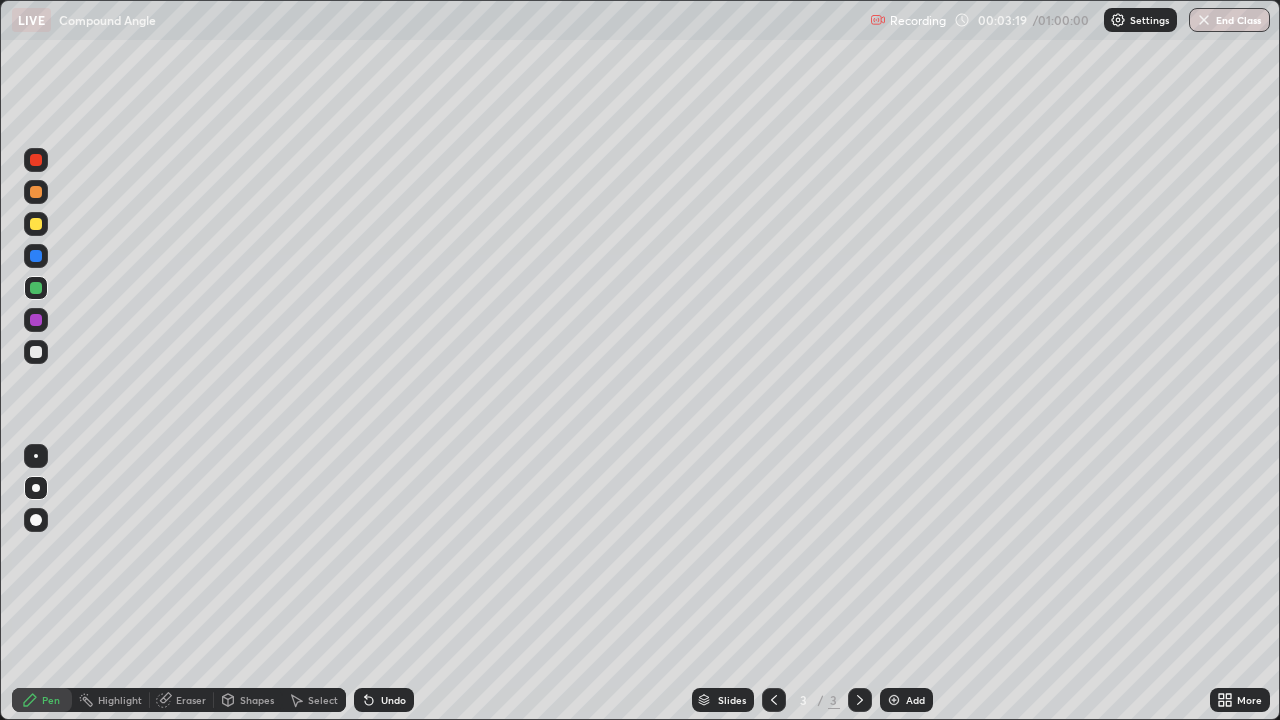 click at bounding box center (36, 320) 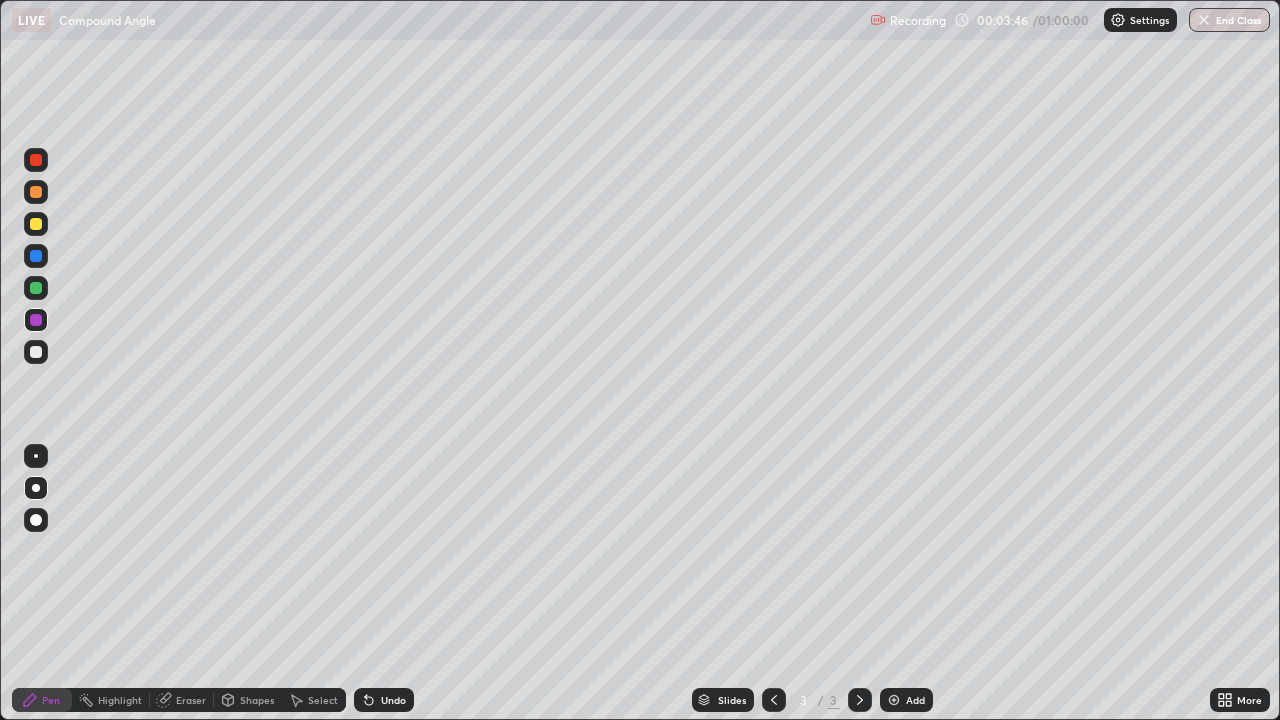 click at bounding box center (36, 352) 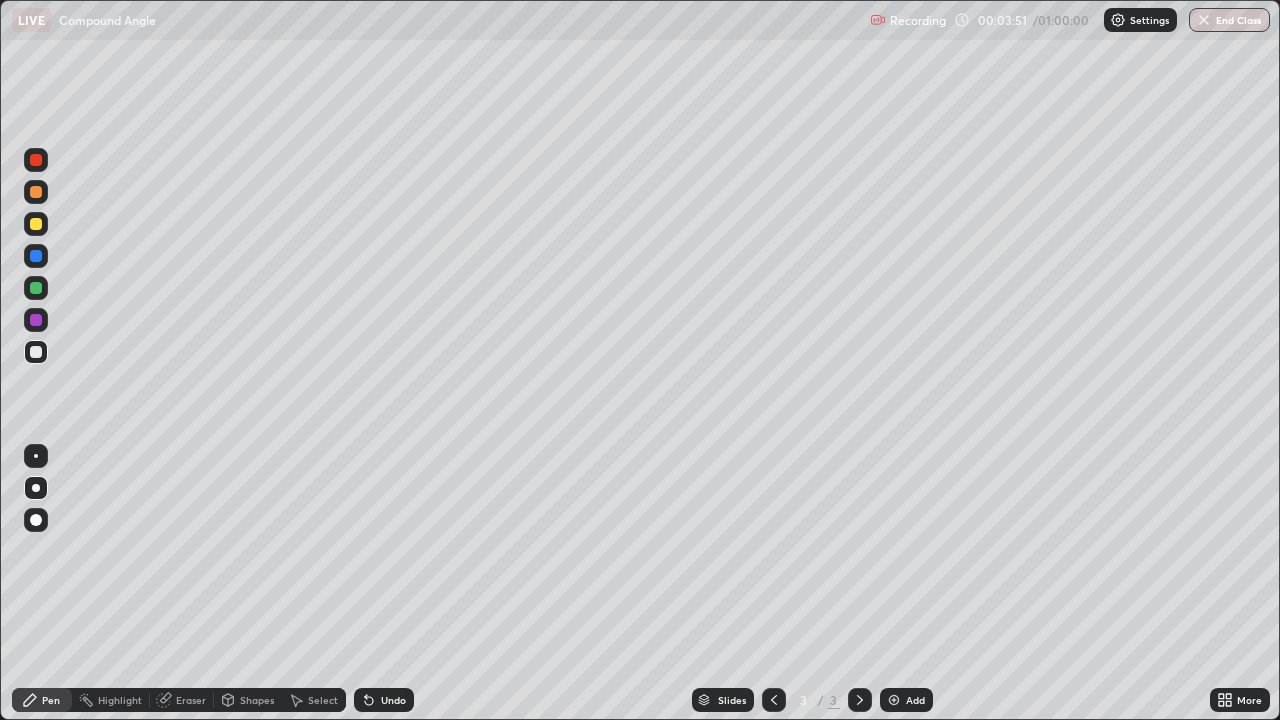 click on "Undo" at bounding box center [384, 700] 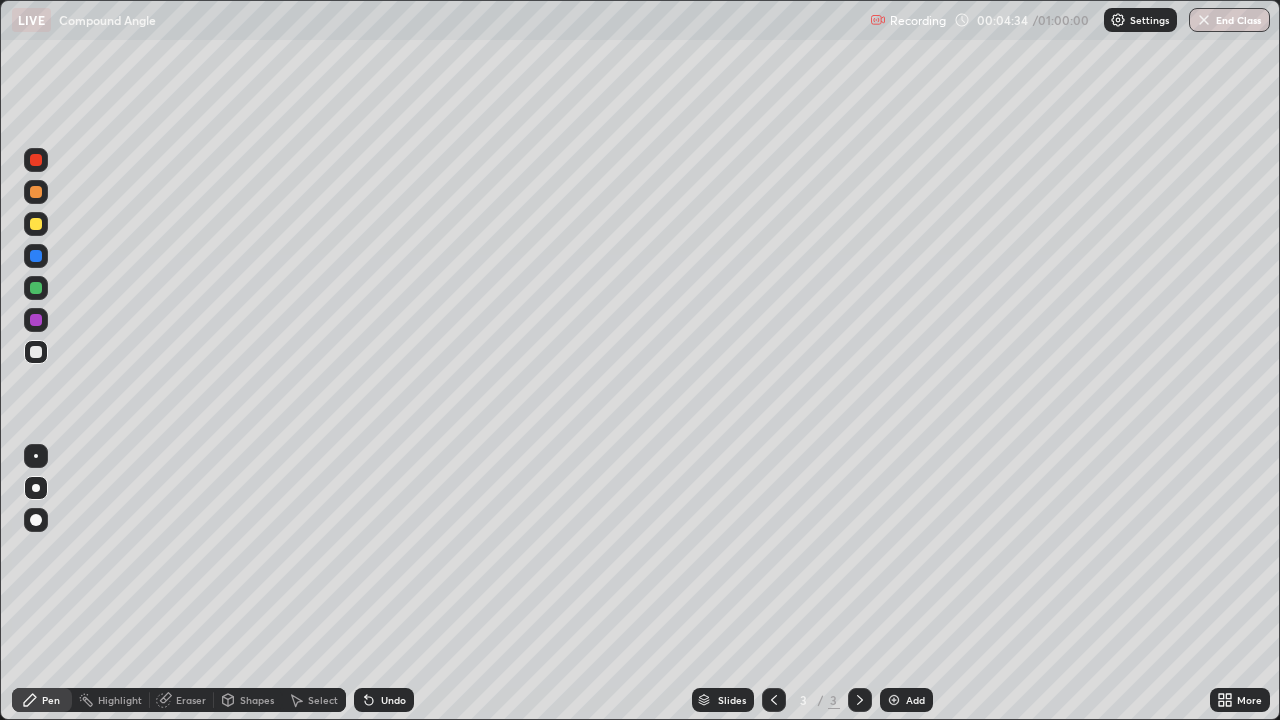 click on "Undo" at bounding box center [384, 700] 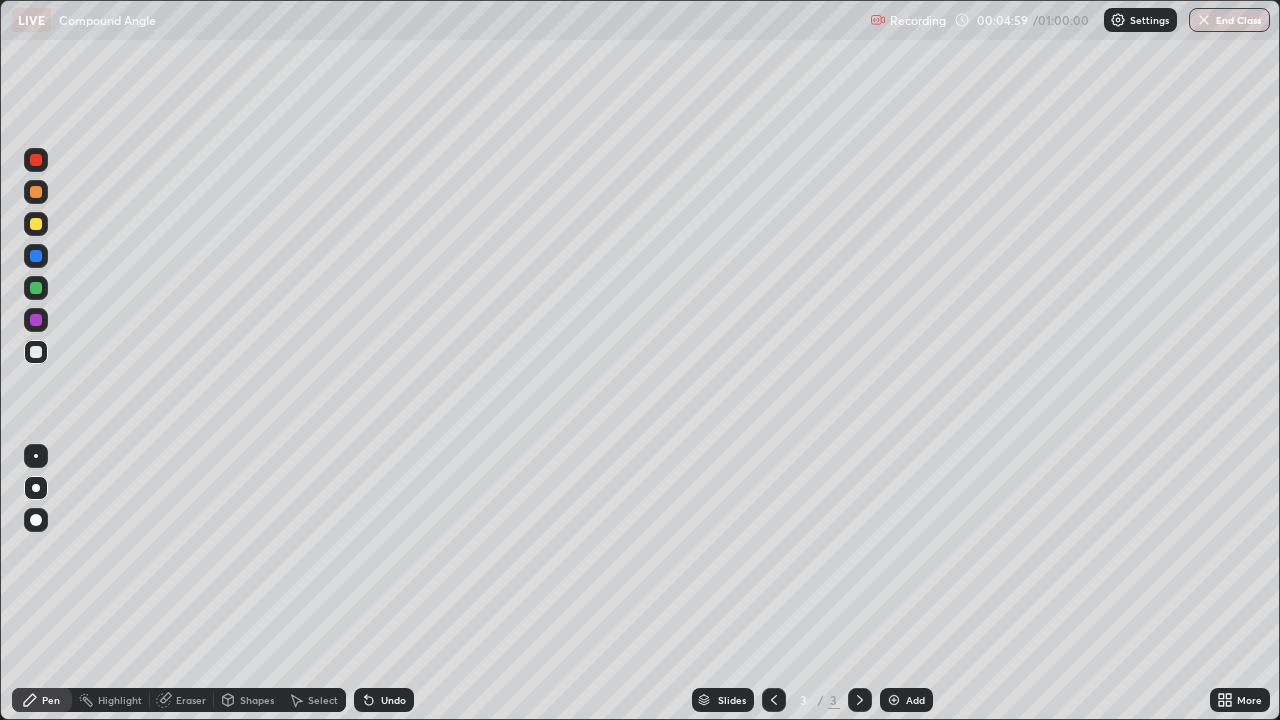 click on "Undo" at bounding box center [384, 700] 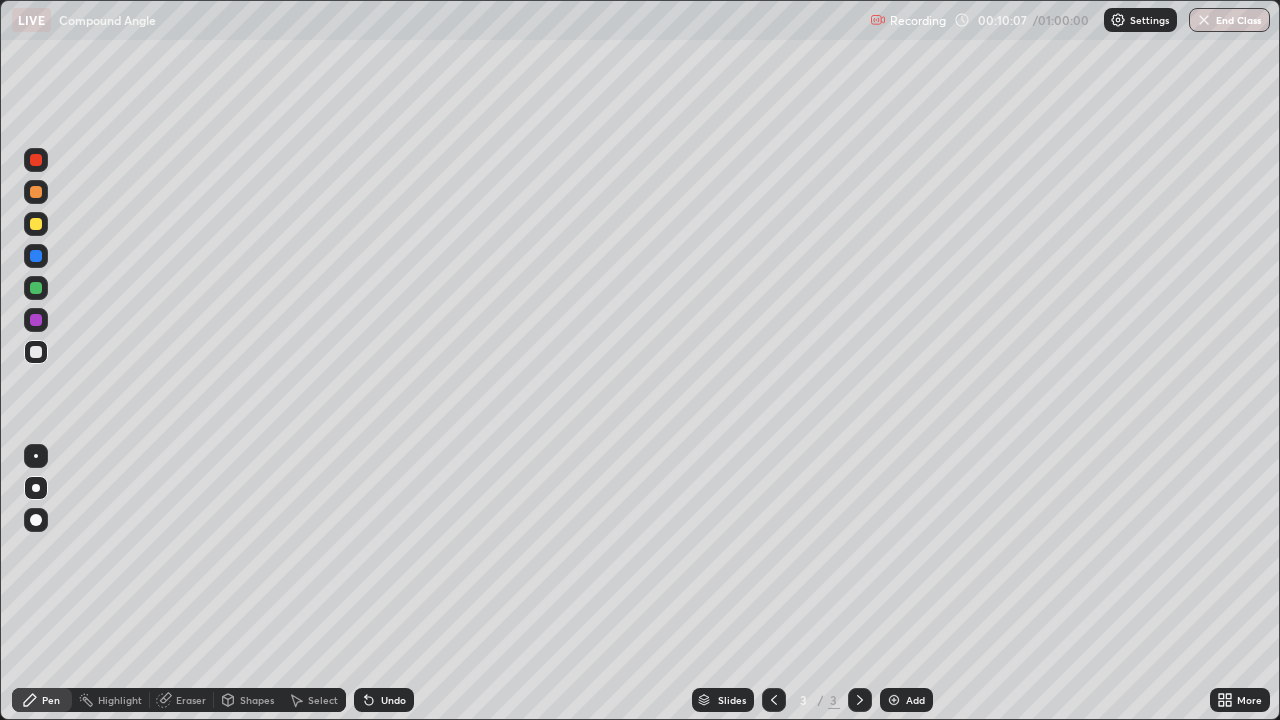 click on "Add" at bounding box center (906, 700) 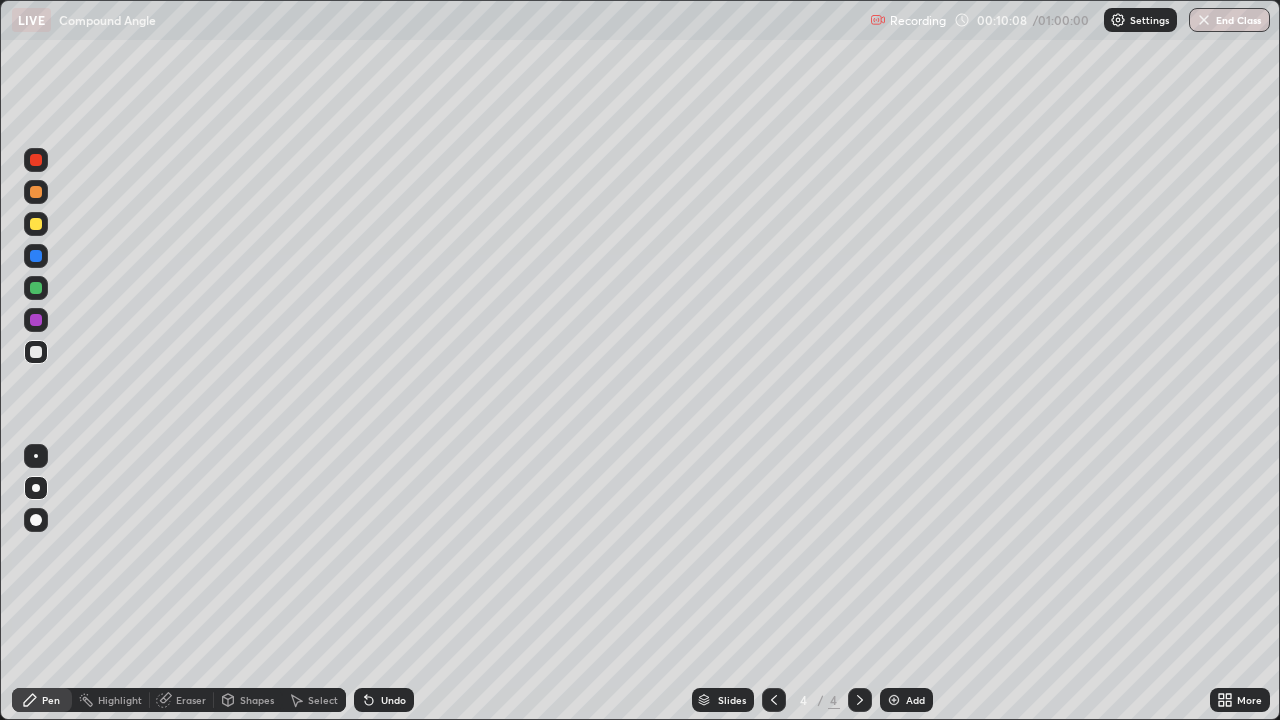 click at bounding box center [36, 192] 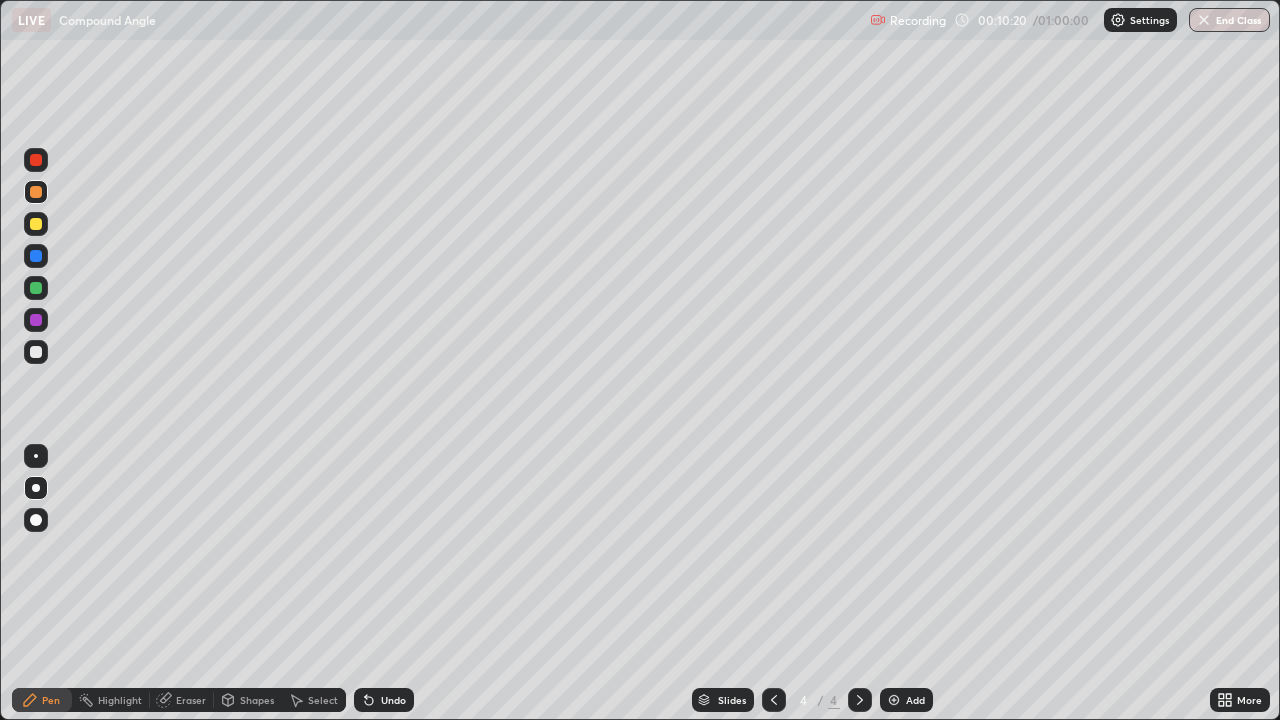 click 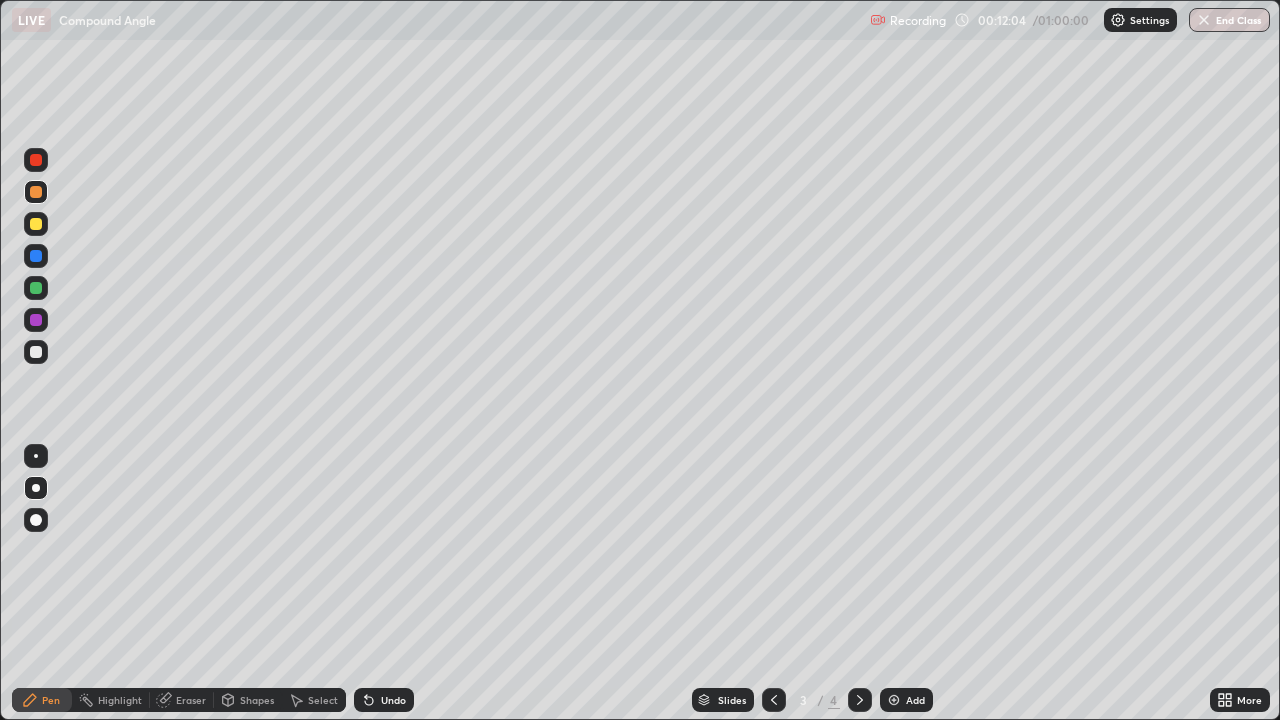 click 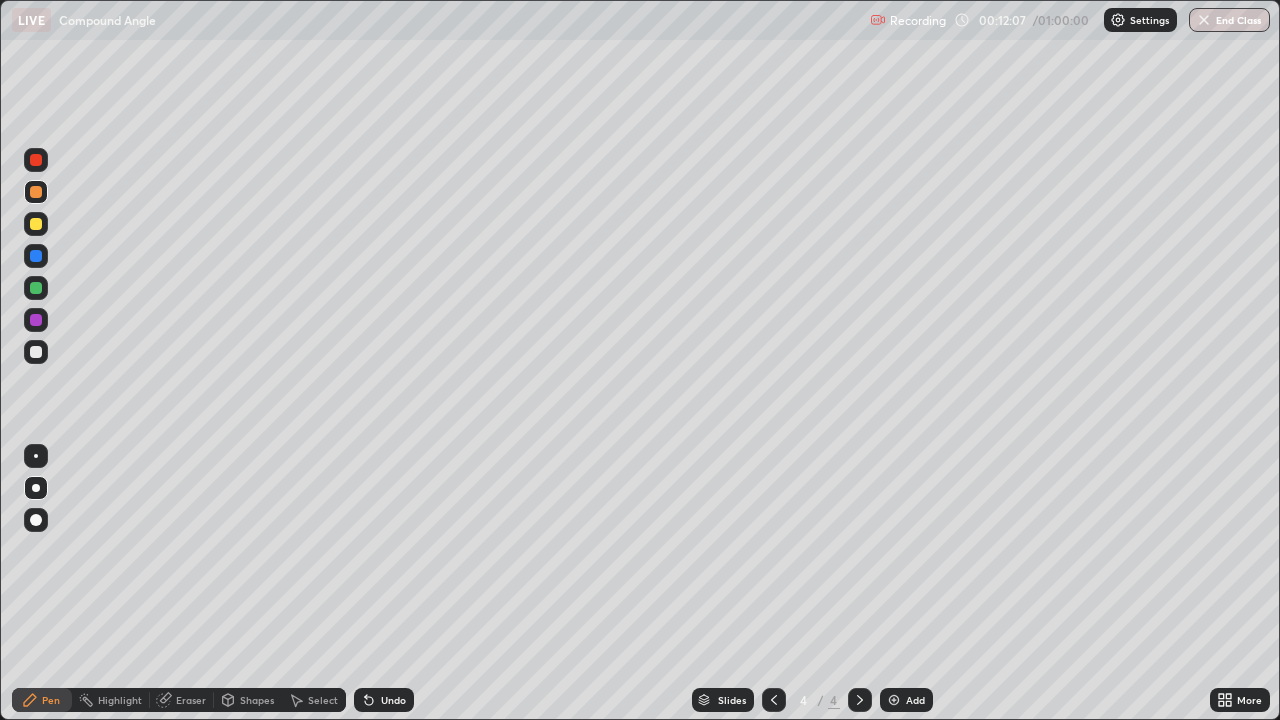 click on "Undo" at bounding box center (393, 700) 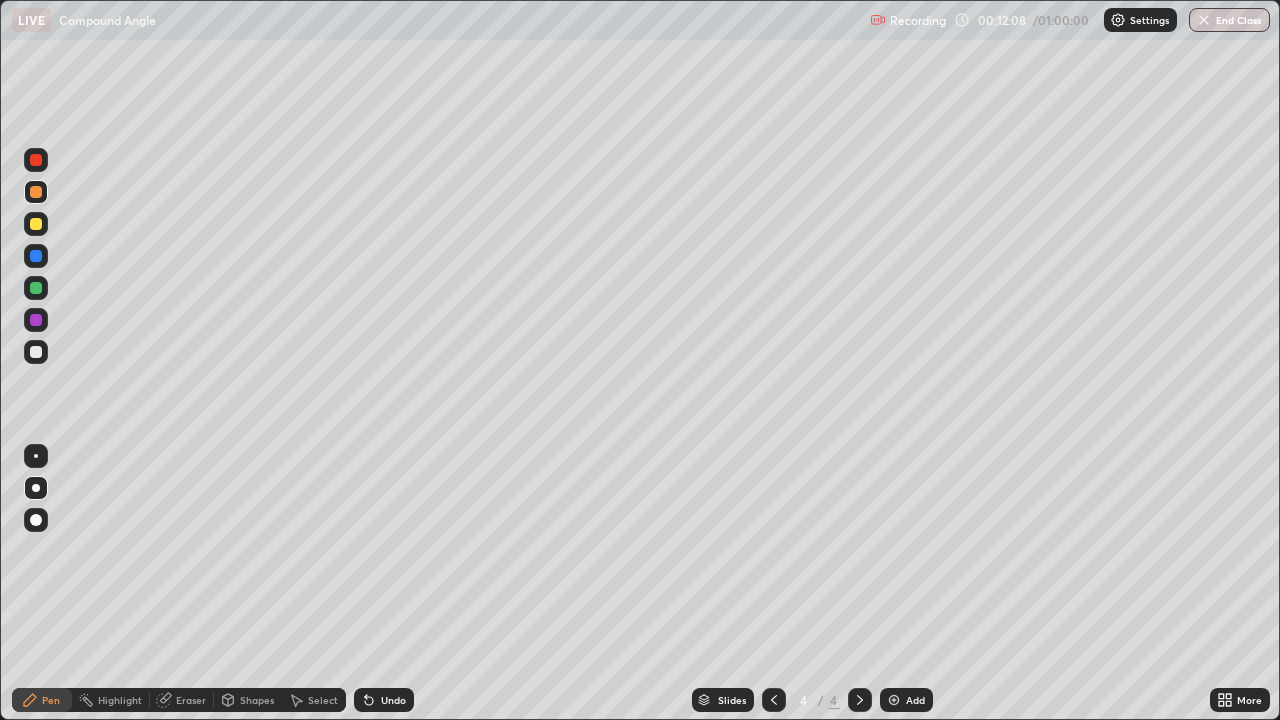 click on "Undo" at bounding box center (384, 700) 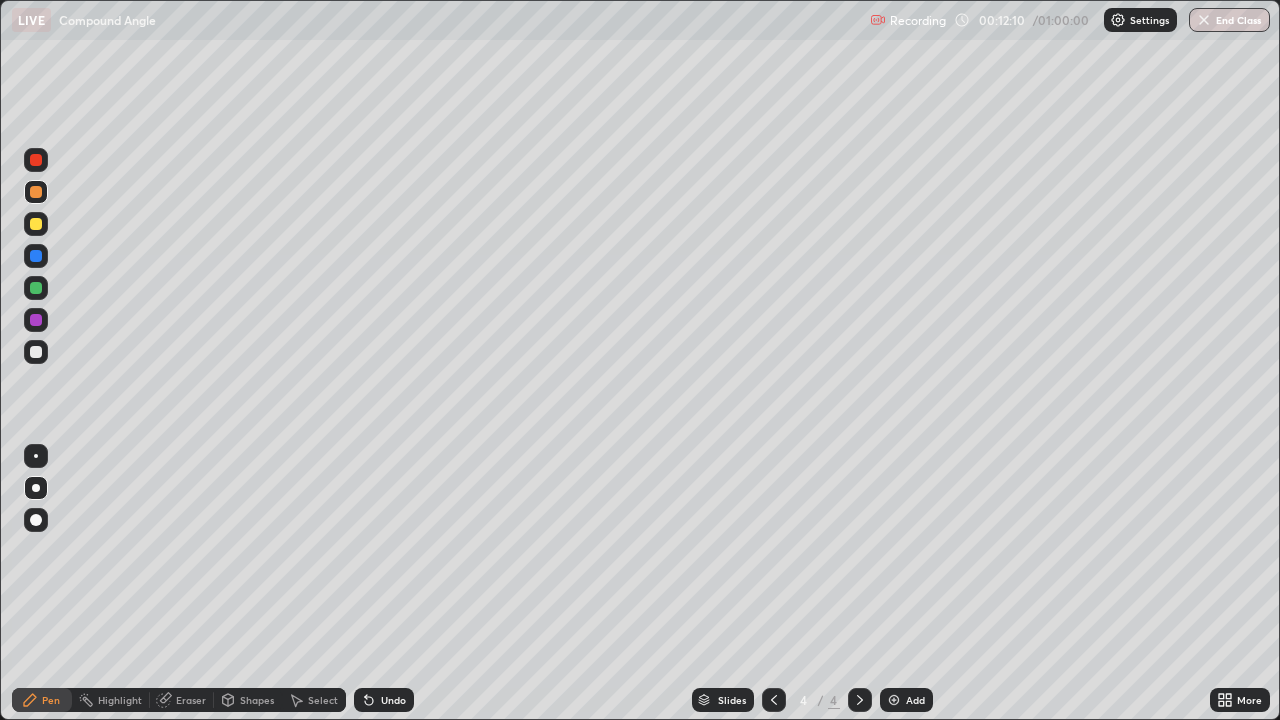click at bounding box center (36, 224) 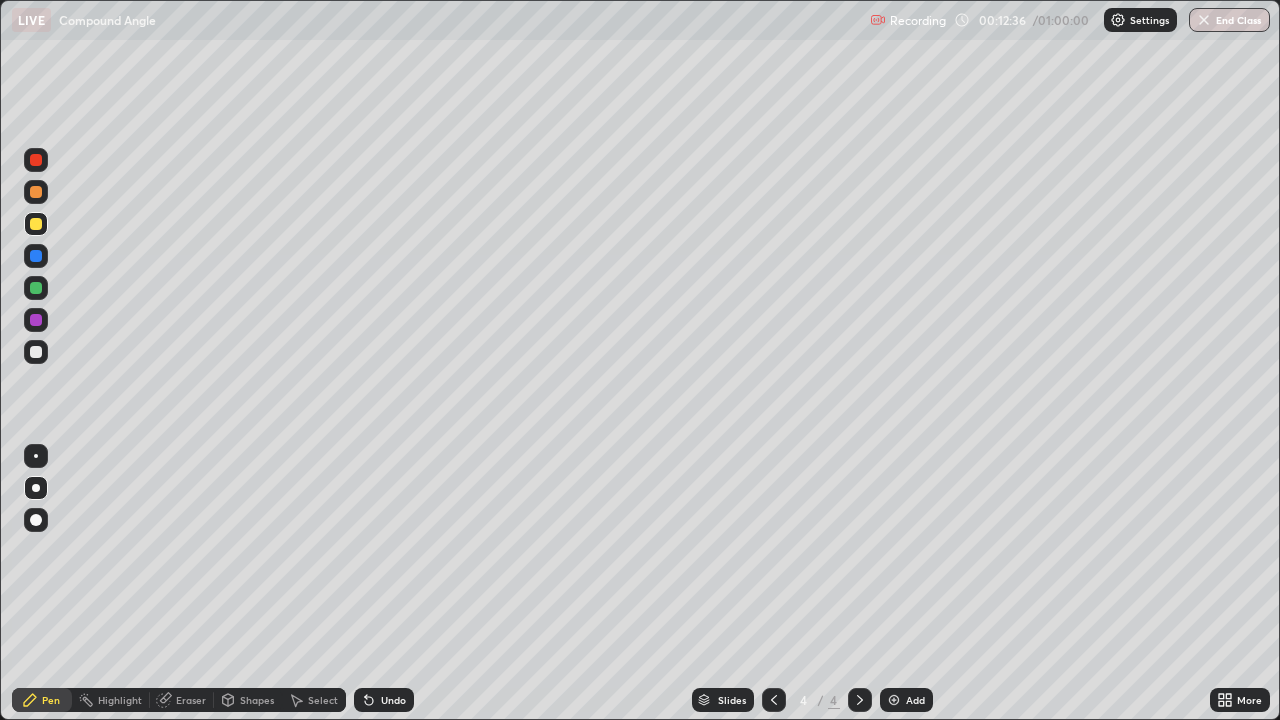click on "Undo" at bounding box center [384, 700] 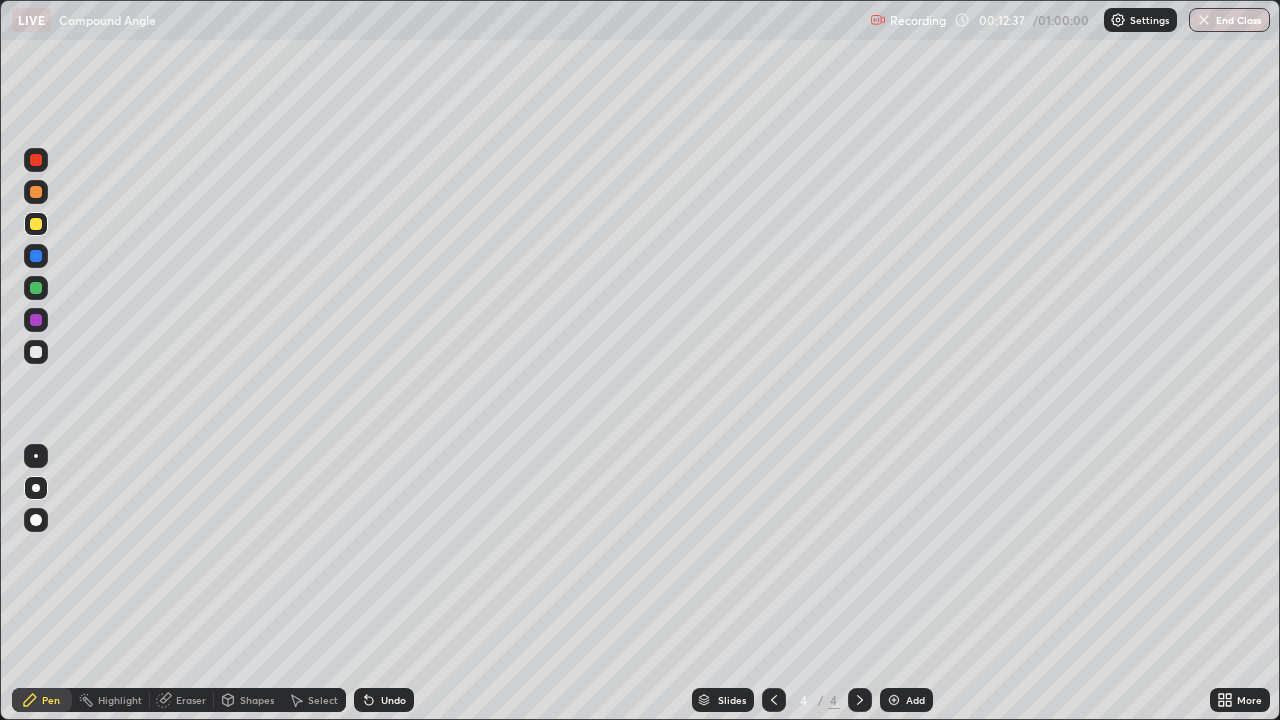 click on "Undo" at bounding box center (384, 700) 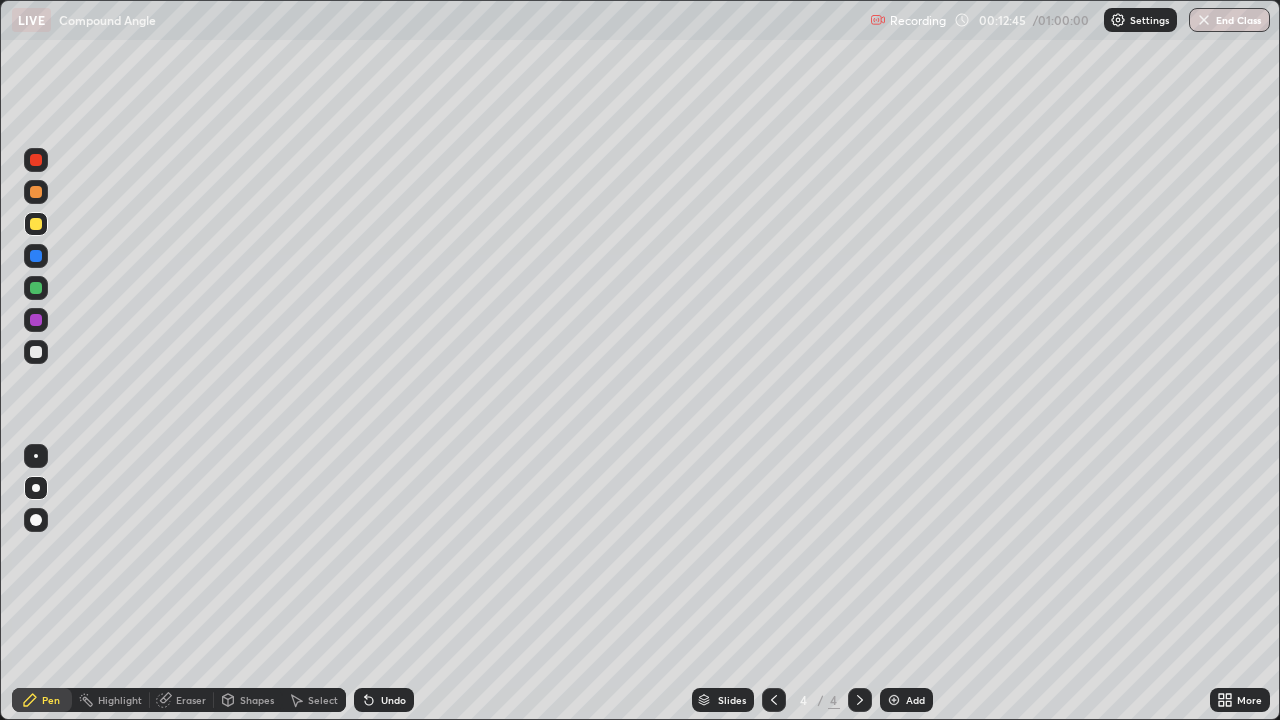 click at bounding box center (36, 288) 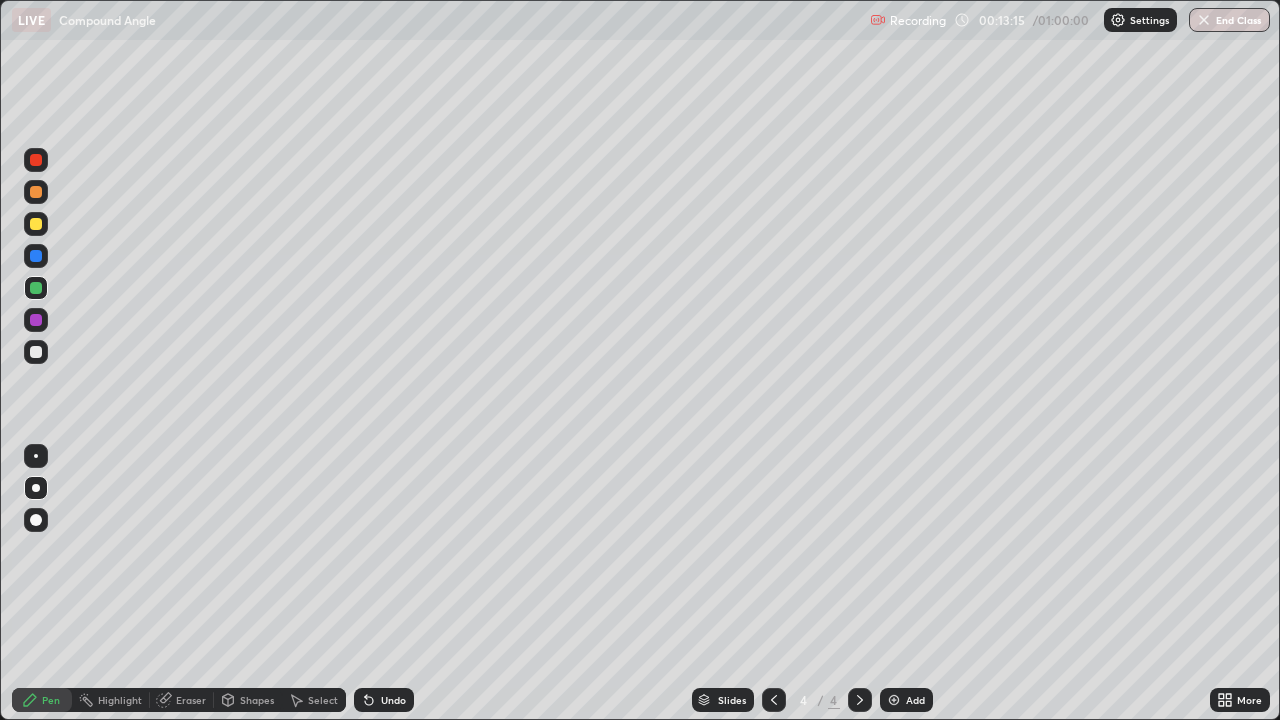 click at bounding box center [36, 256] 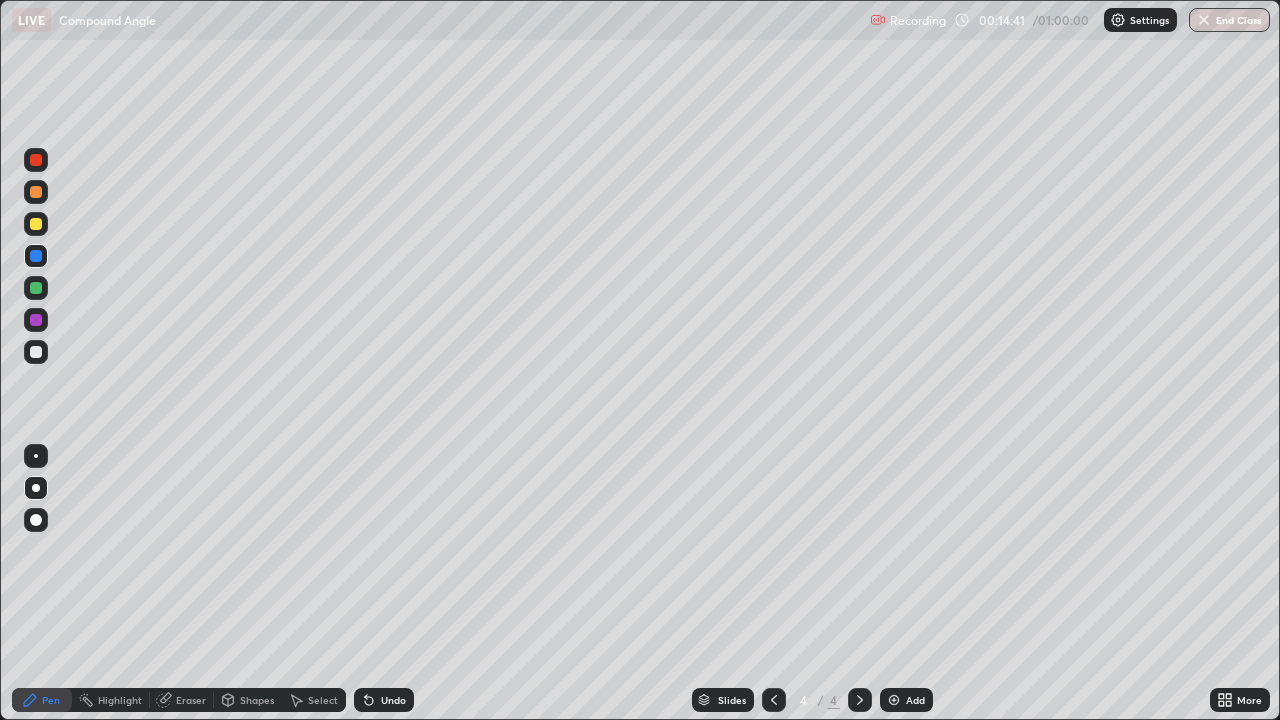 click on "Undo" at bounding box center (384, 700) 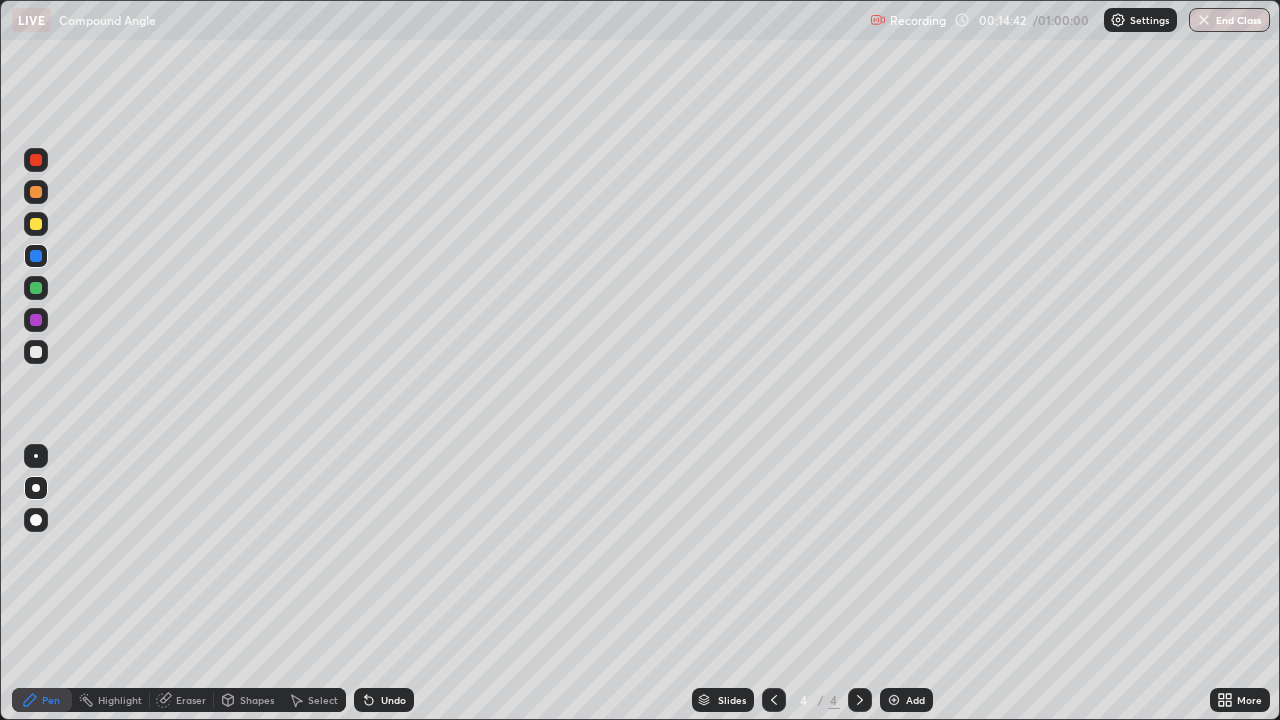 click on "Undo" at bounding box center (393, 700) 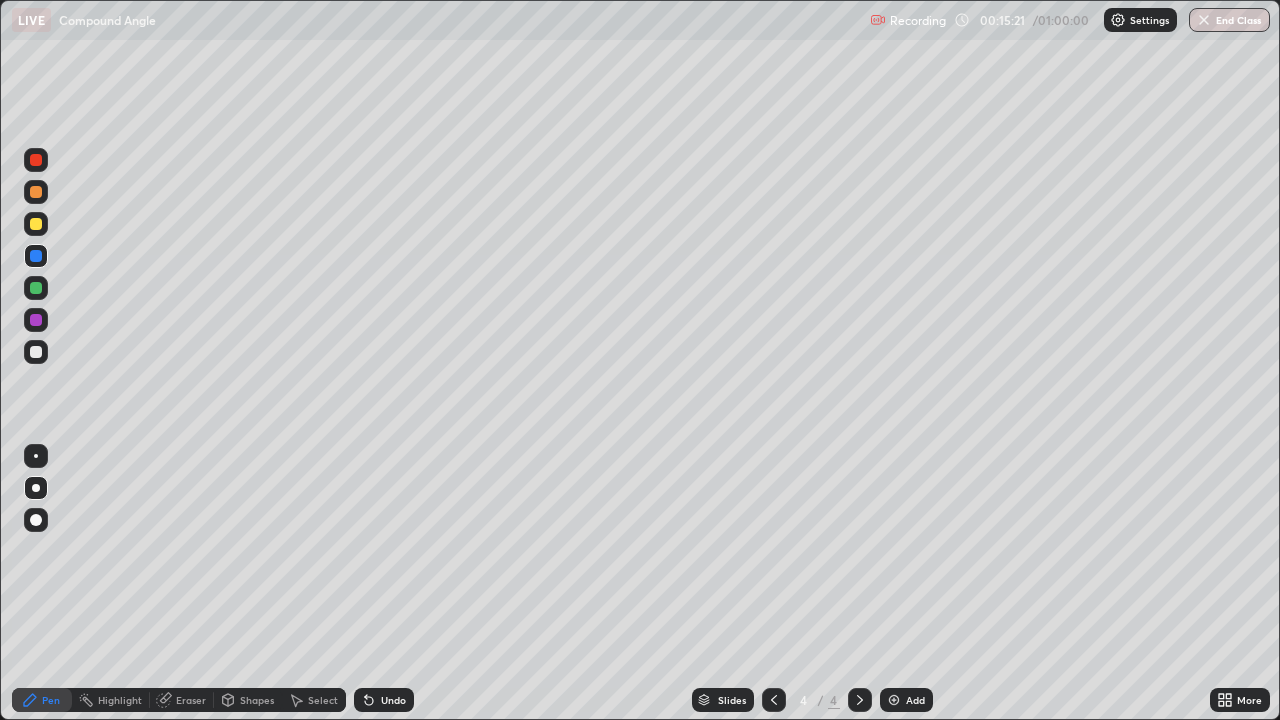 click at bounding box center (36, 288) 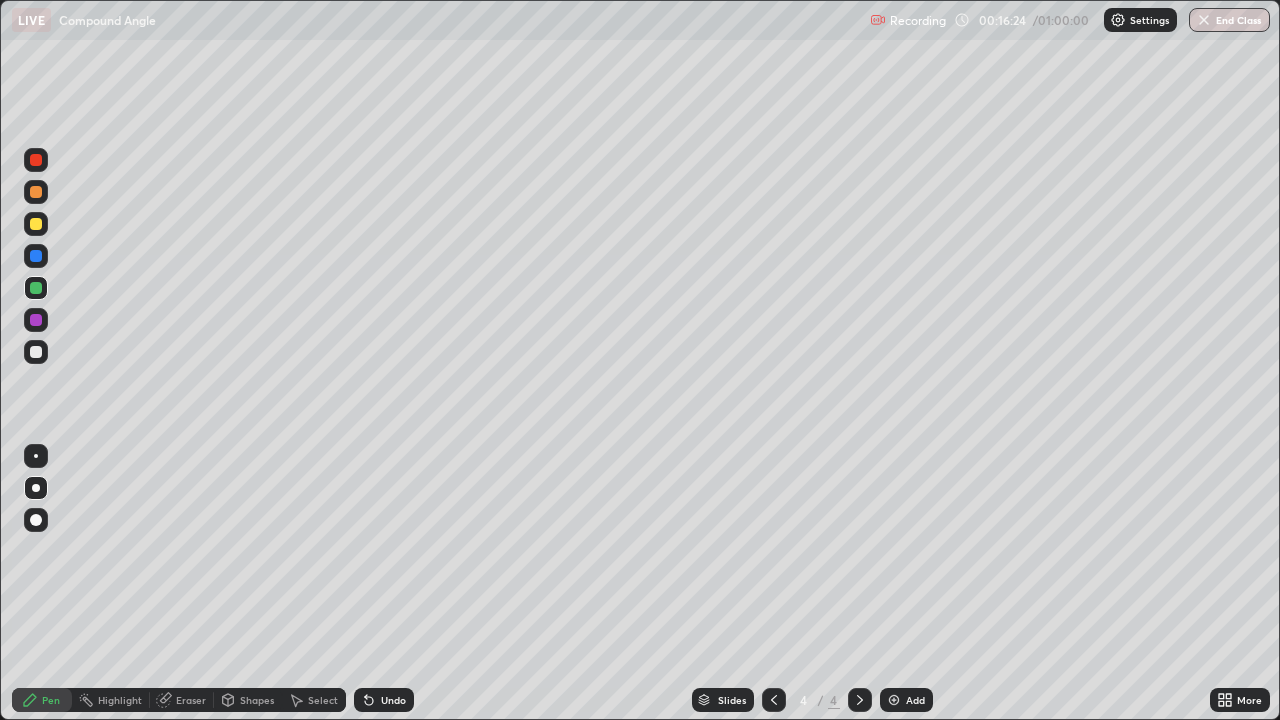 click on "Undo" at bounding box center (380, 700) 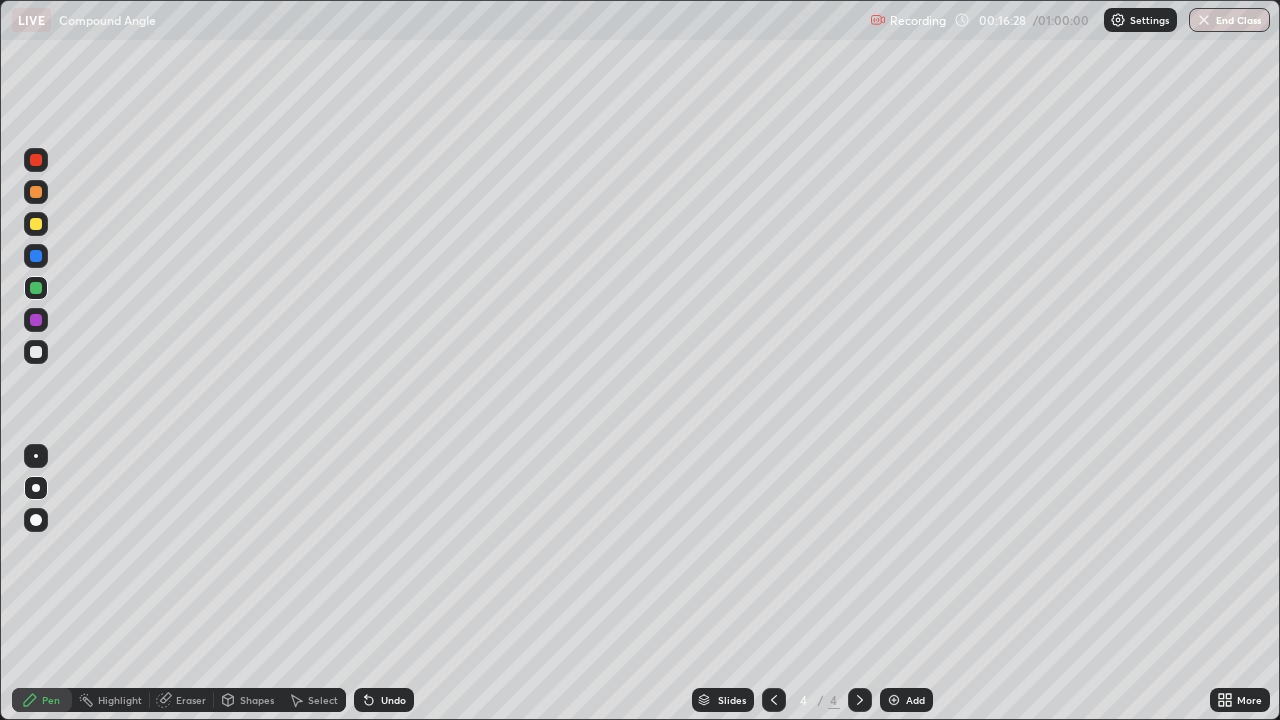 click at bounding box center (36, 352) 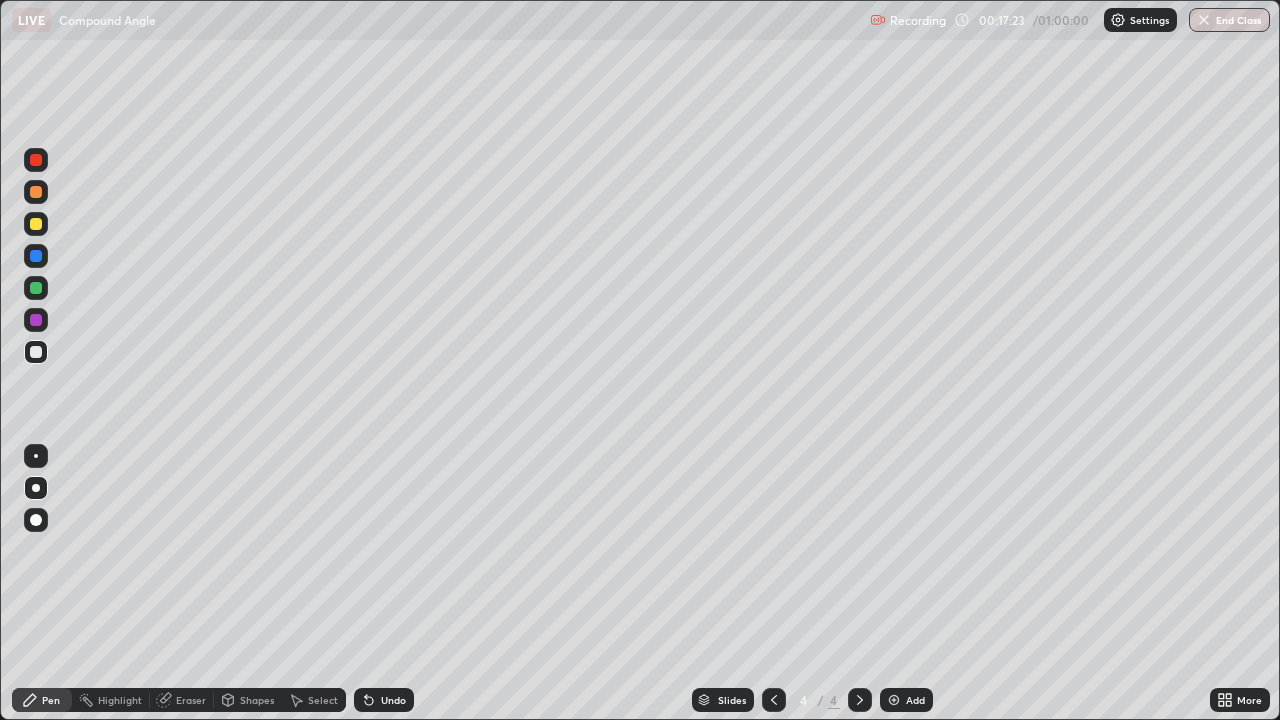click at bounding box center (36, 256) 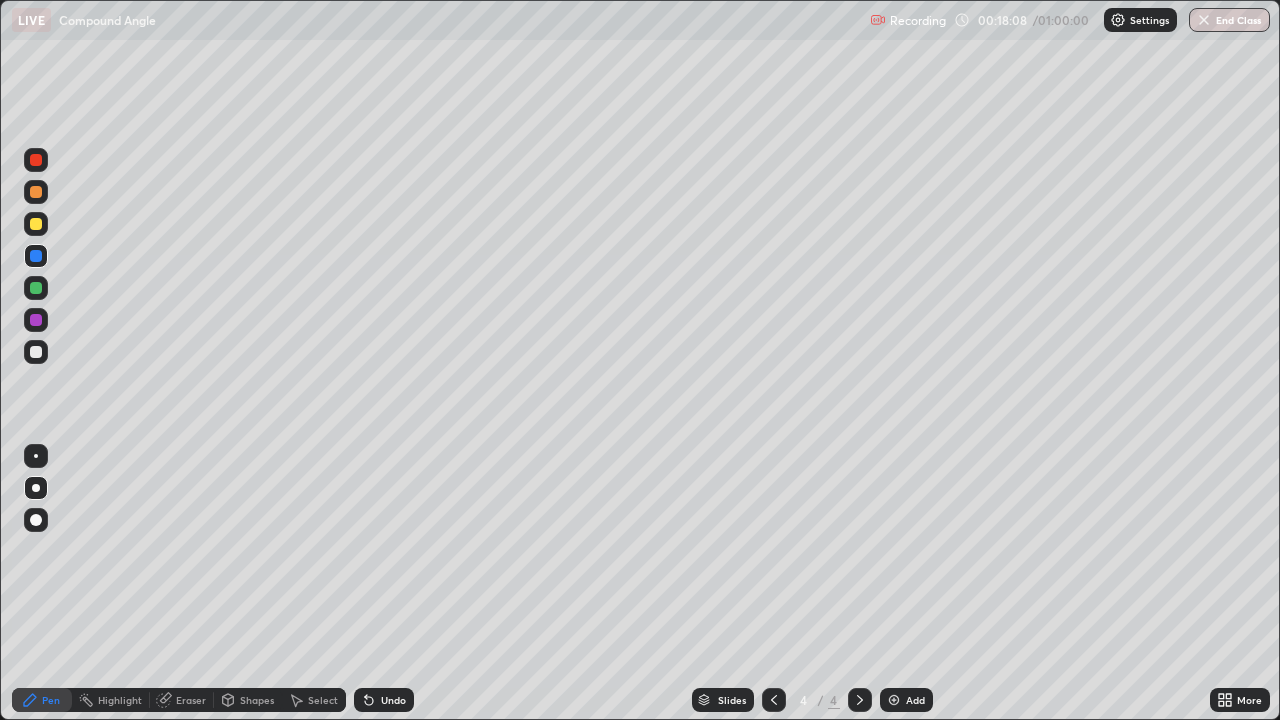 click on "Undo" at bounding box center [384, 700] 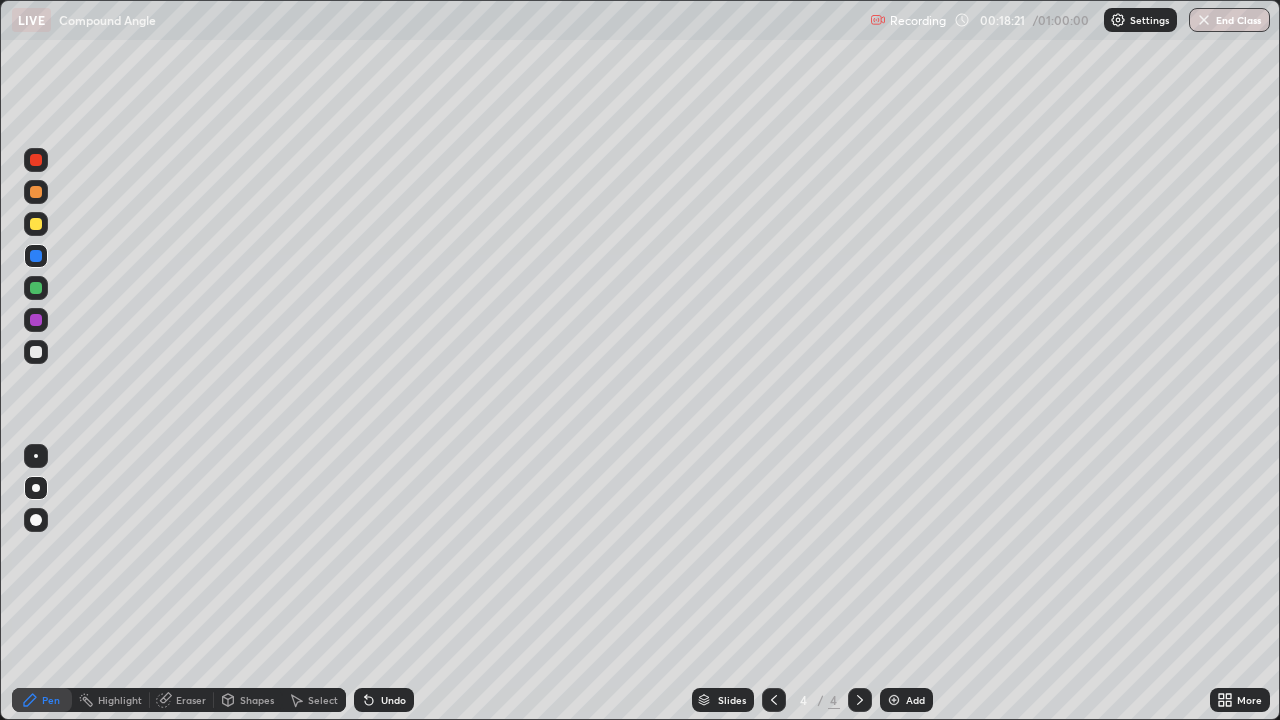 click on "Undo" at bounding box center [393, 700] 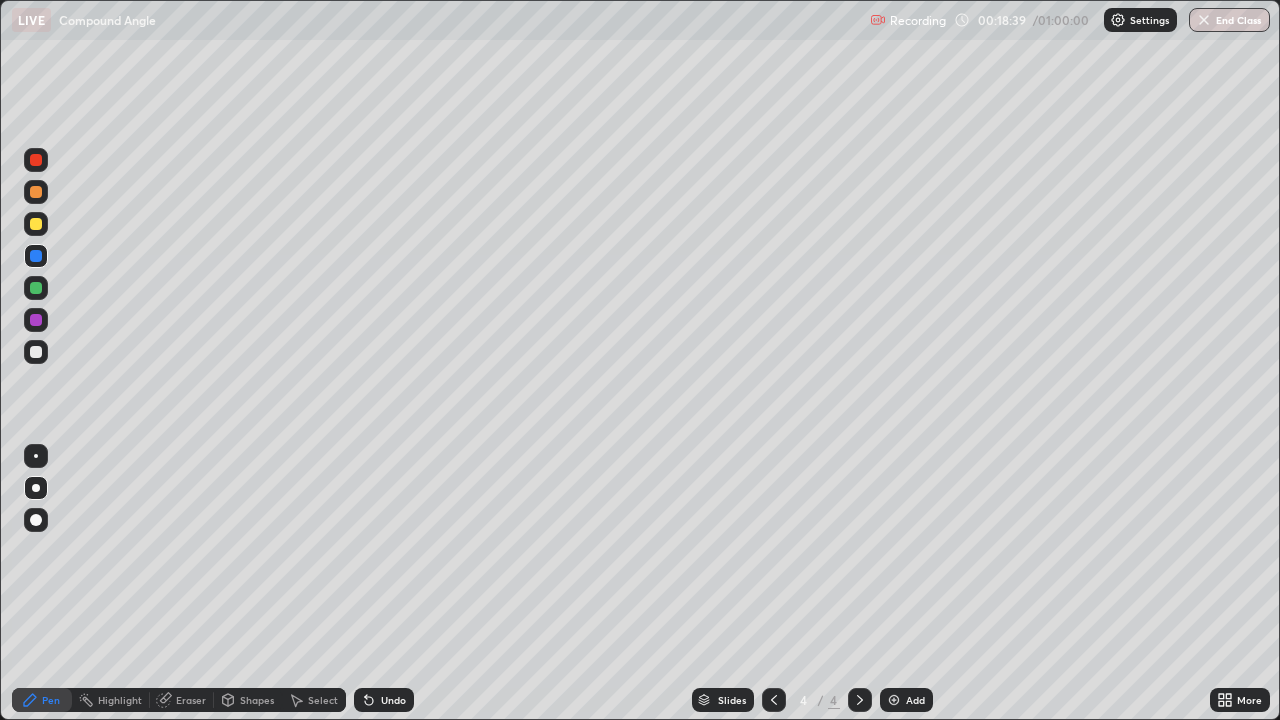 click on "Undo" at bounding box center (384, 700) 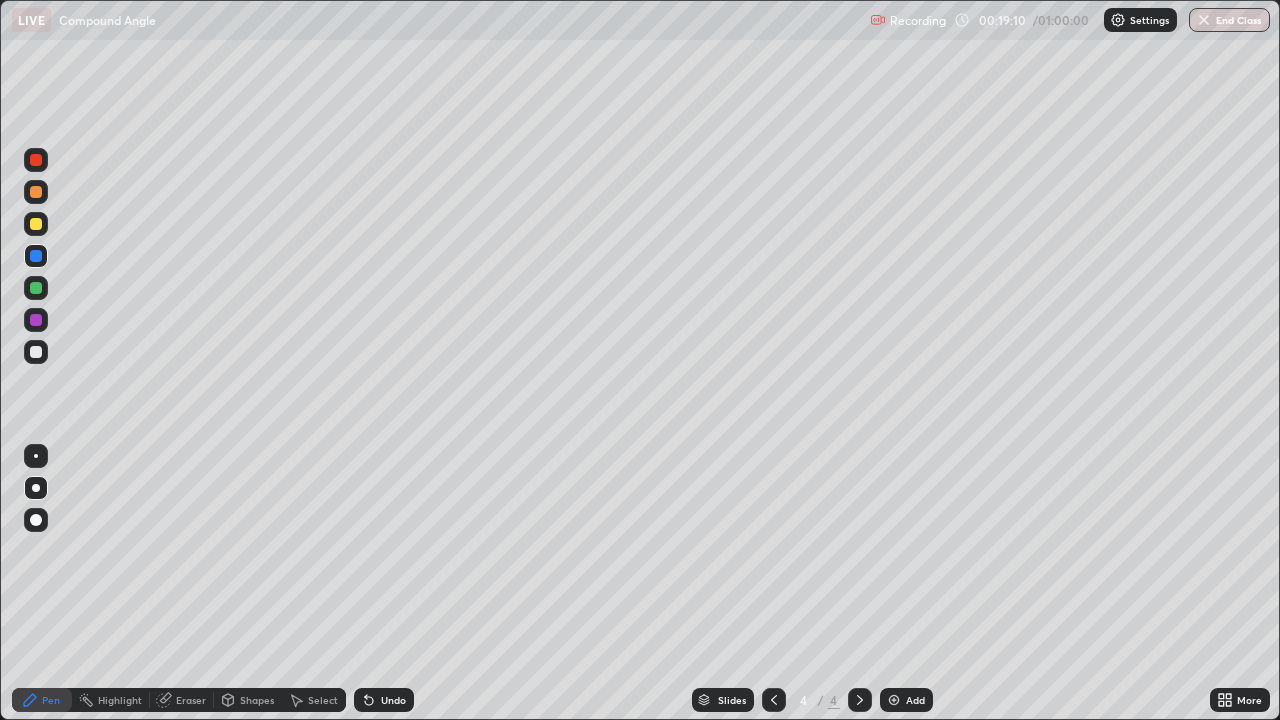 click on "Undo" at bounding box center (393, 700) 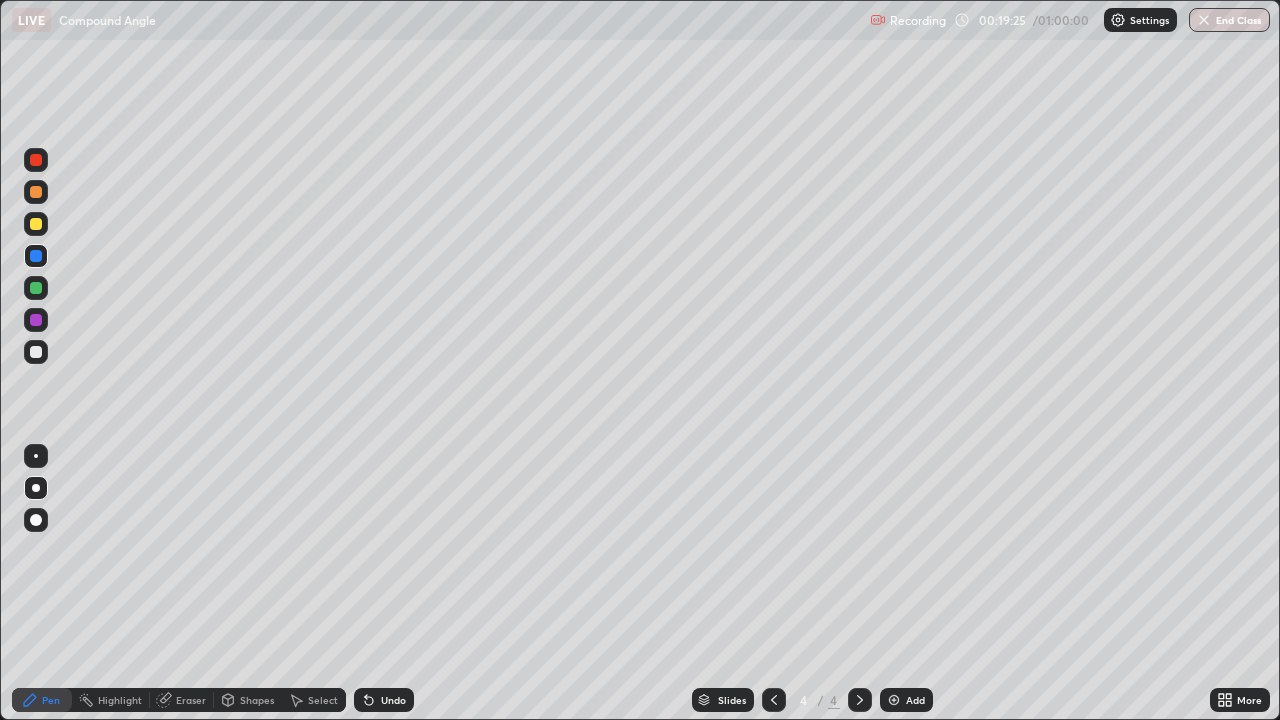 click on "Add" at bounding box center [906, 700] 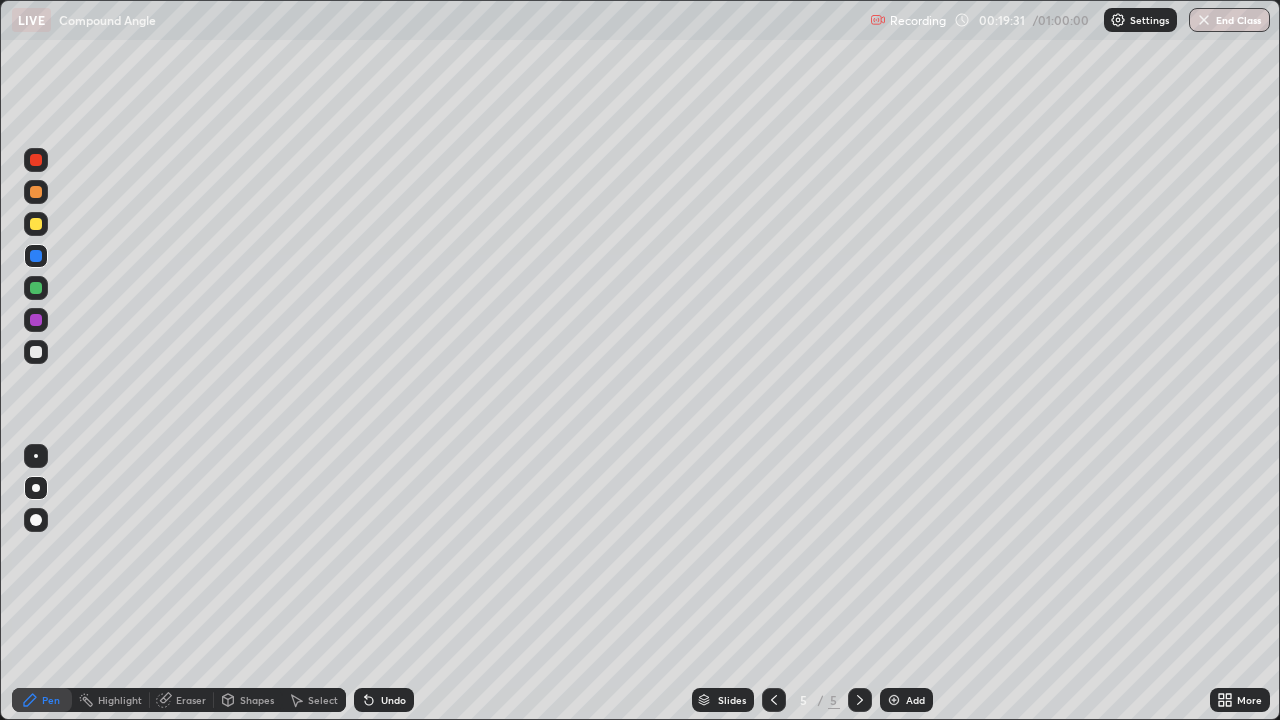 click 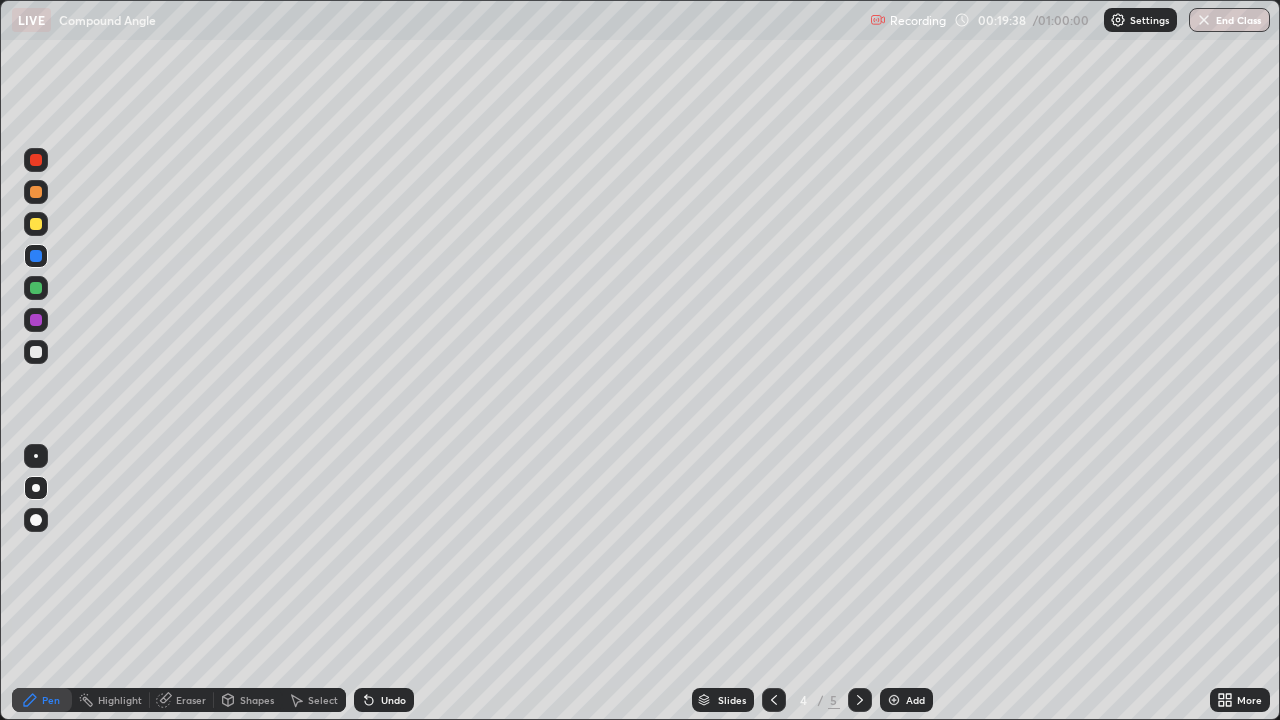 click 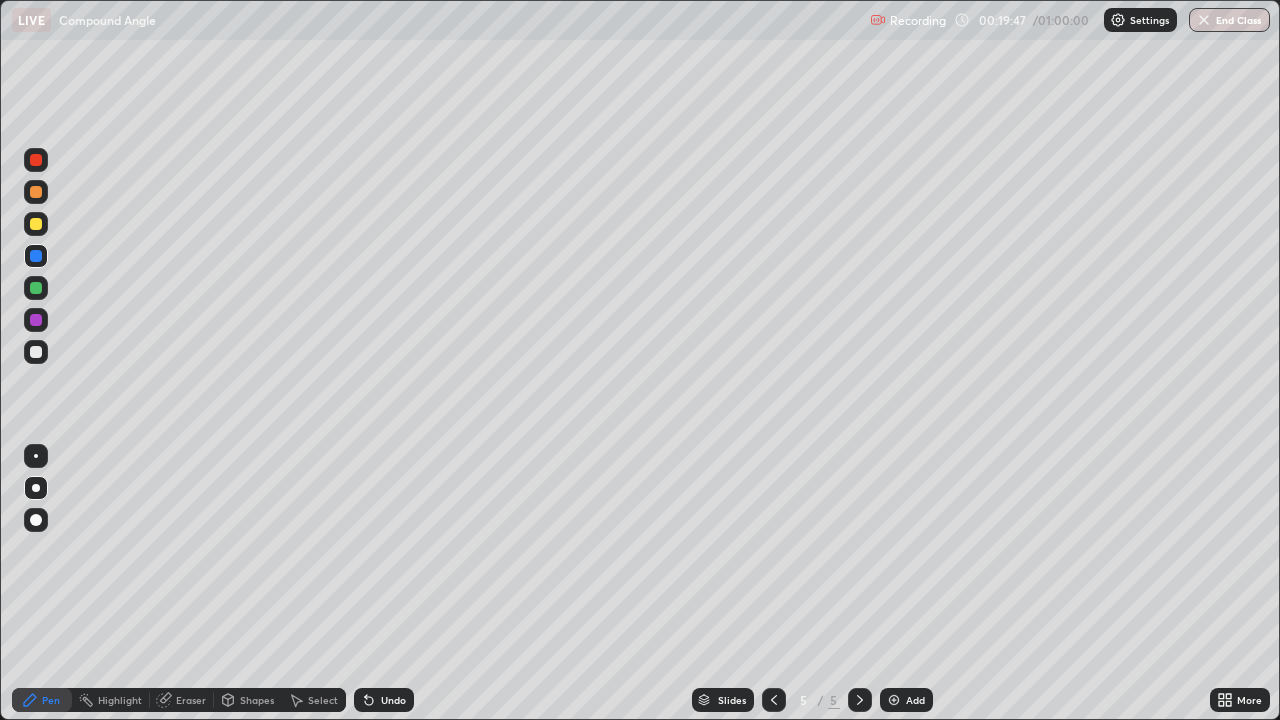 click 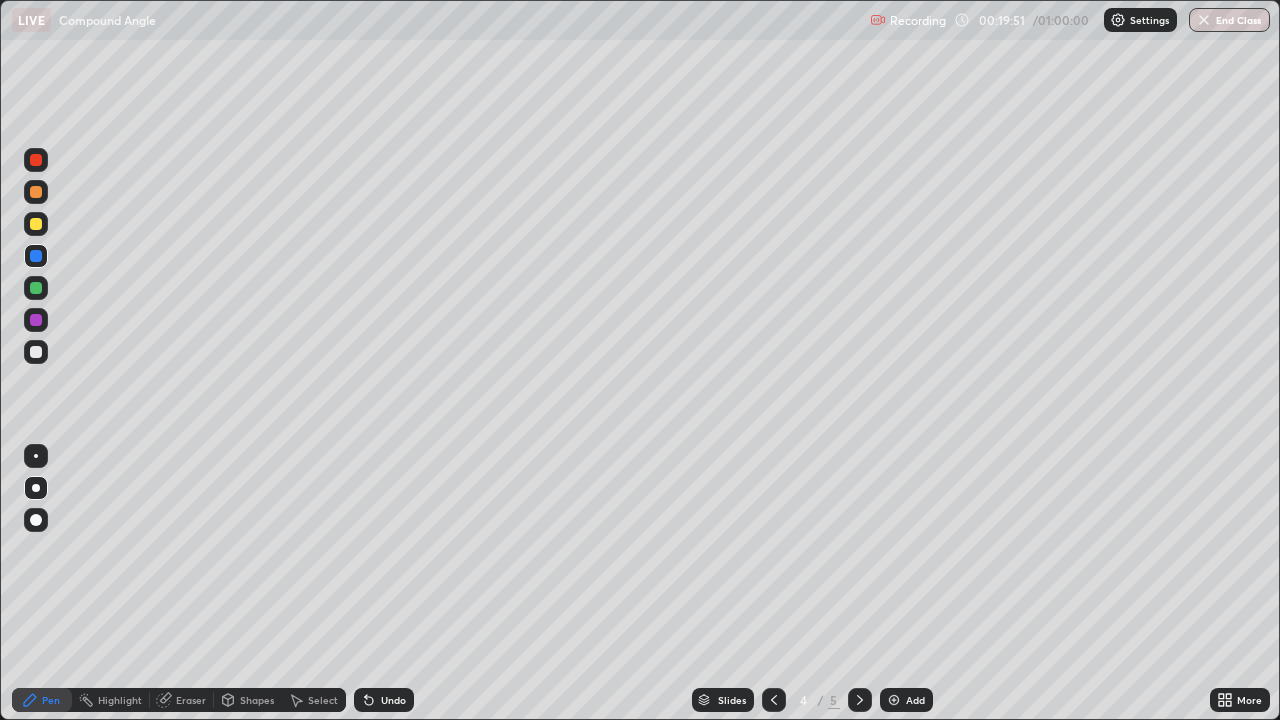 click 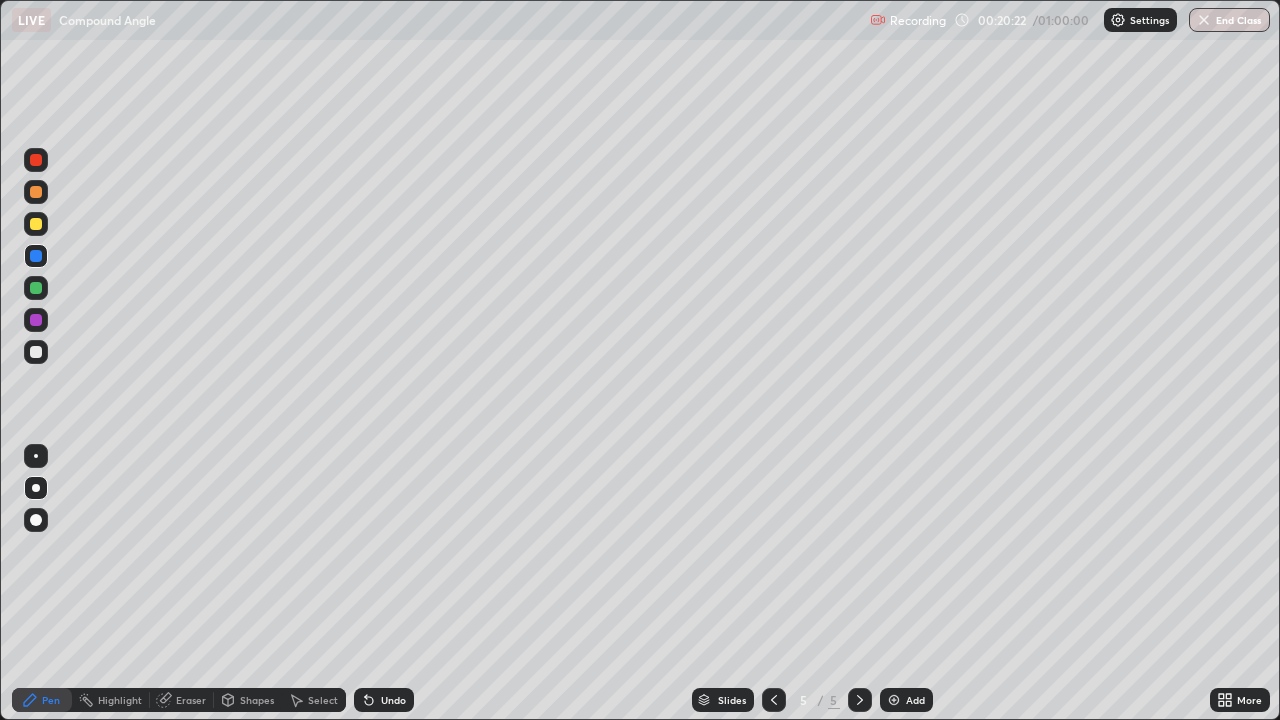 click at bounding box center [36, 320] 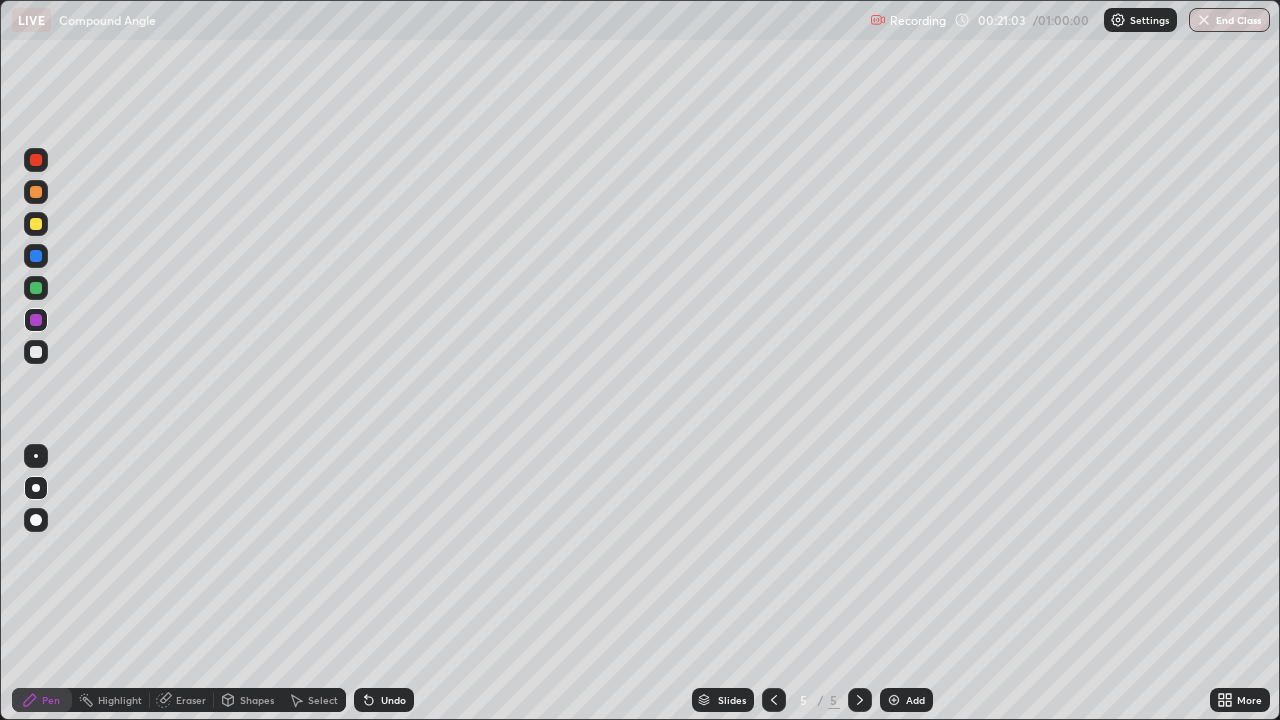 click on "Undo" at bounding box center (384, 700) 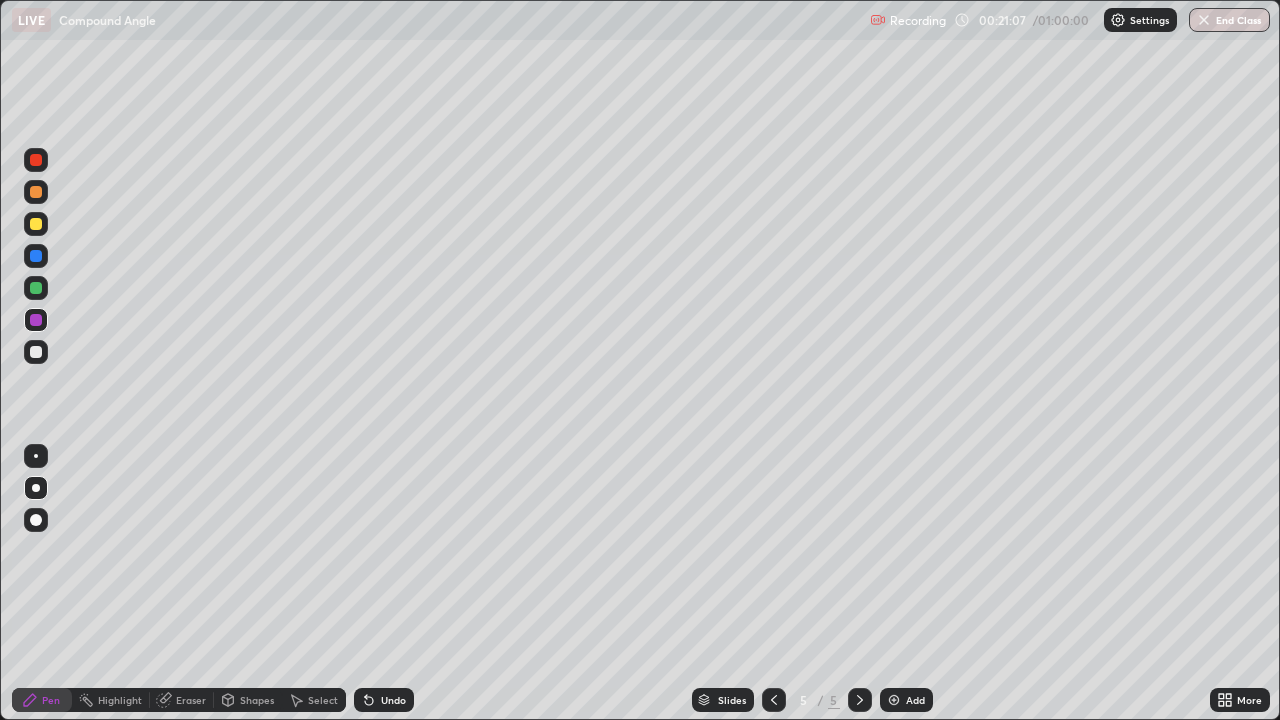 click on "Undo" at bounding box center [384, 700] 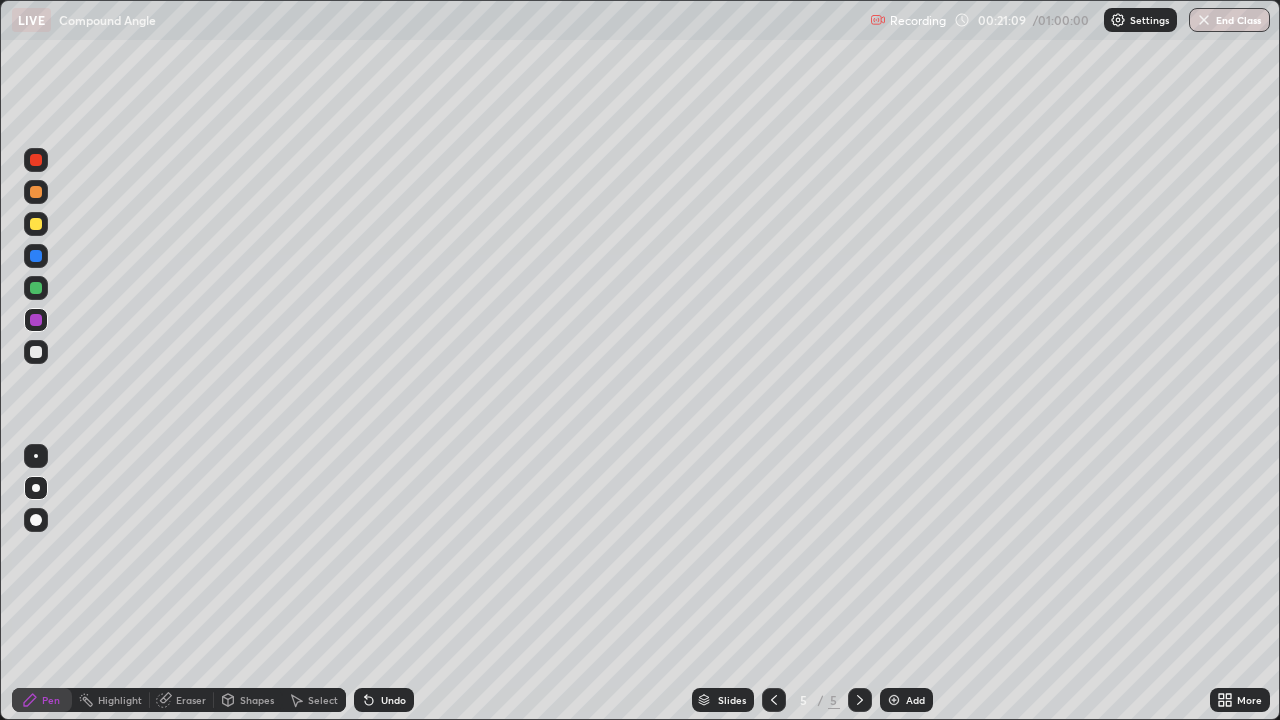 click on "Undo" at bounding box center (384, 700) 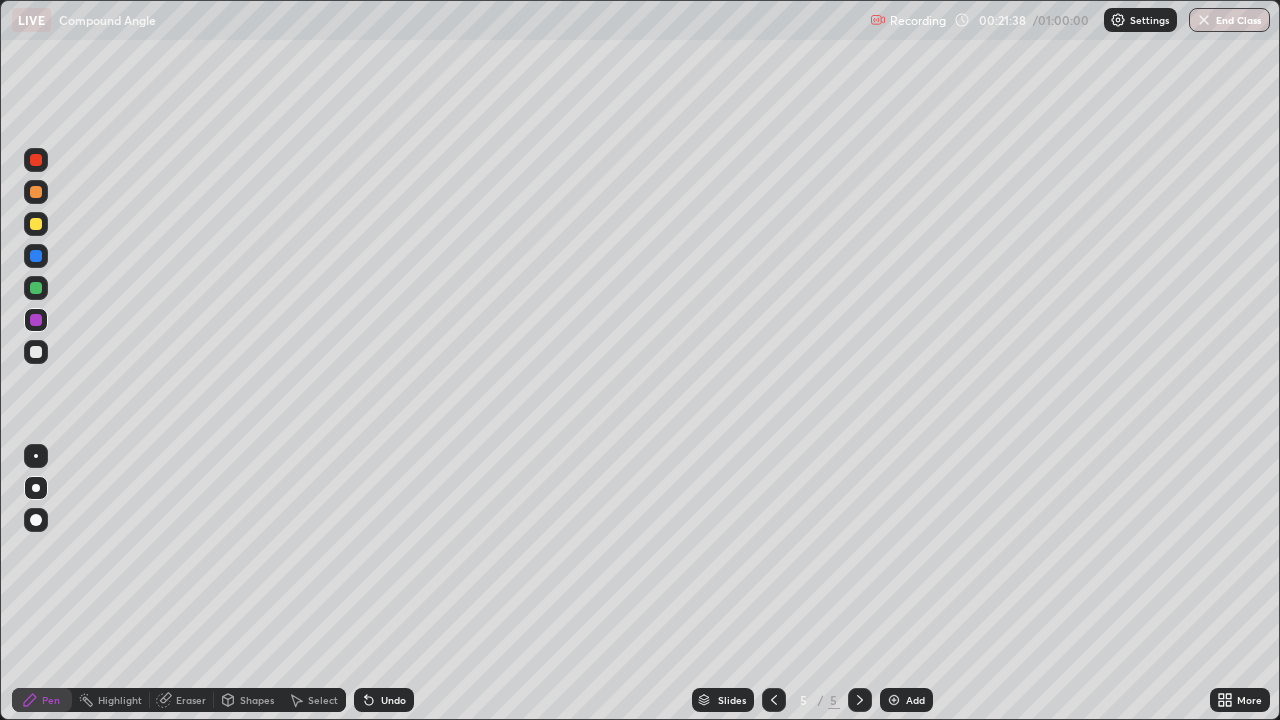 click at bounding box center [36, 288] 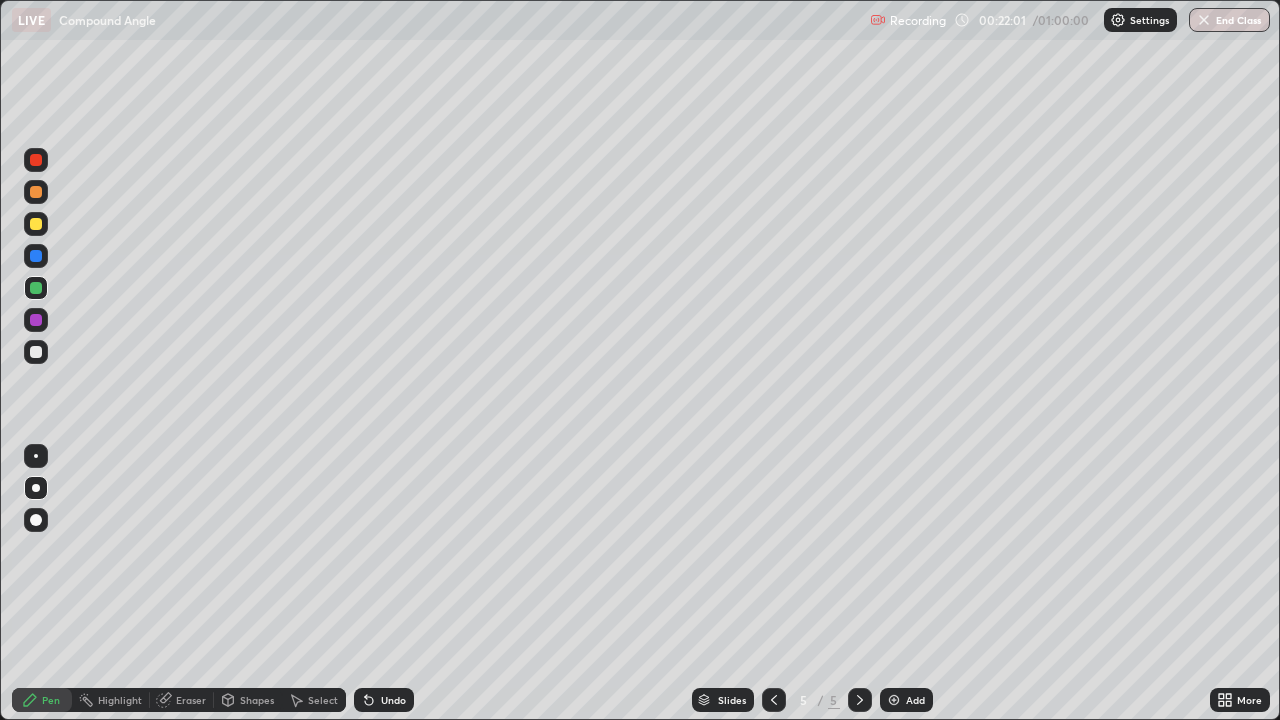click on "Undo" at bounding box center (384, 700) 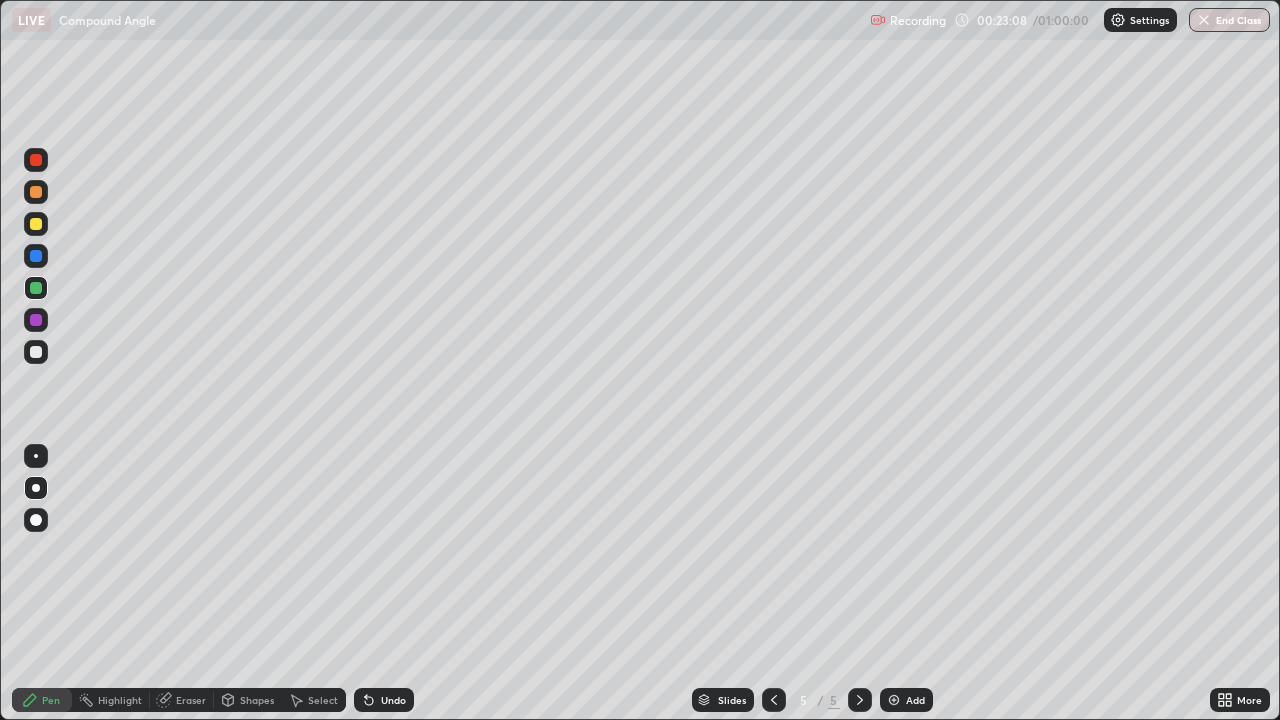 click on "Undo" at bounding box center [384, 700] 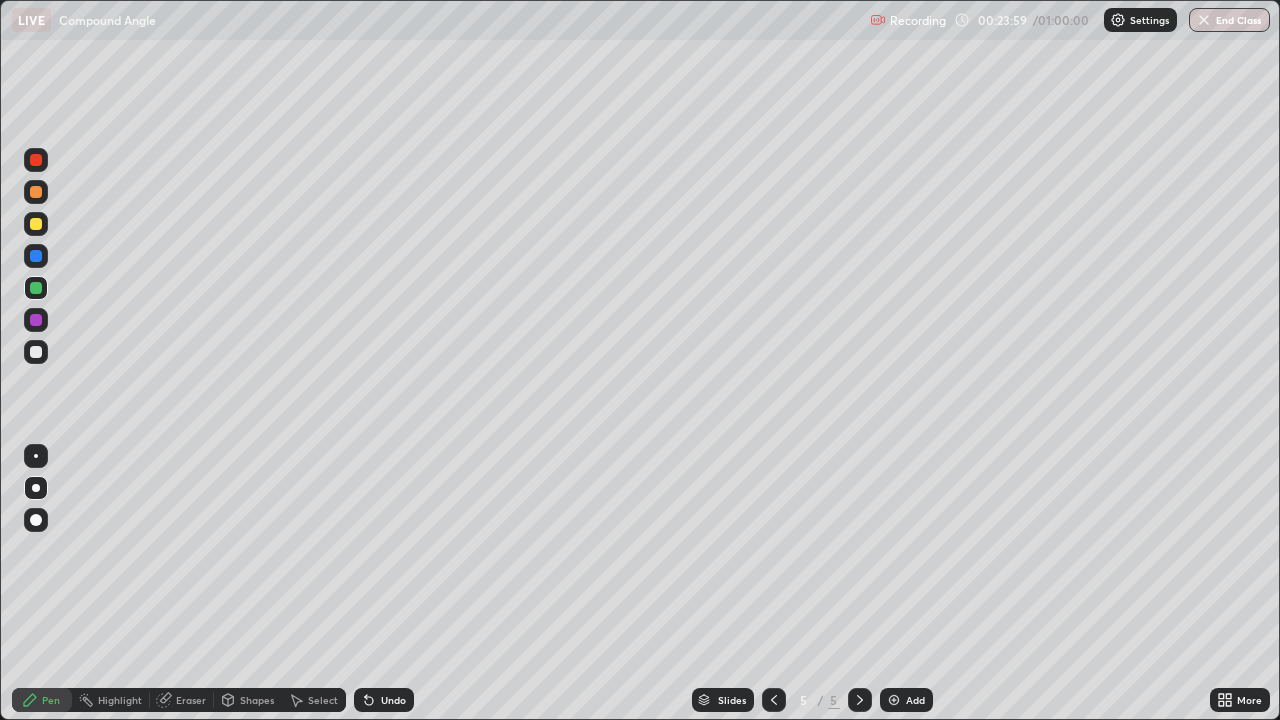 click on "Add" at bounding box center [906, 700] 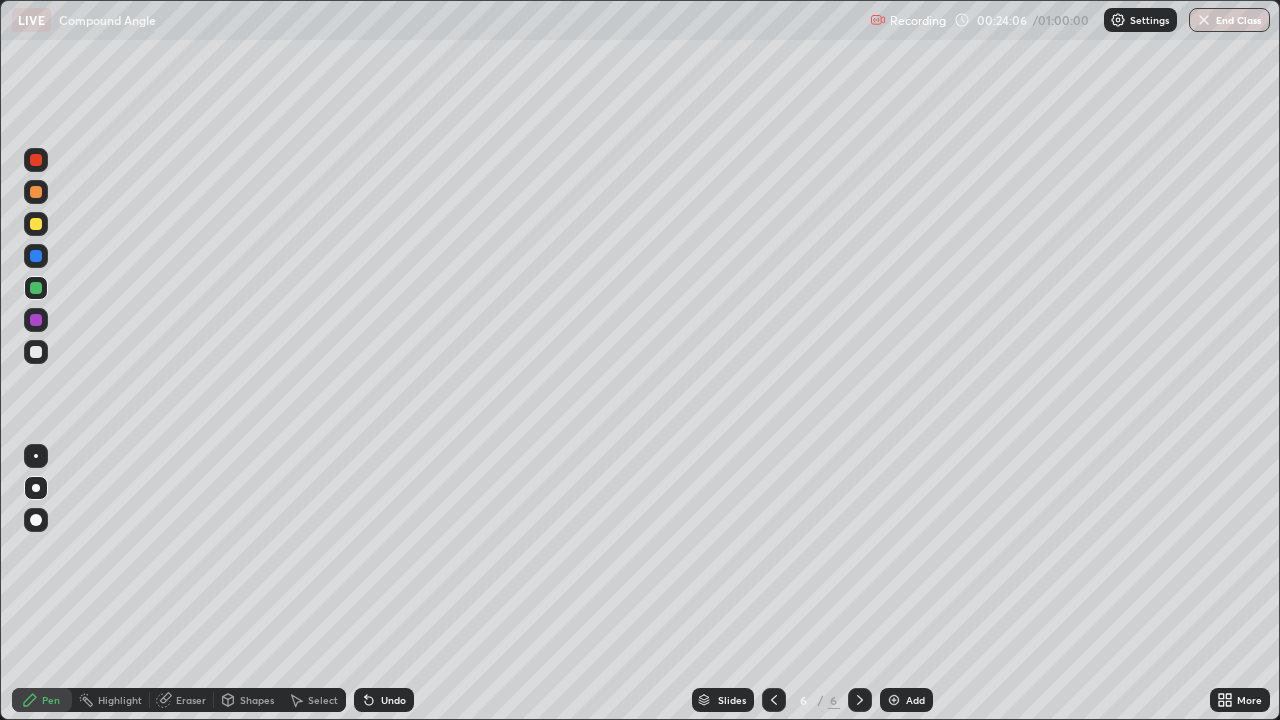 click at bounding box center (774, 700) 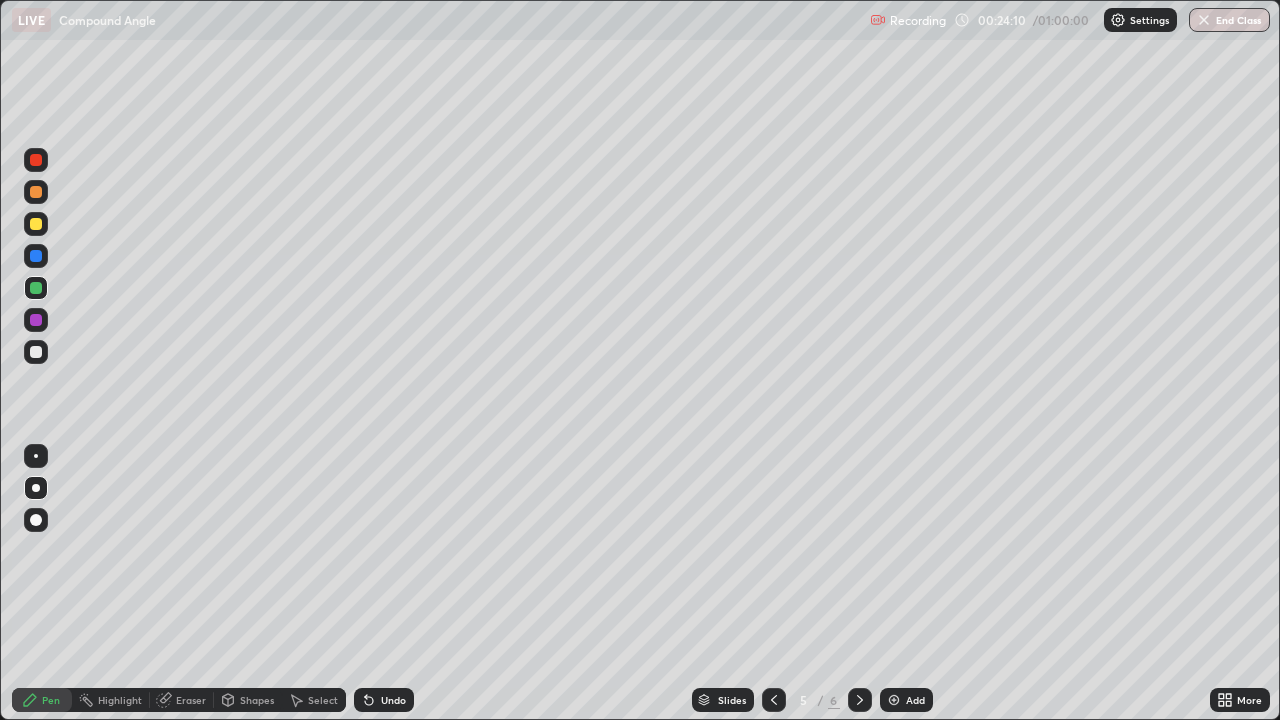 click 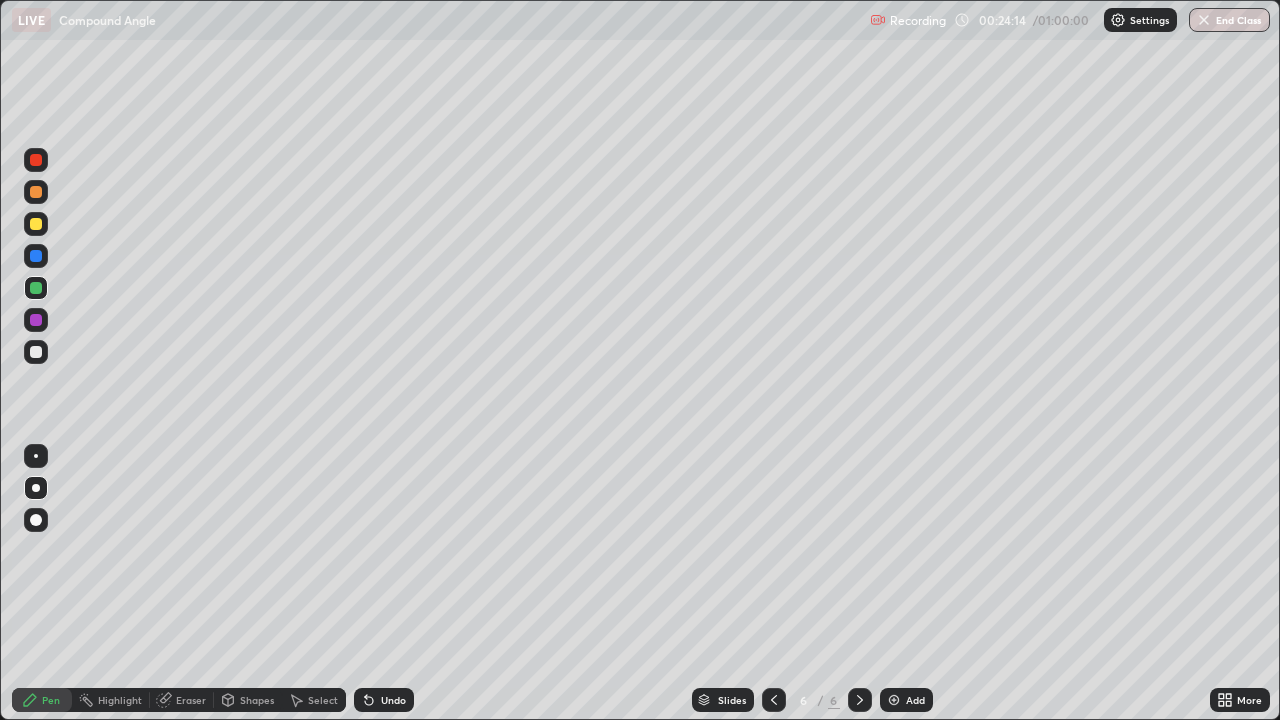 click 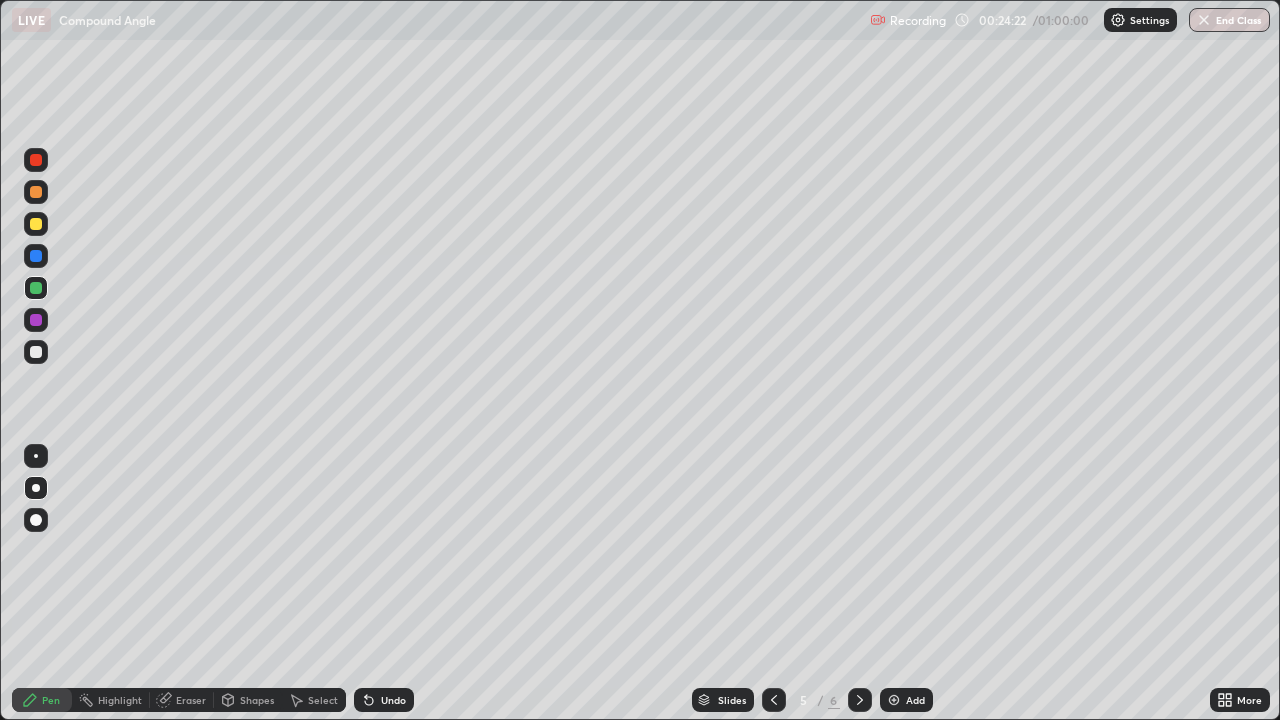 click at bounding box center (860, 700) 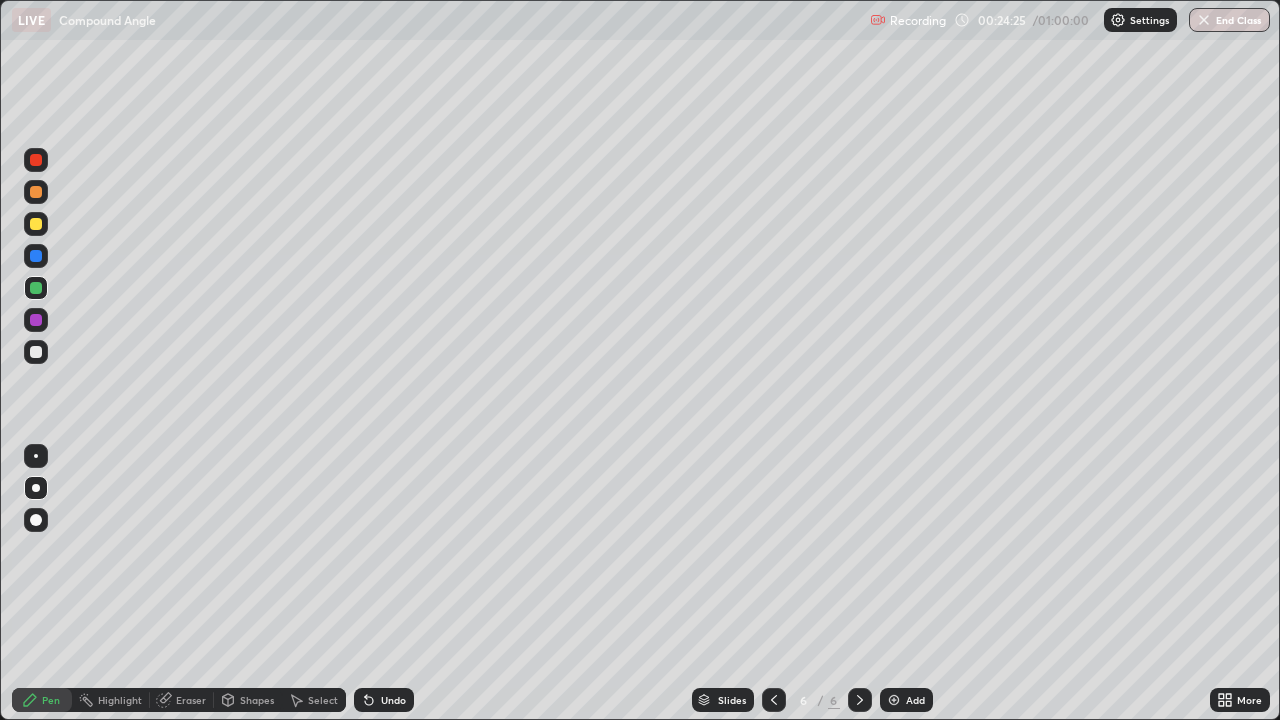 click at bounding box center [774, 700] 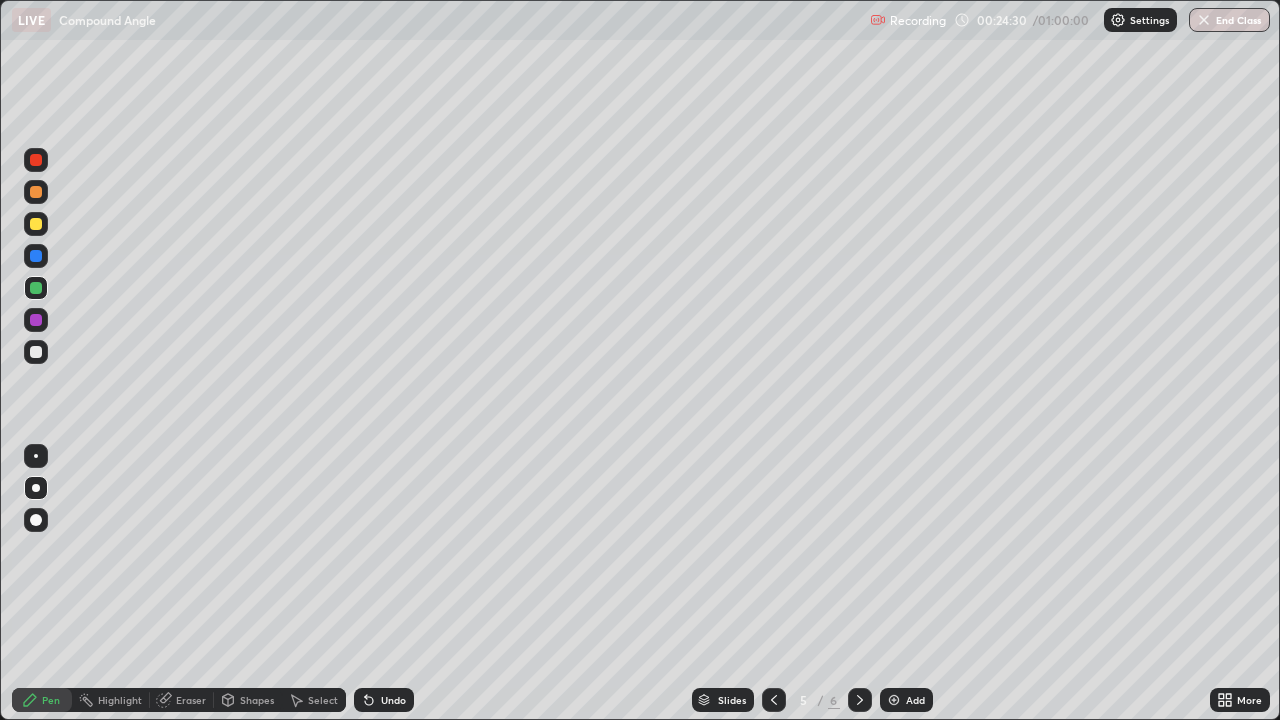 click 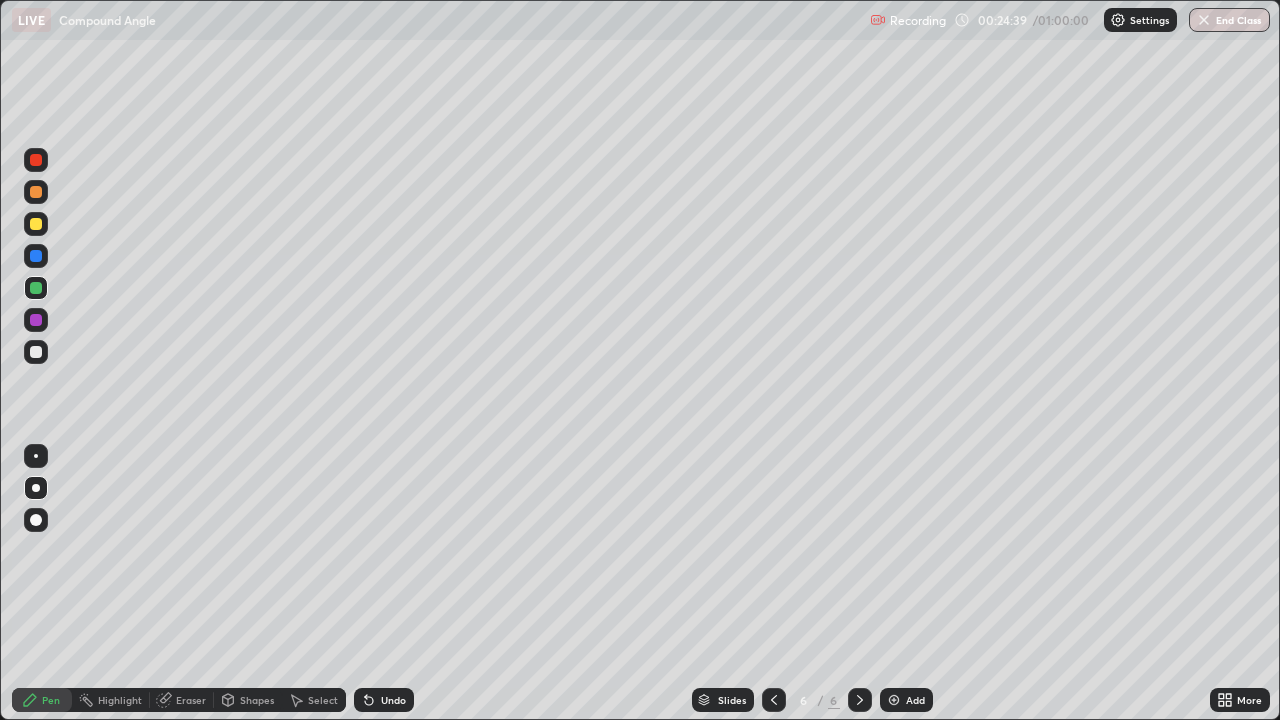 click at bounding box center (36, 224) 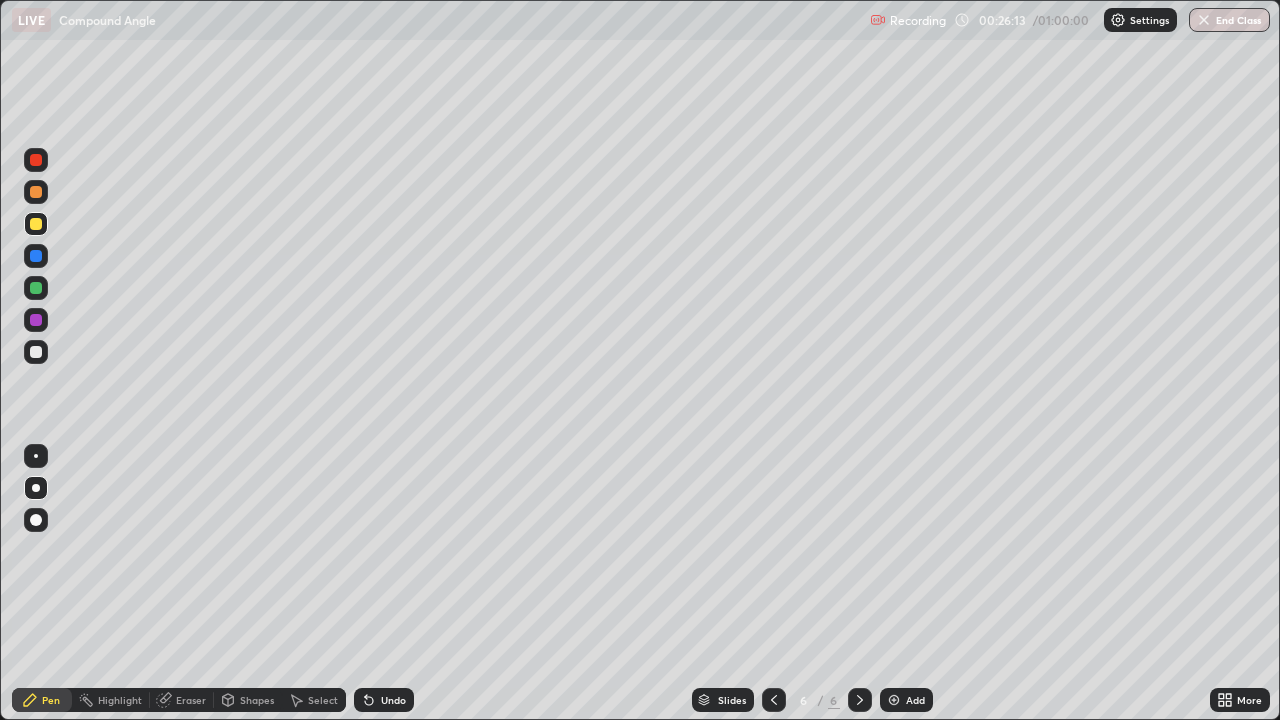 click on "Undo" at bounding box center [384, 700] 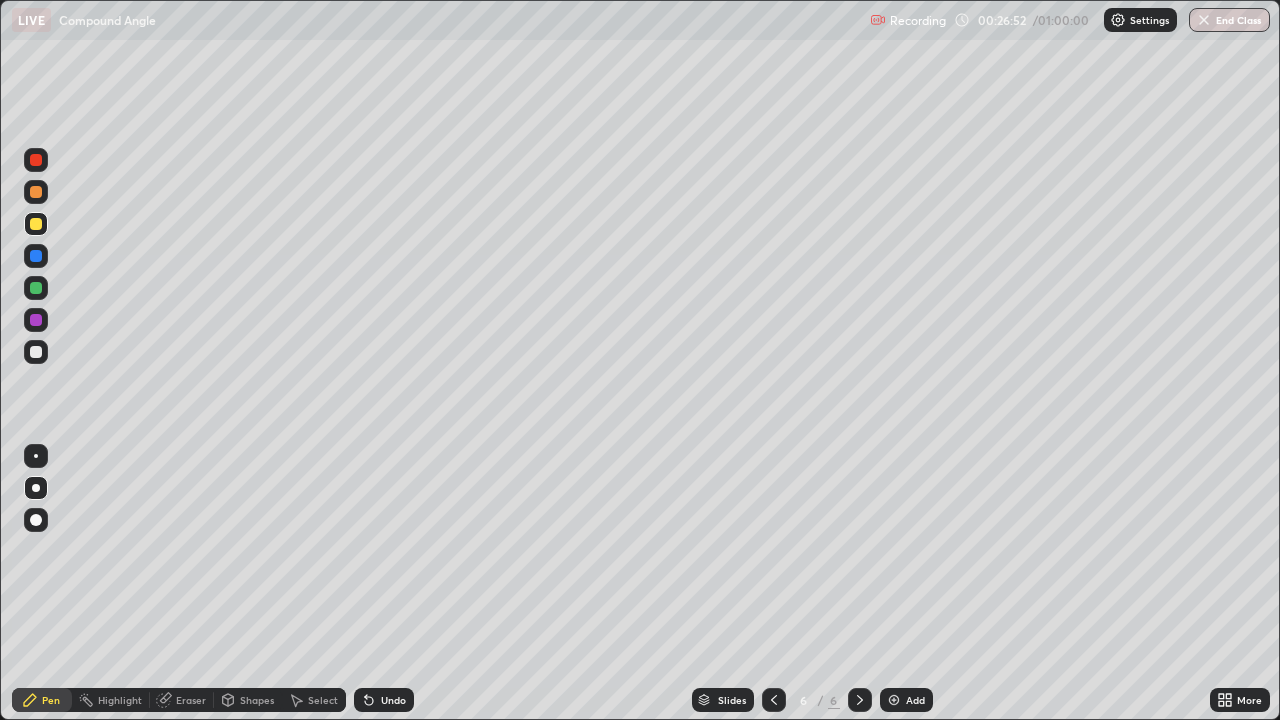click at bounding box center [36, 320] 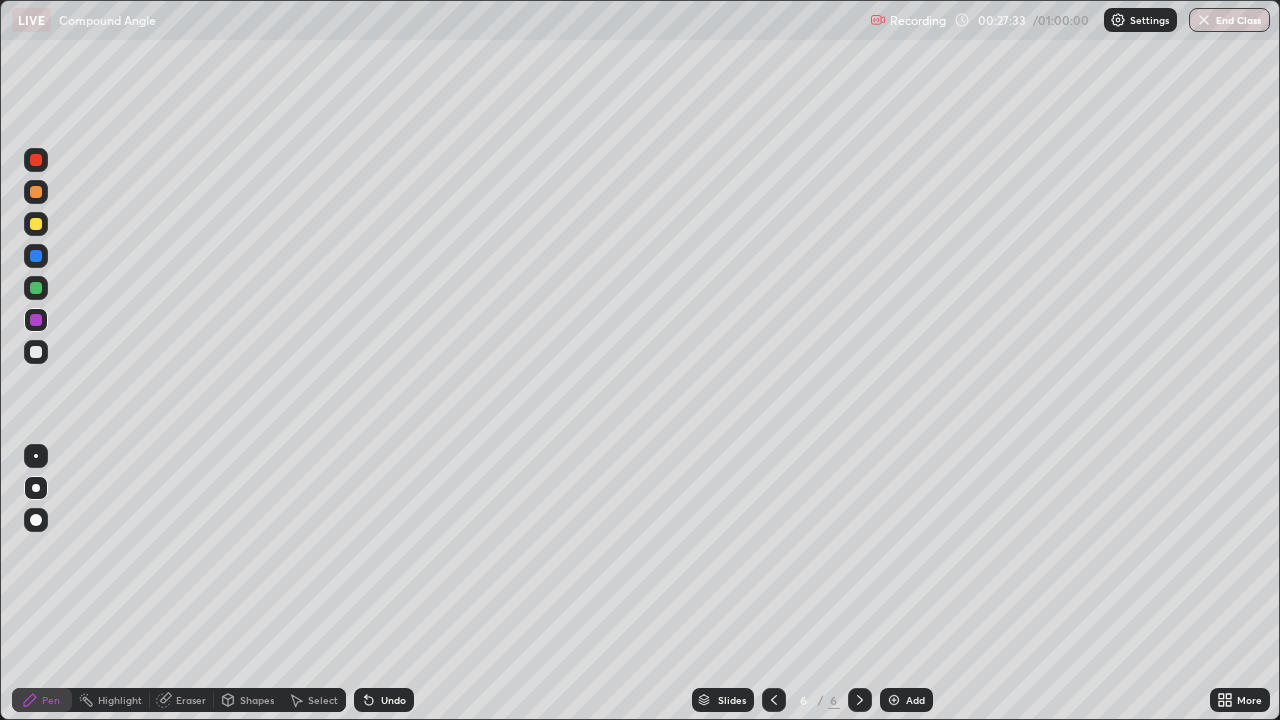 click 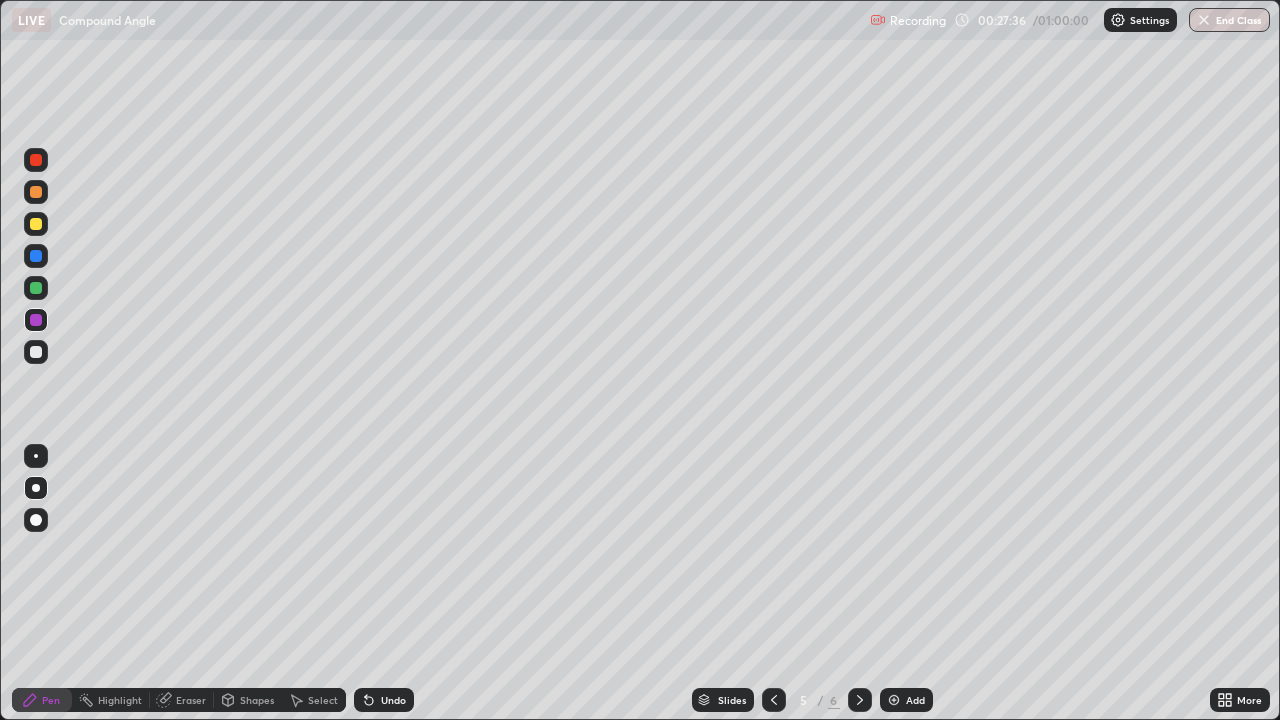click 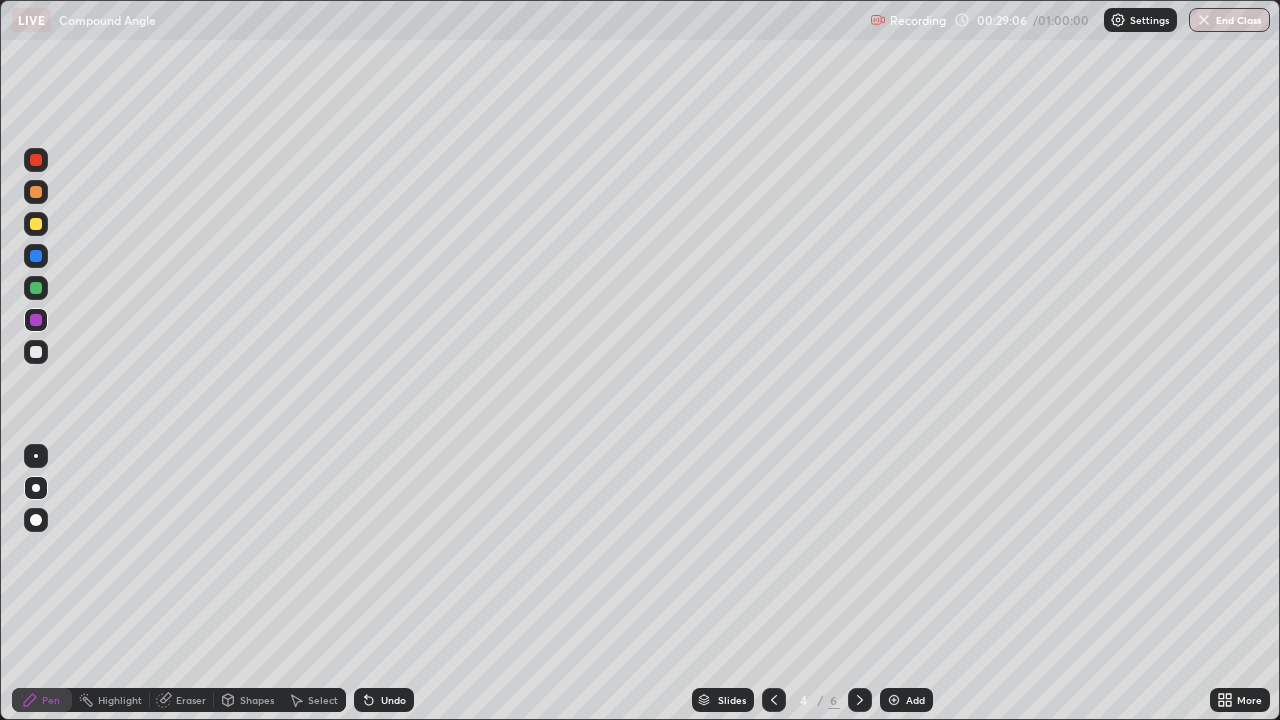 click 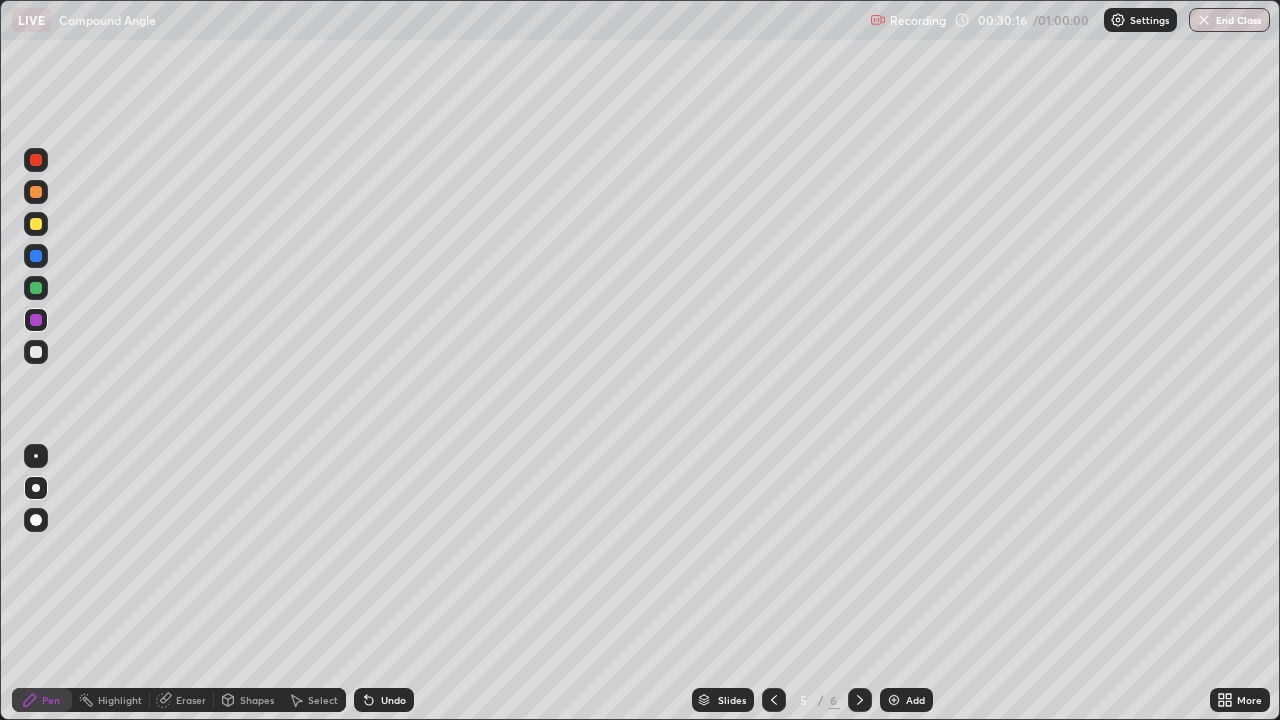 click 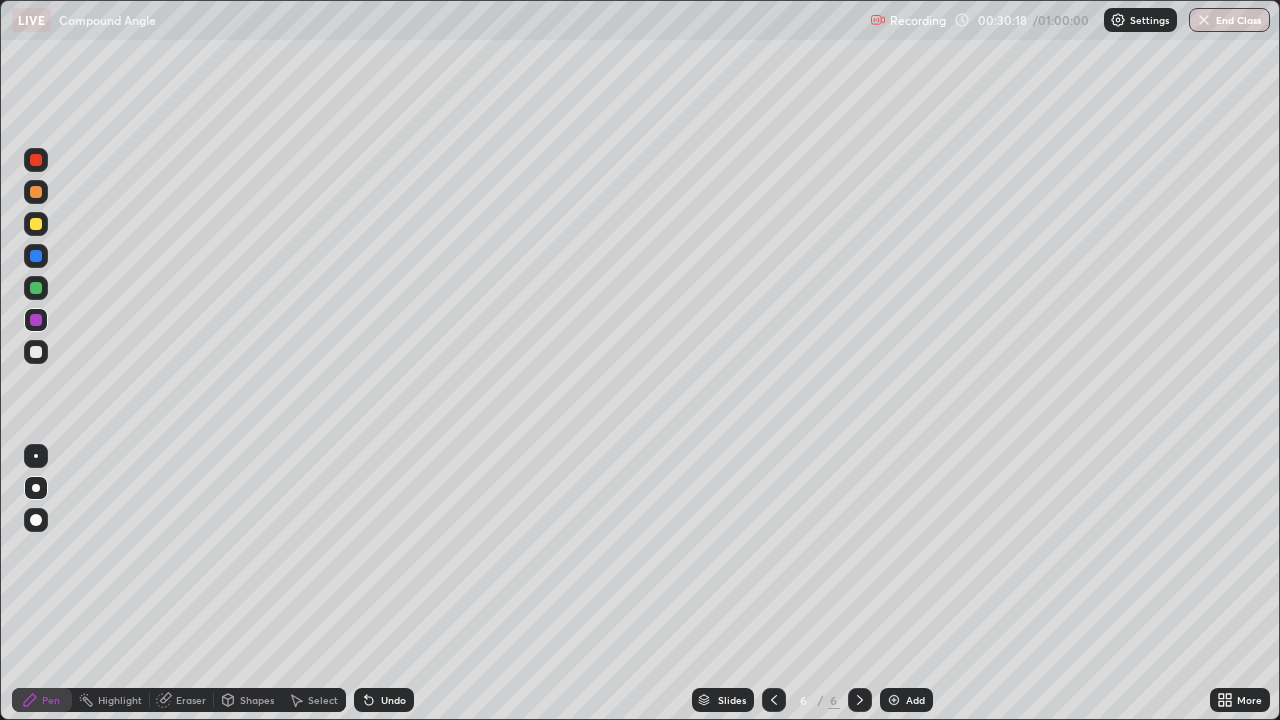 click 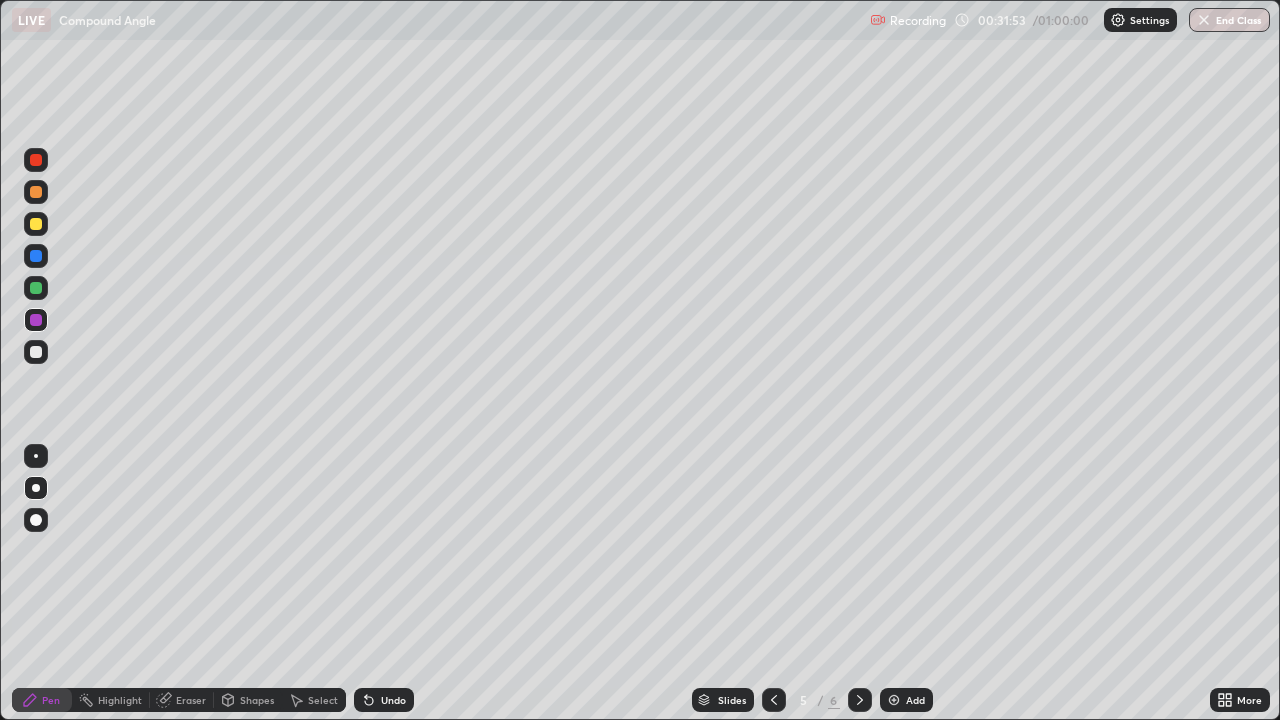 click at bounding box center (860, 700) 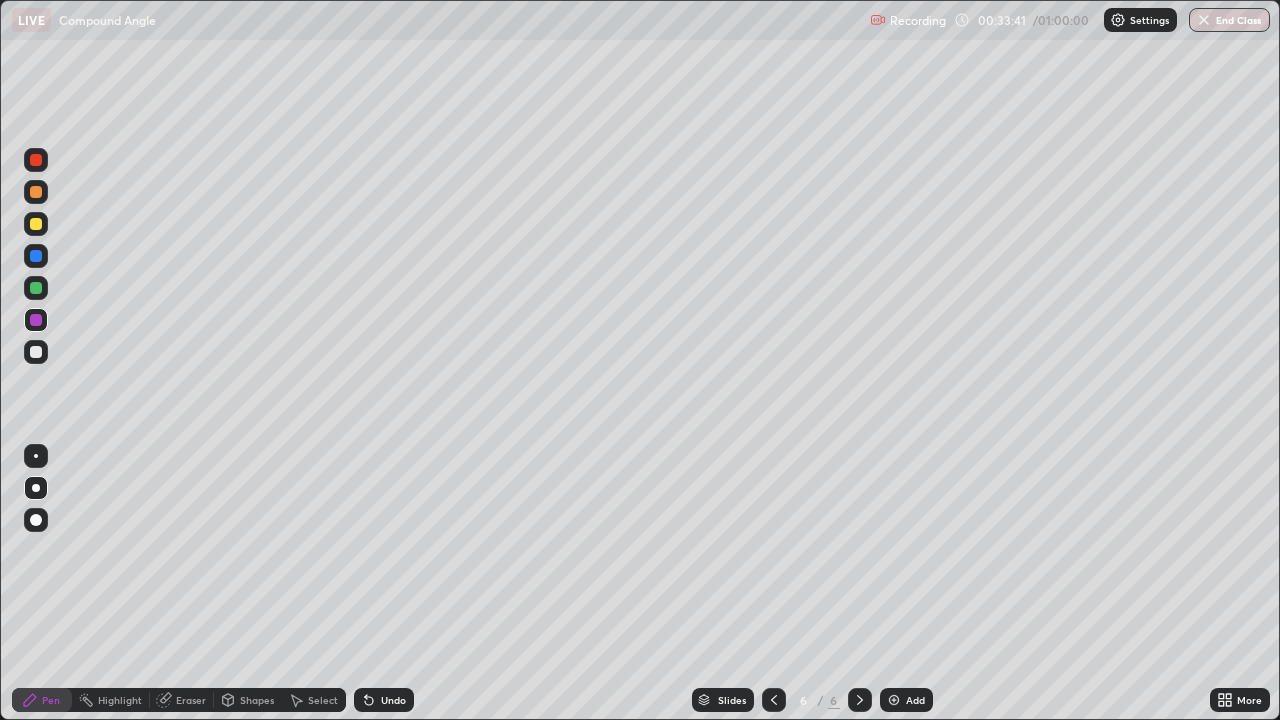 click on "Add" at bounding box center [906, 700] 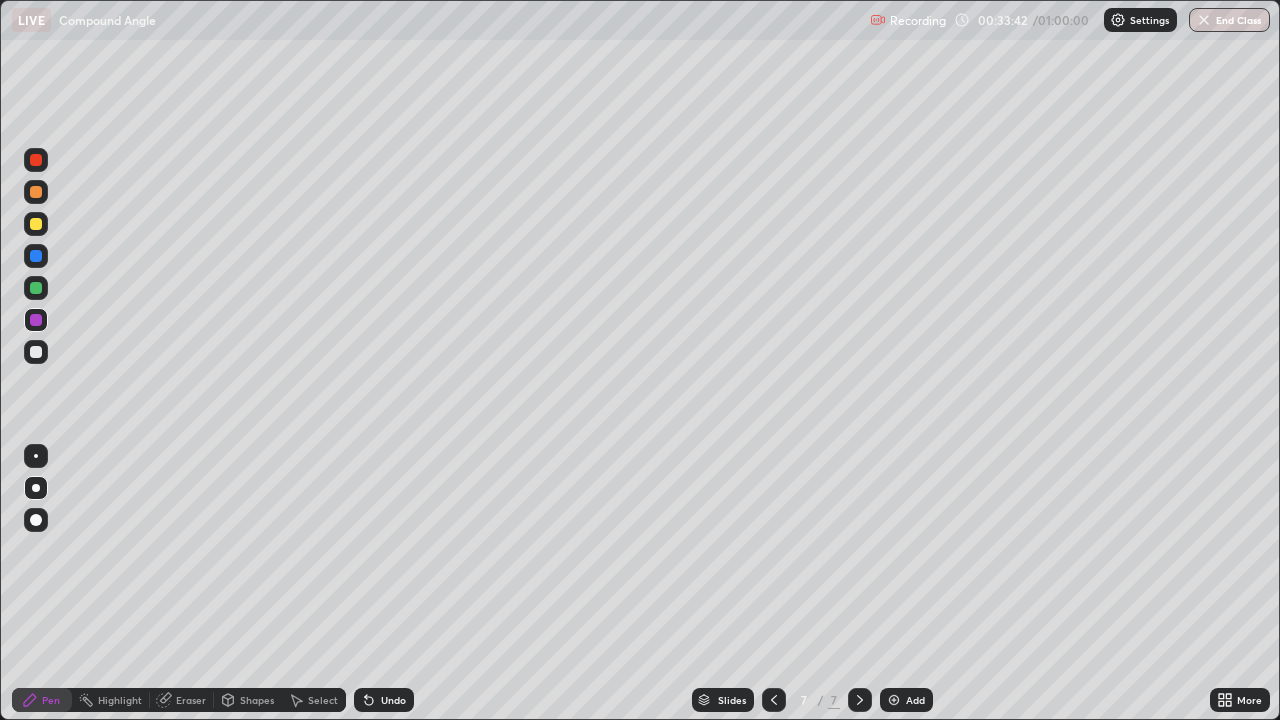 click at bounding box center [36, 192] 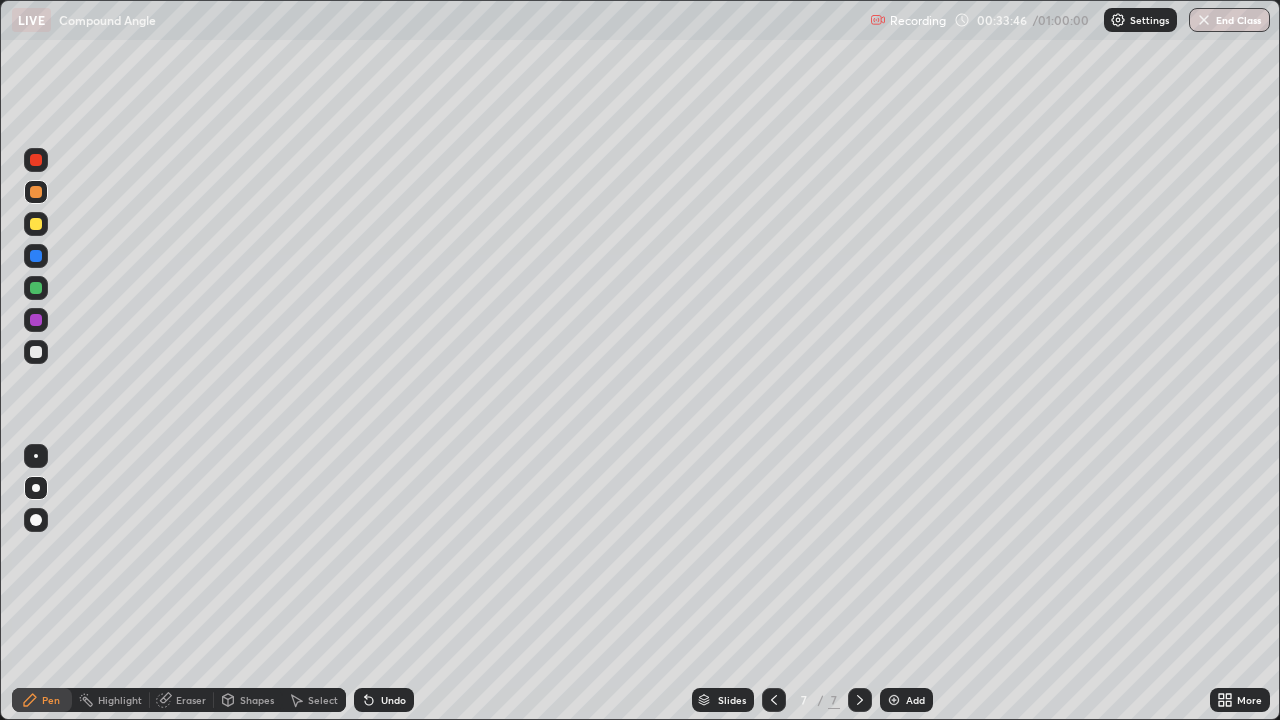 click at bounding box center (36, 320) 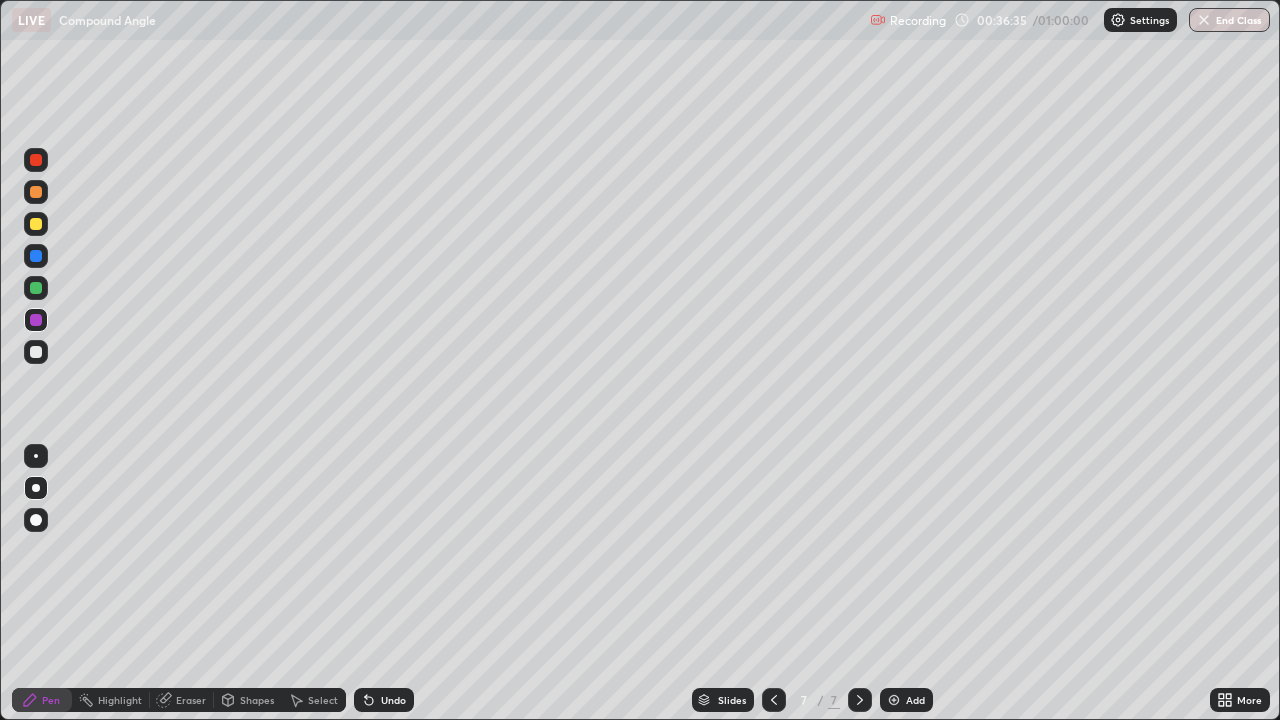 click at bounding box center (36, 256) 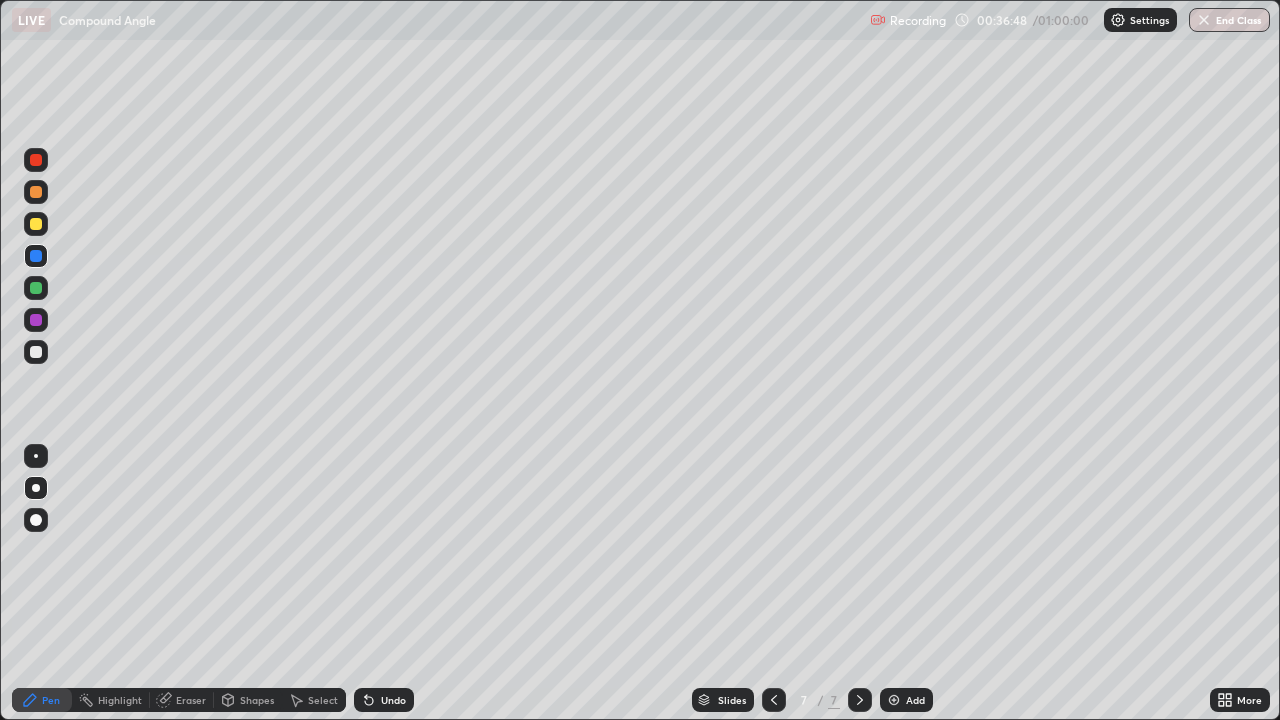 click at bounding box center [36, 288] 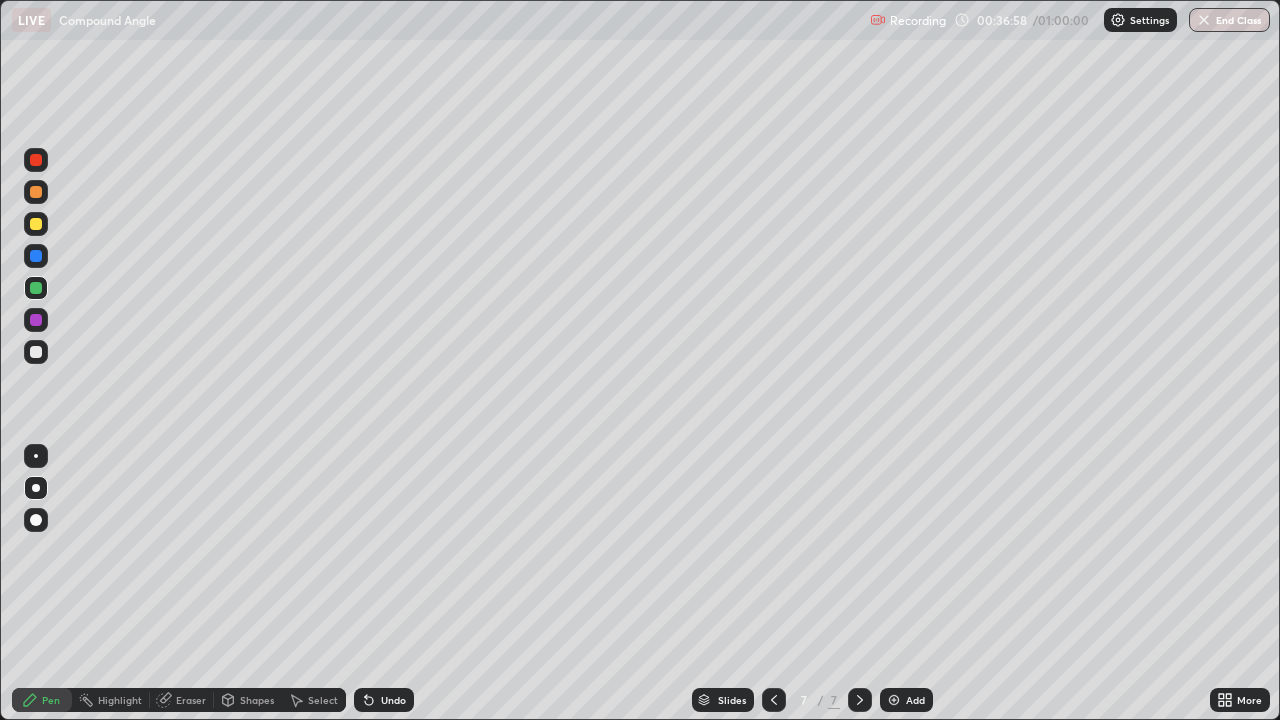 click on "Undo" at bounding box center (384, 700) 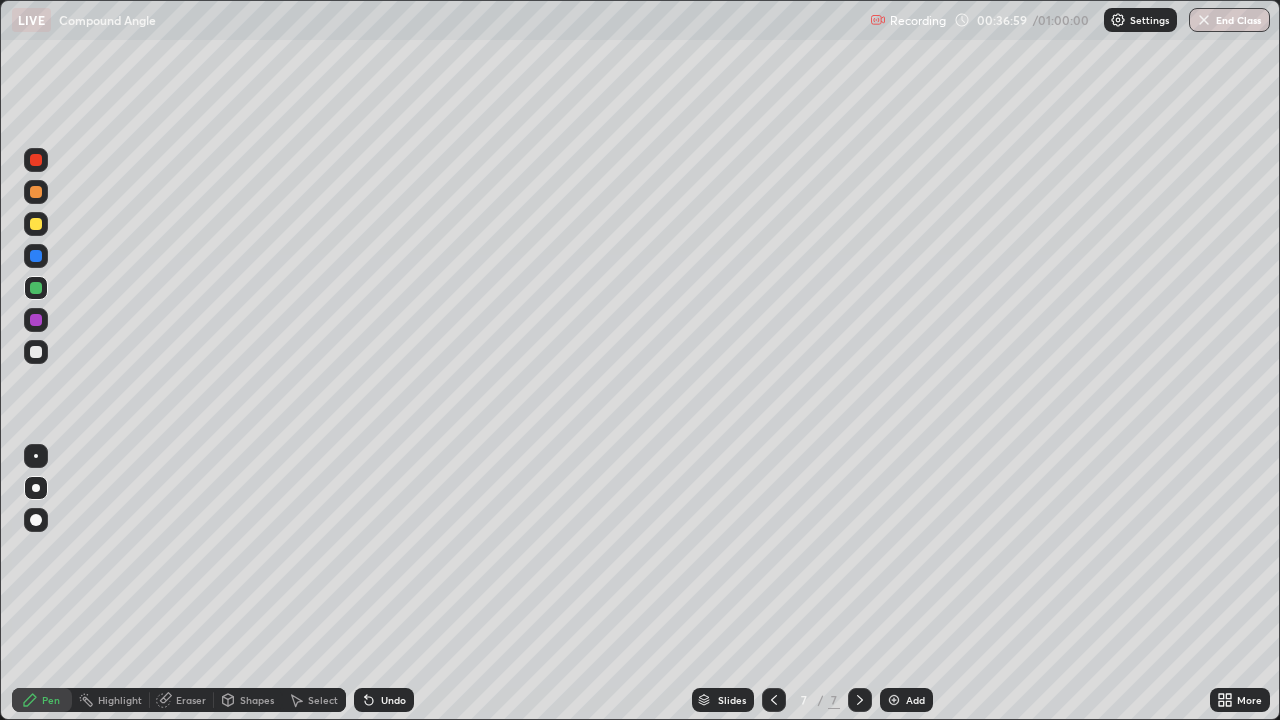 click on "Undo" at bounding box center [384, 700] 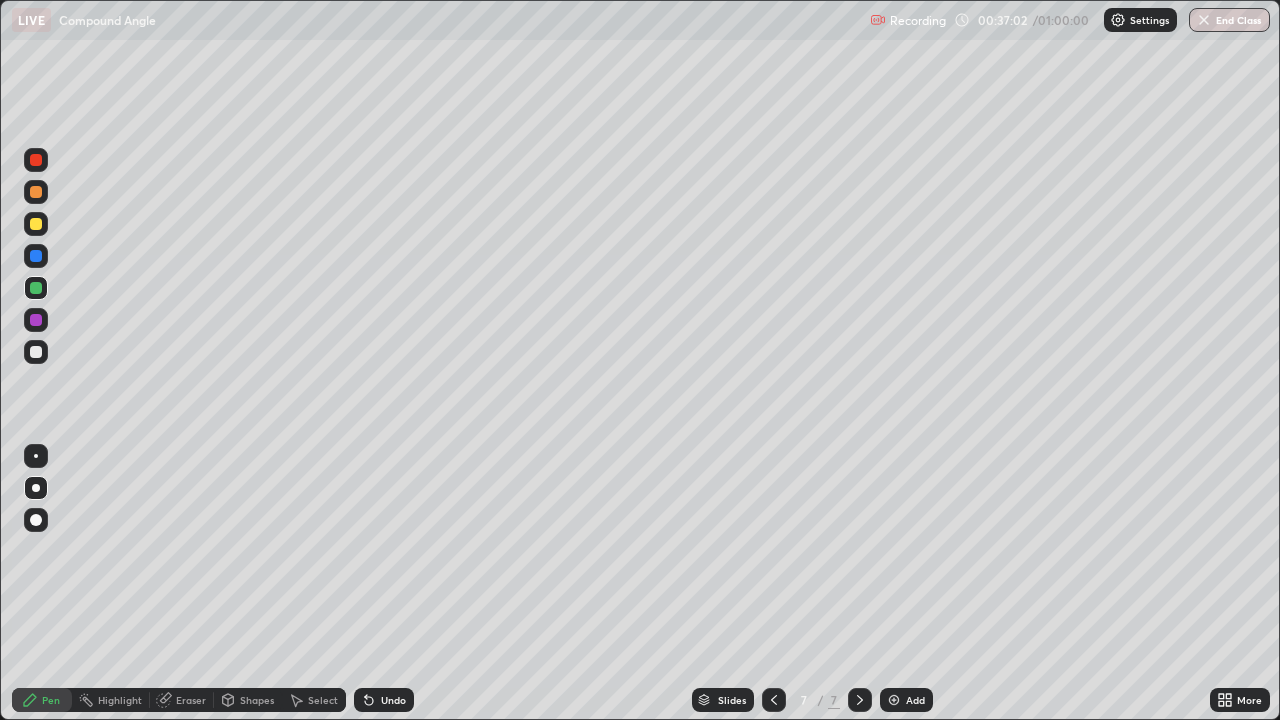 click on "Undo" at bounding box center (384, 700) 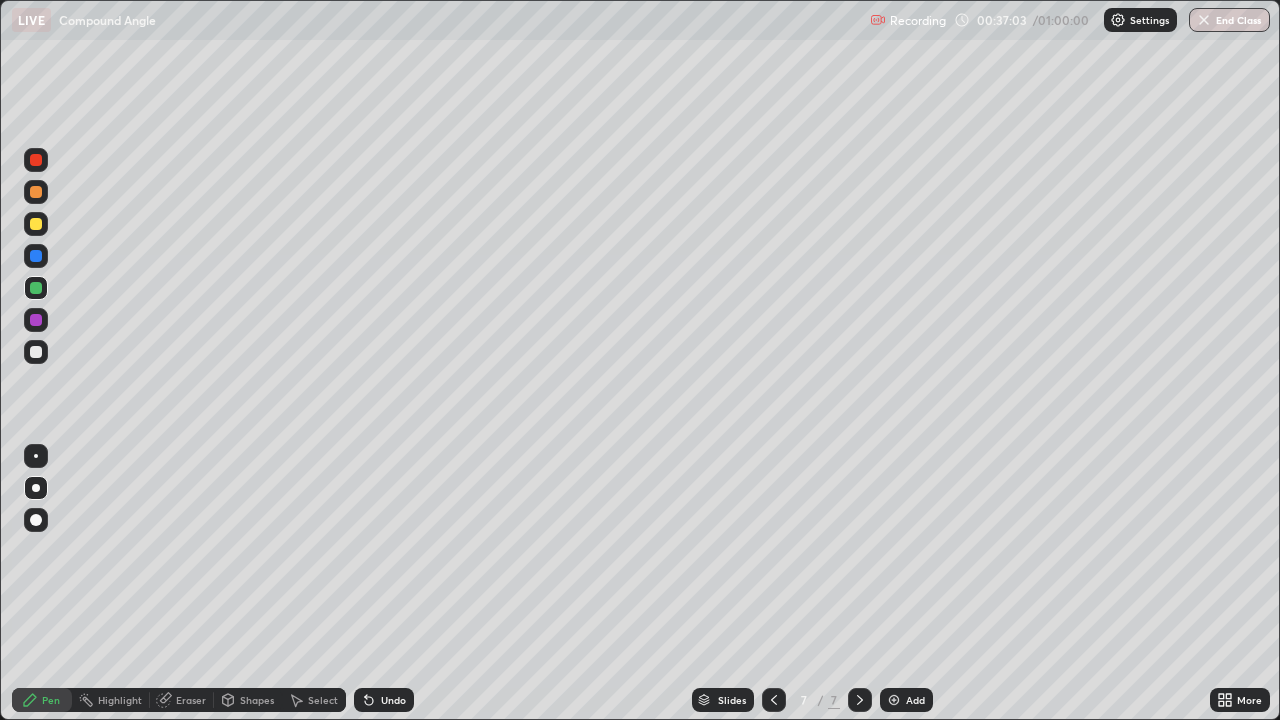 click on "Undo" at bounding box center [393, 700] 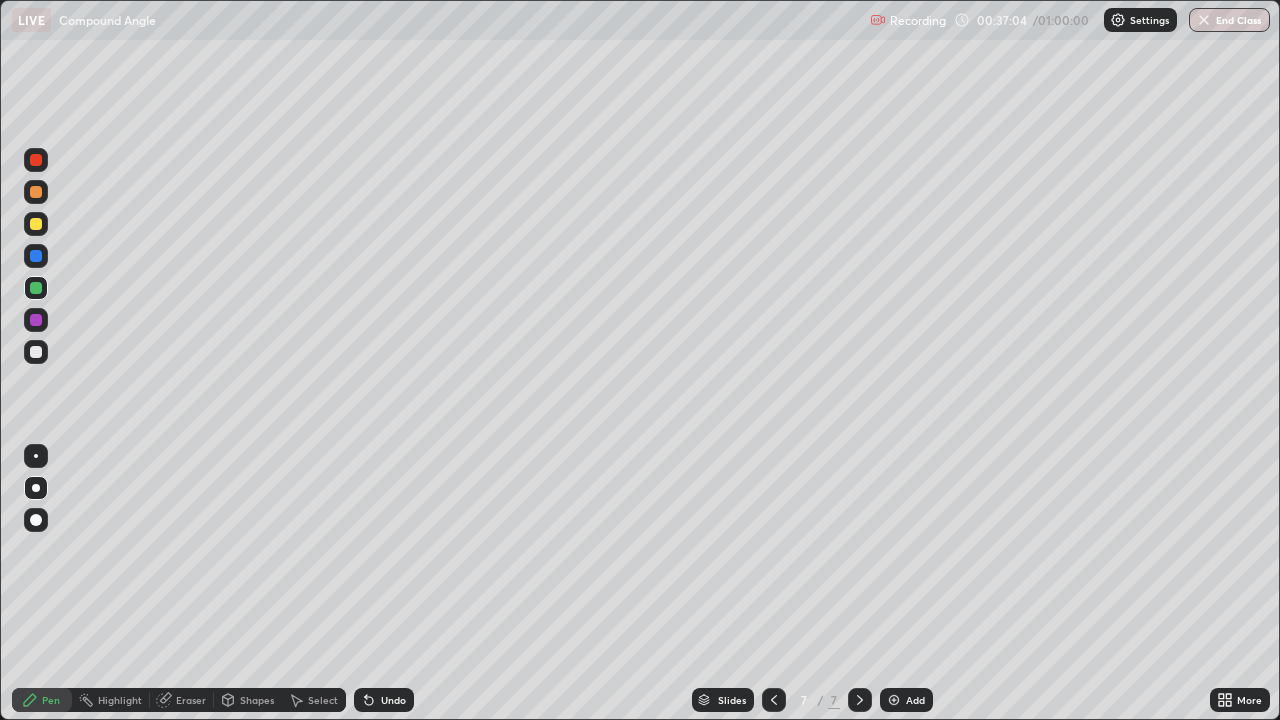 click on "Undo" at bounding box center [384, 700] 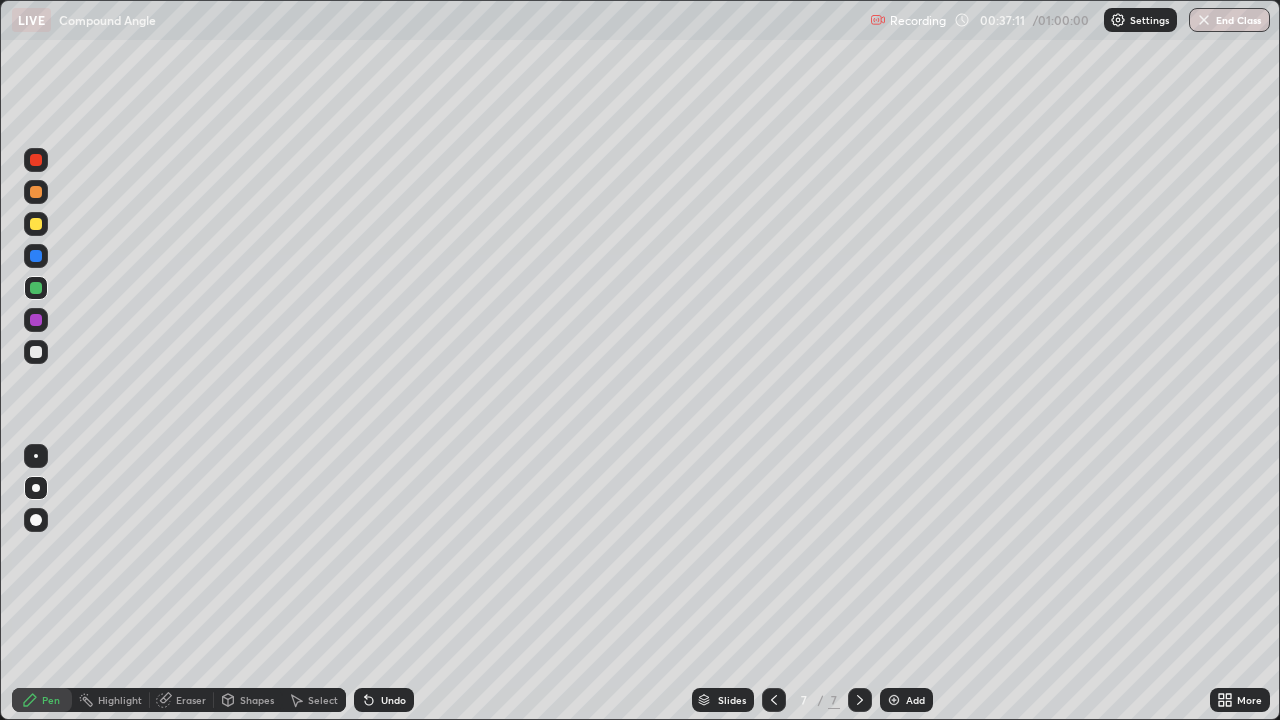 click at bounding box center (36, 320) 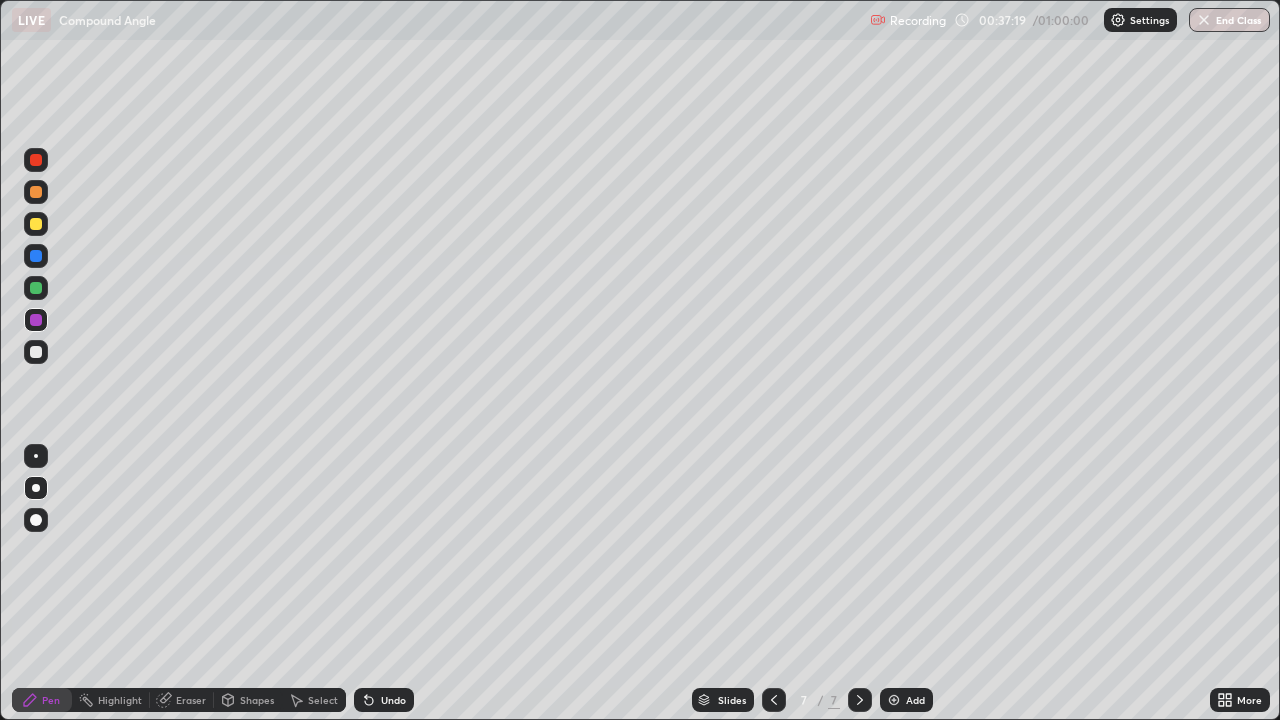 click at bounding box center (36, 192) 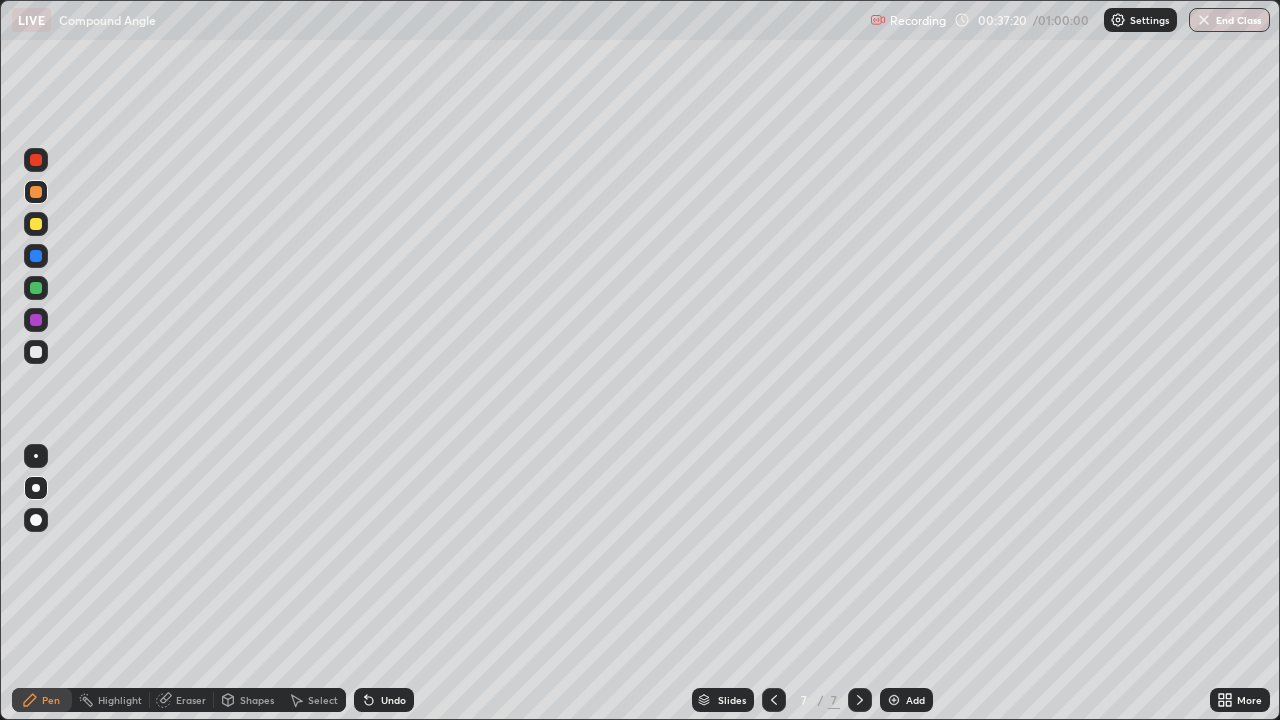 click at bounding box center [36, 224] 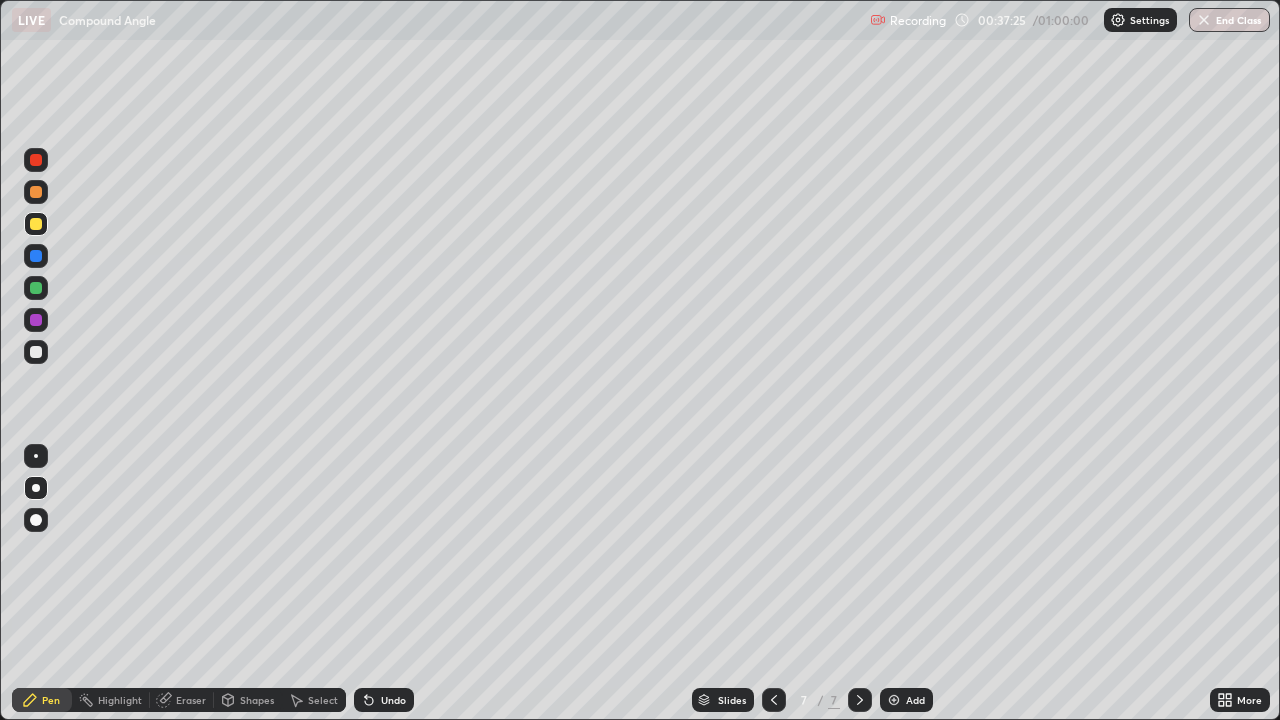 click on "Undo" at bounding box center [393, 700] 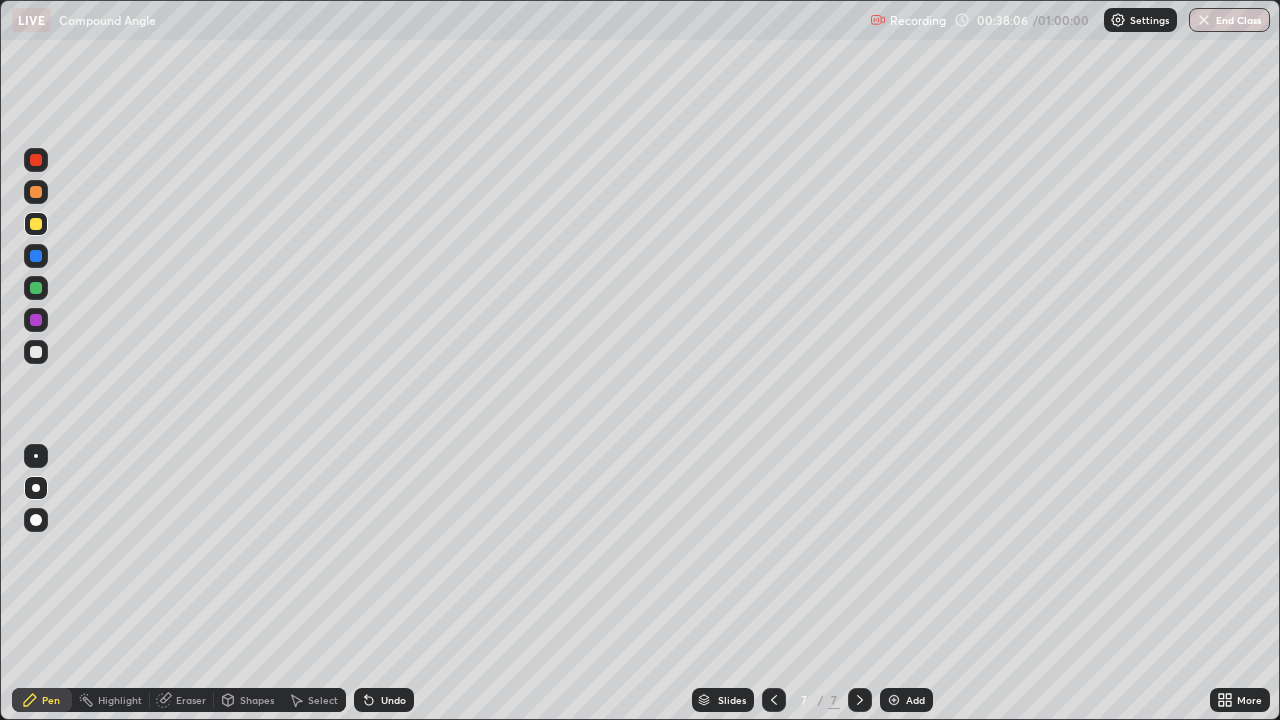 click at bounding box center (36, 320) 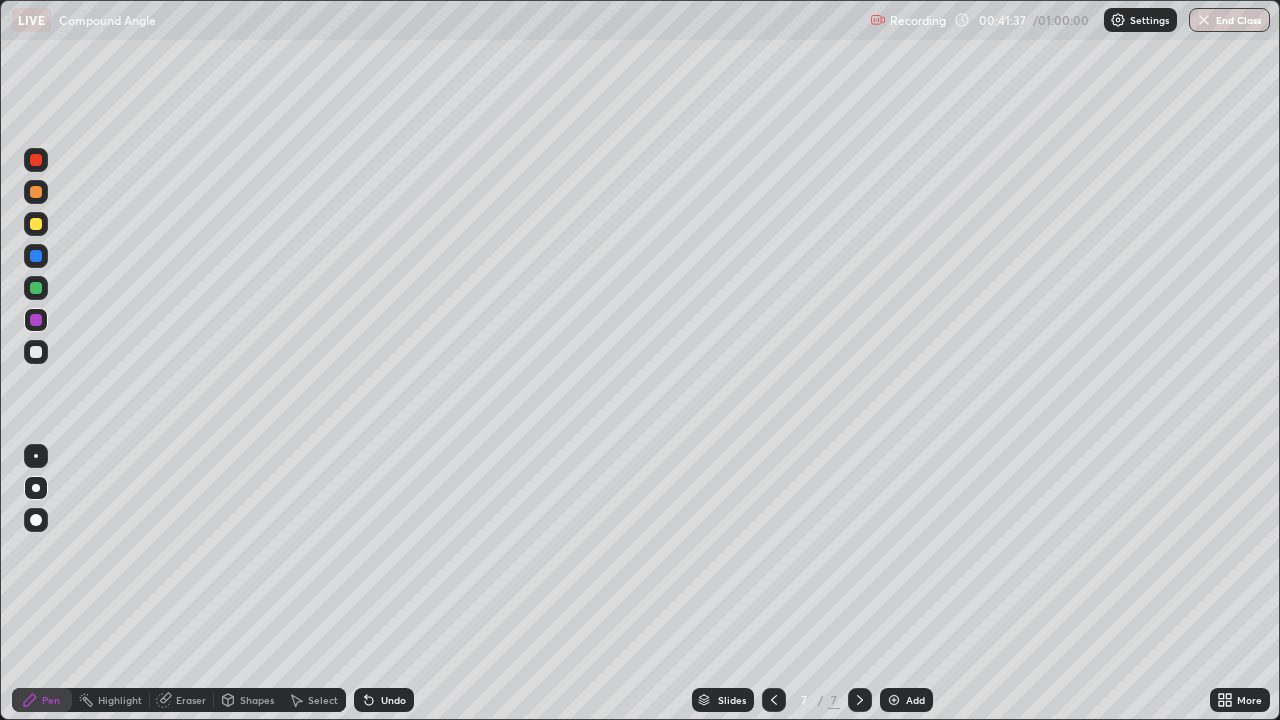 click at bounding box center (36, 288) 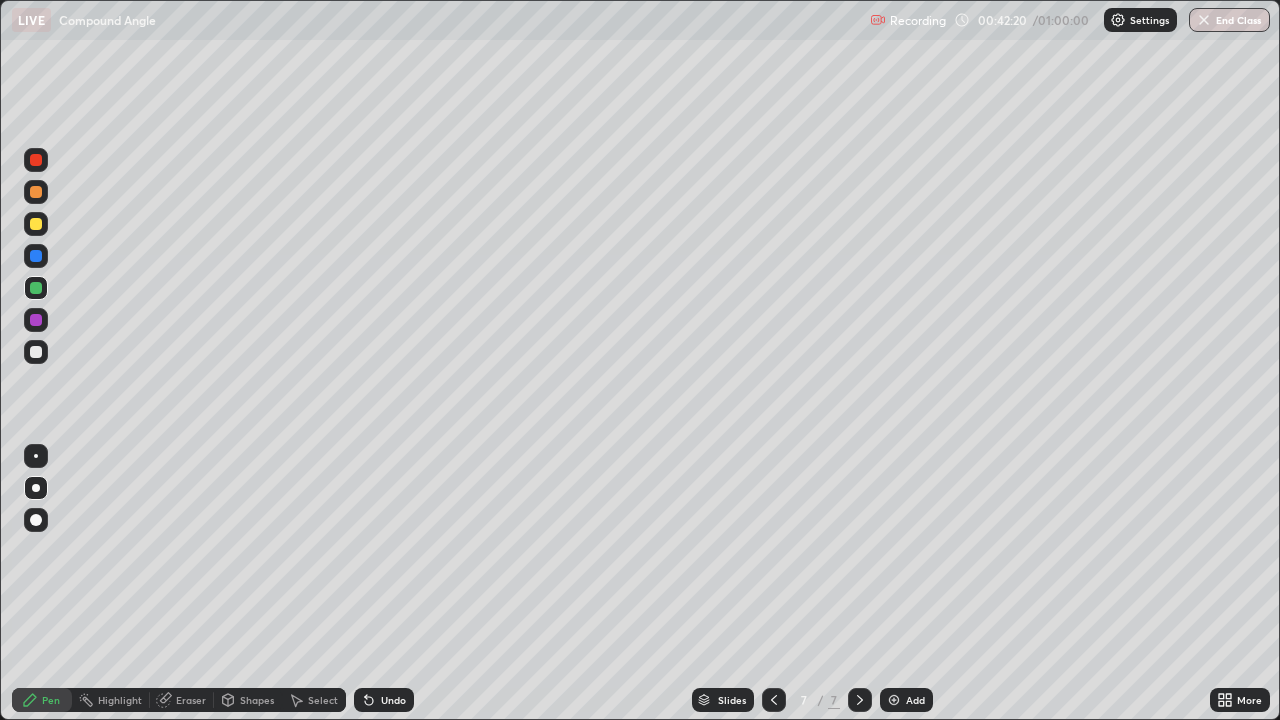 click on "Undo" at bounding box center (384, 700) 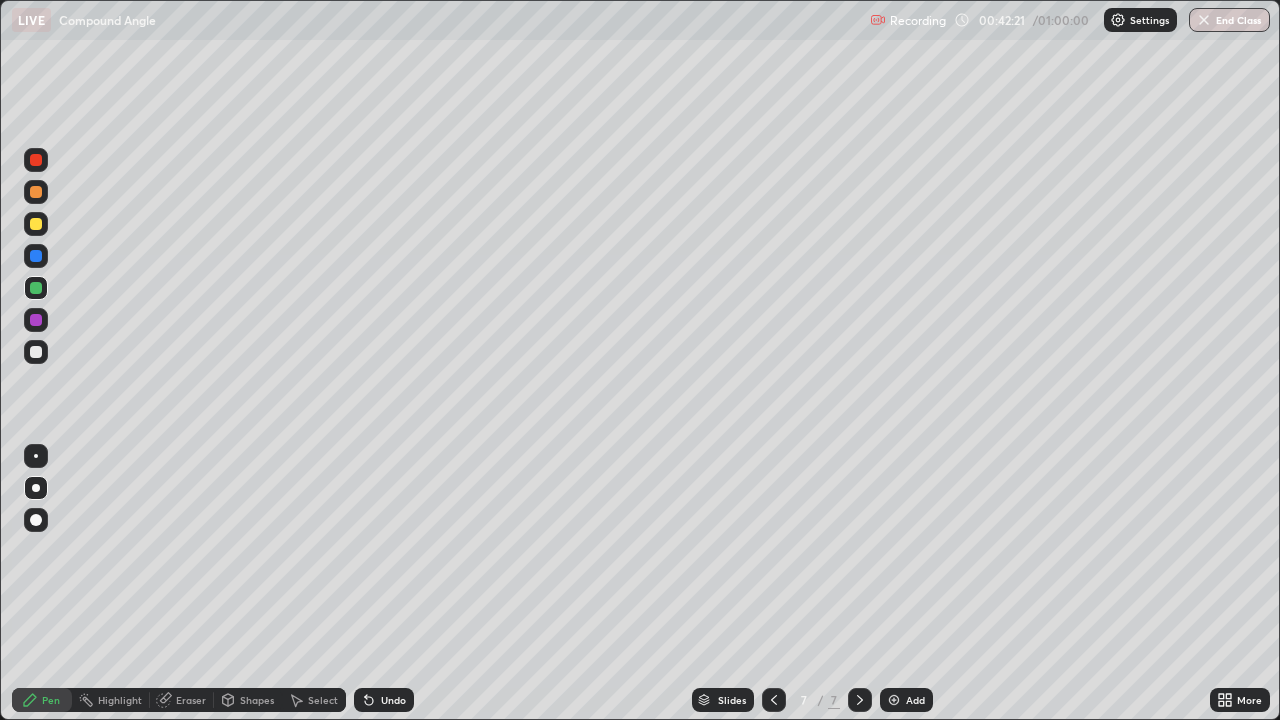 click on "Undo" at bounding box center [384, 700] 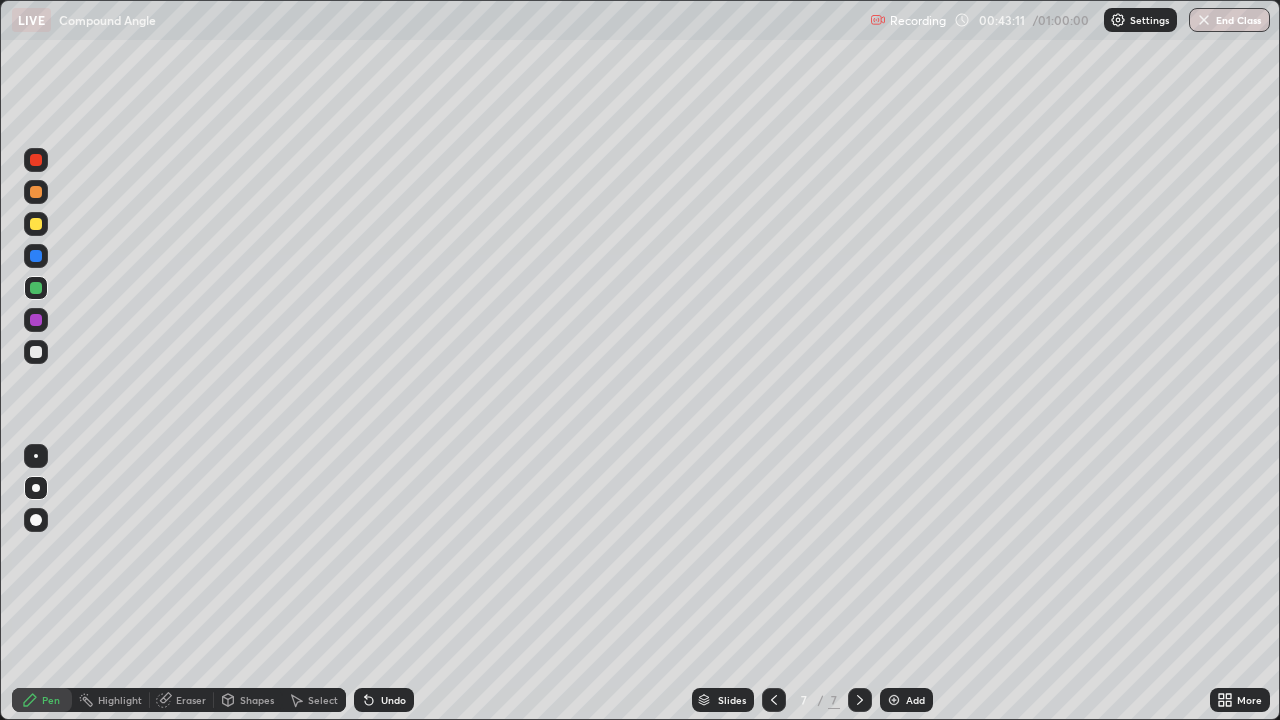 click at bounding box center (36, 256) 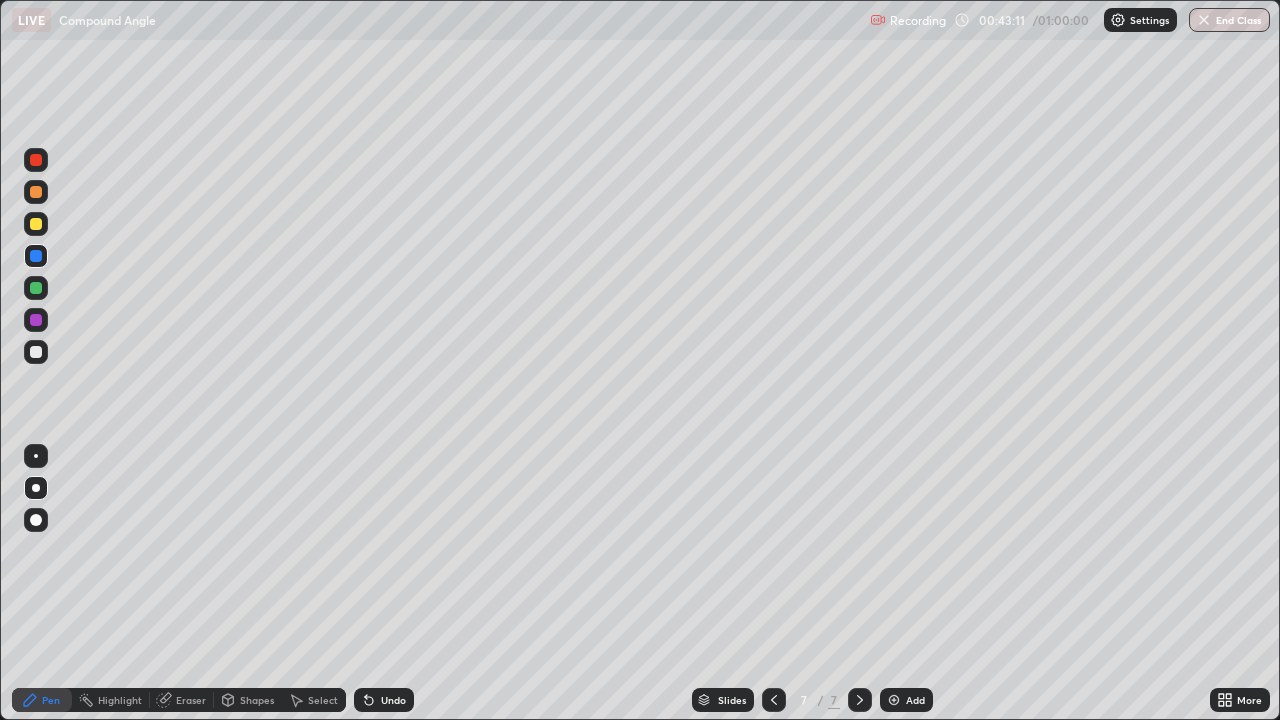 click at bounding box center [36, 320] 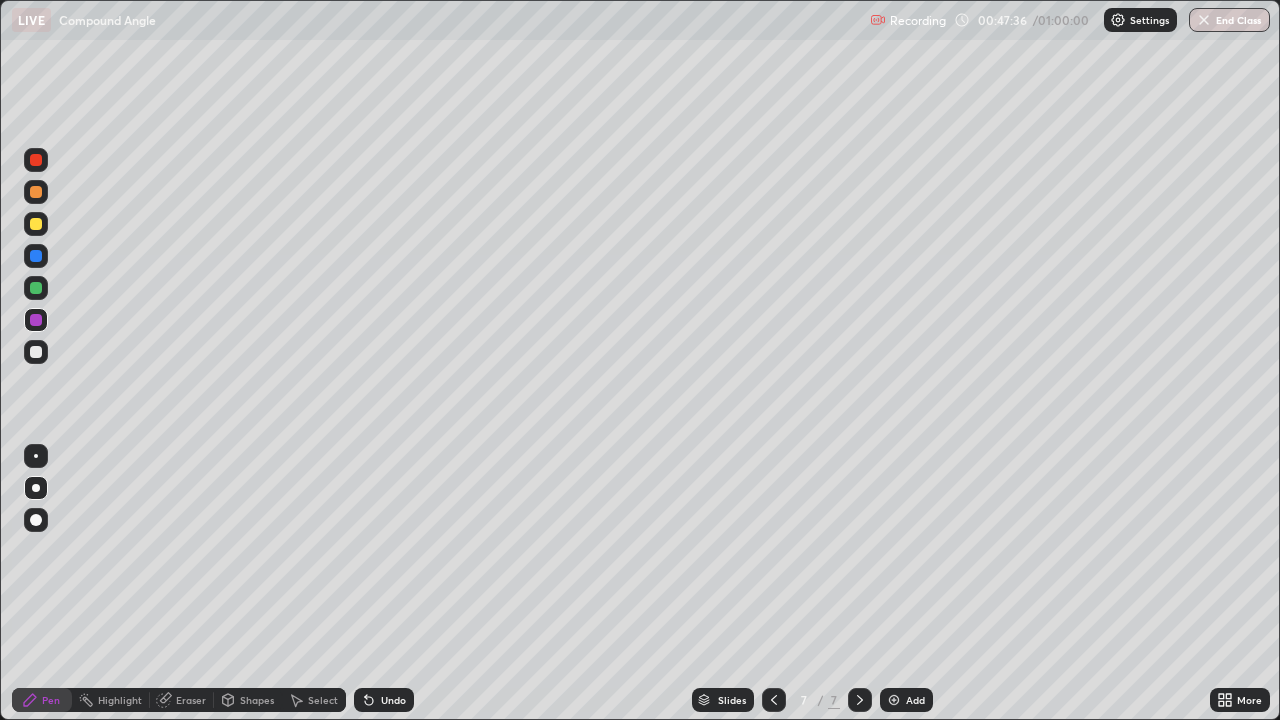 click at bounding box center [894, 700] 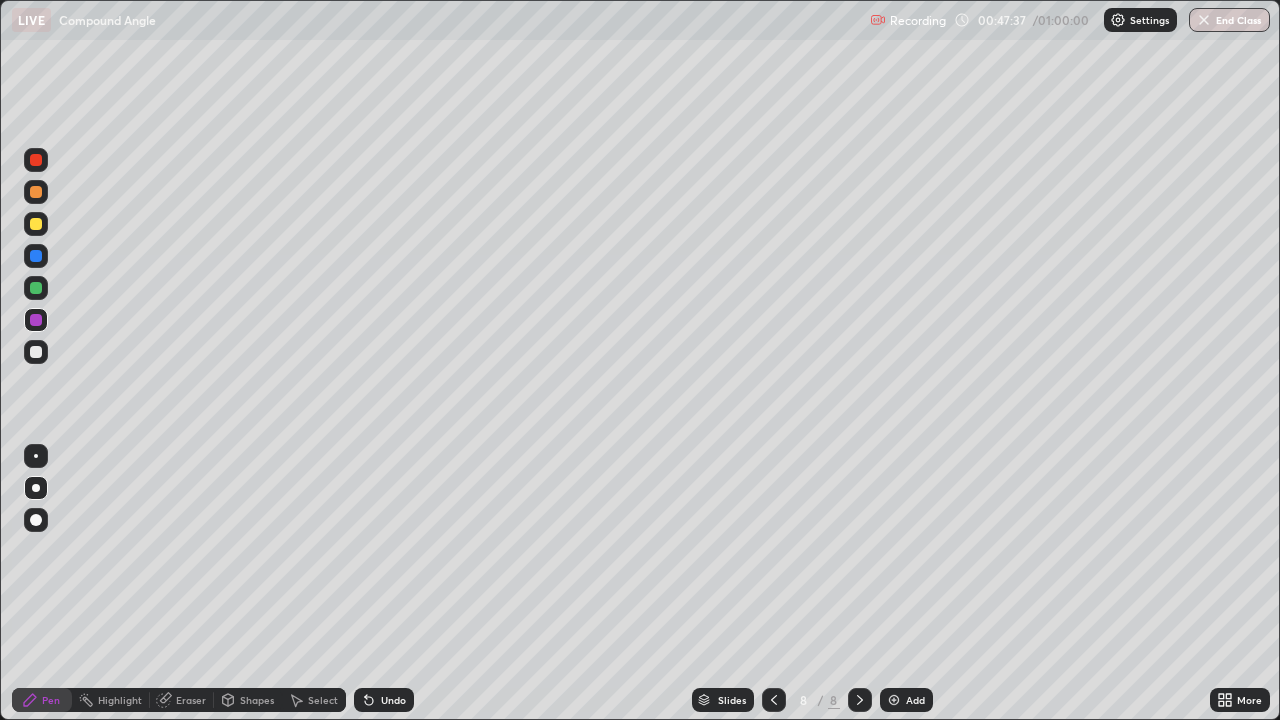 click at bounding box center [36, 192] 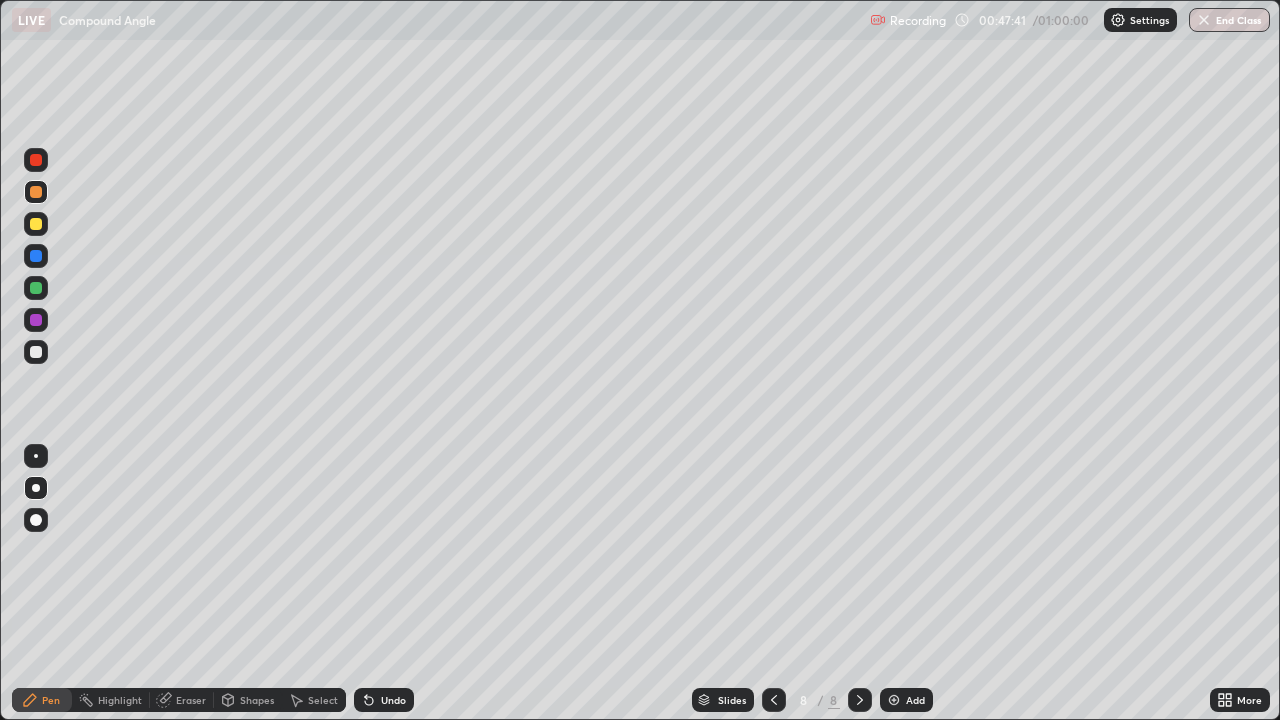 click at bounding box center [36, 224] 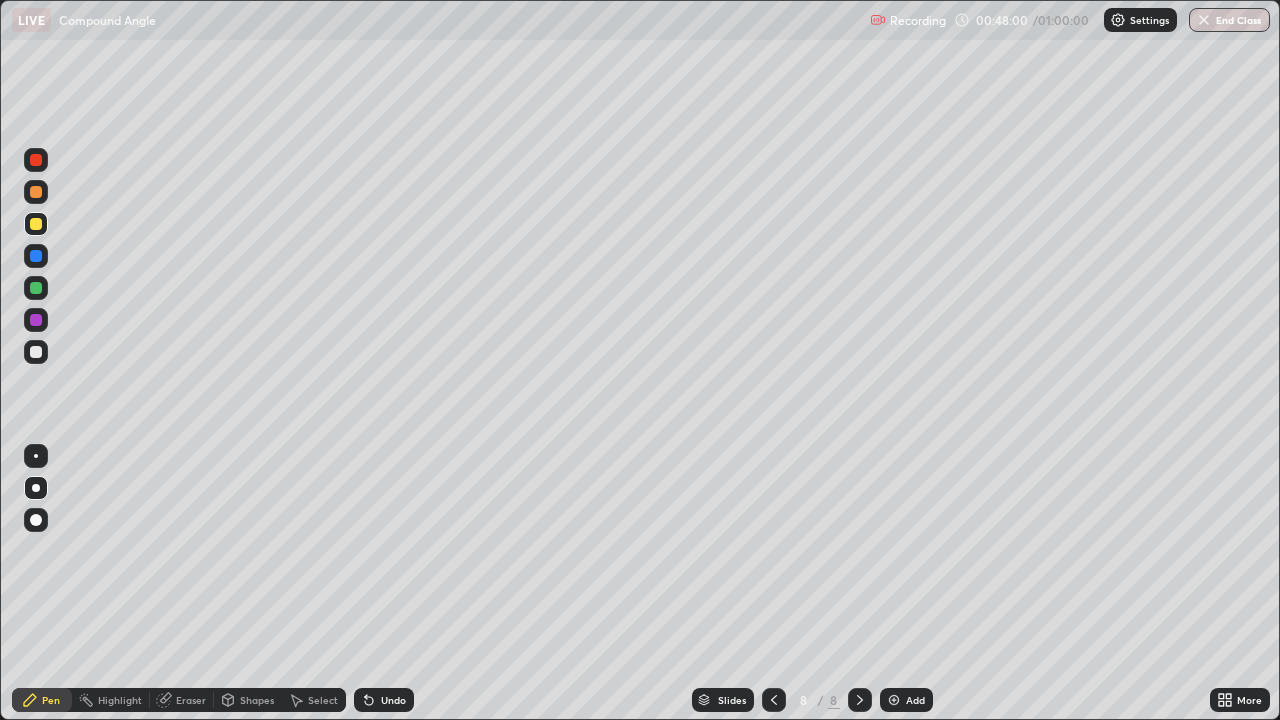 click at bounding box center (36, 288) 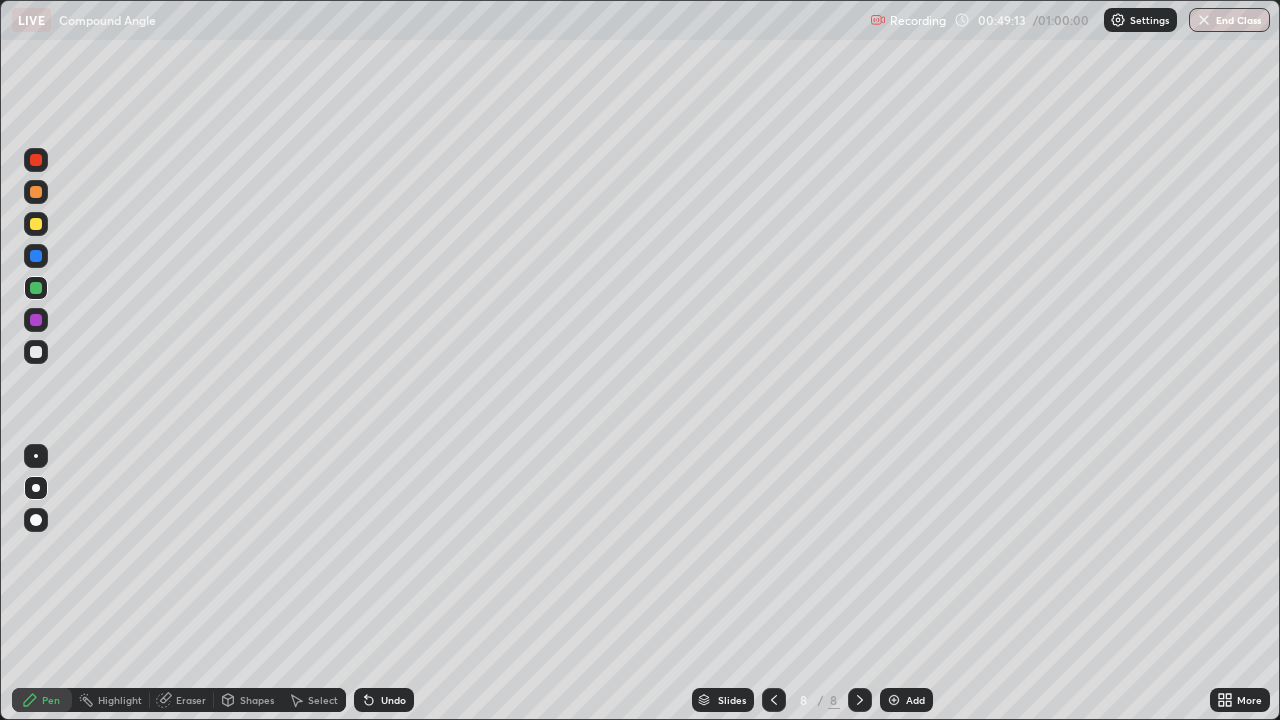 click at bounding box center [894, 700] 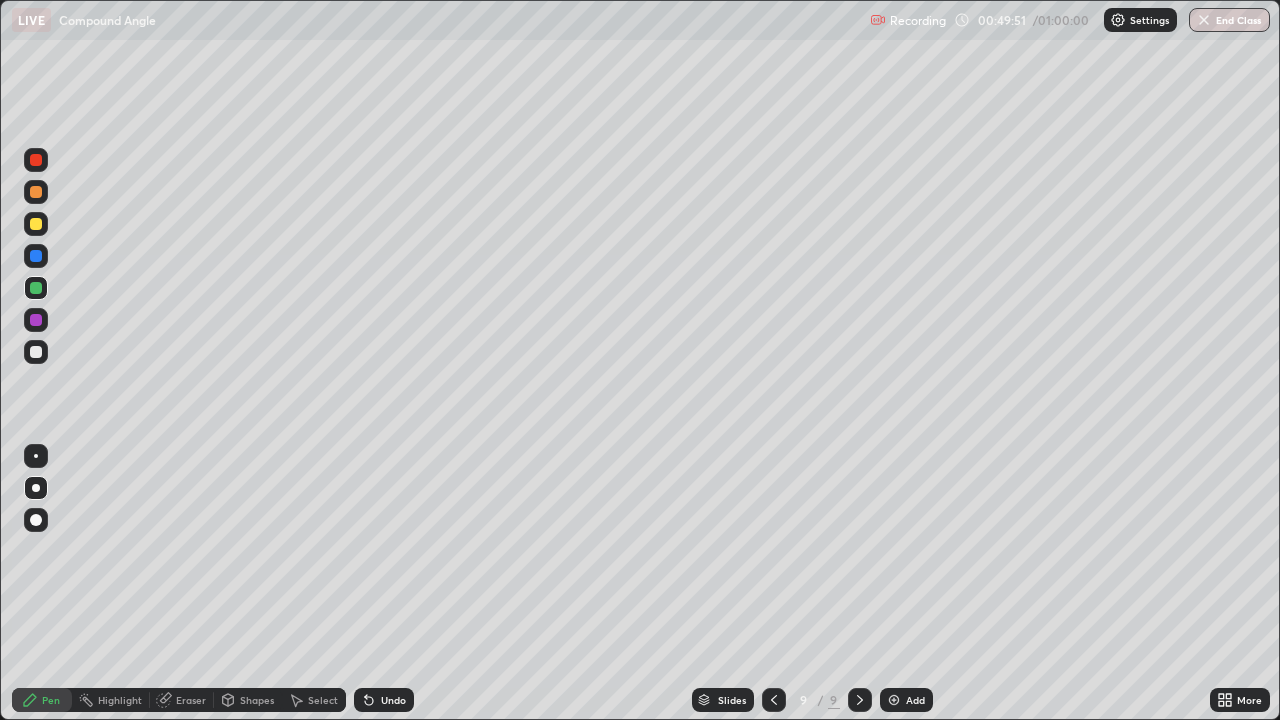 click at bounding box center (36, 320) 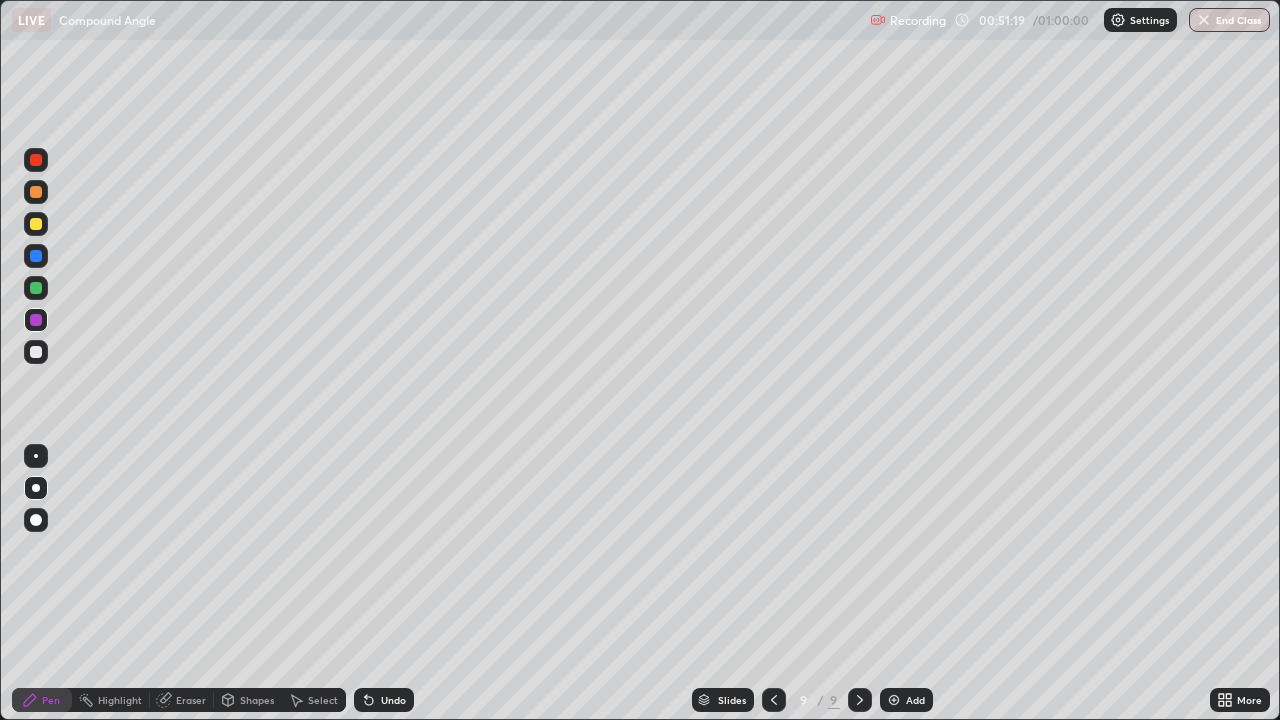 click on "Undo" at bounding box center [384, 700] 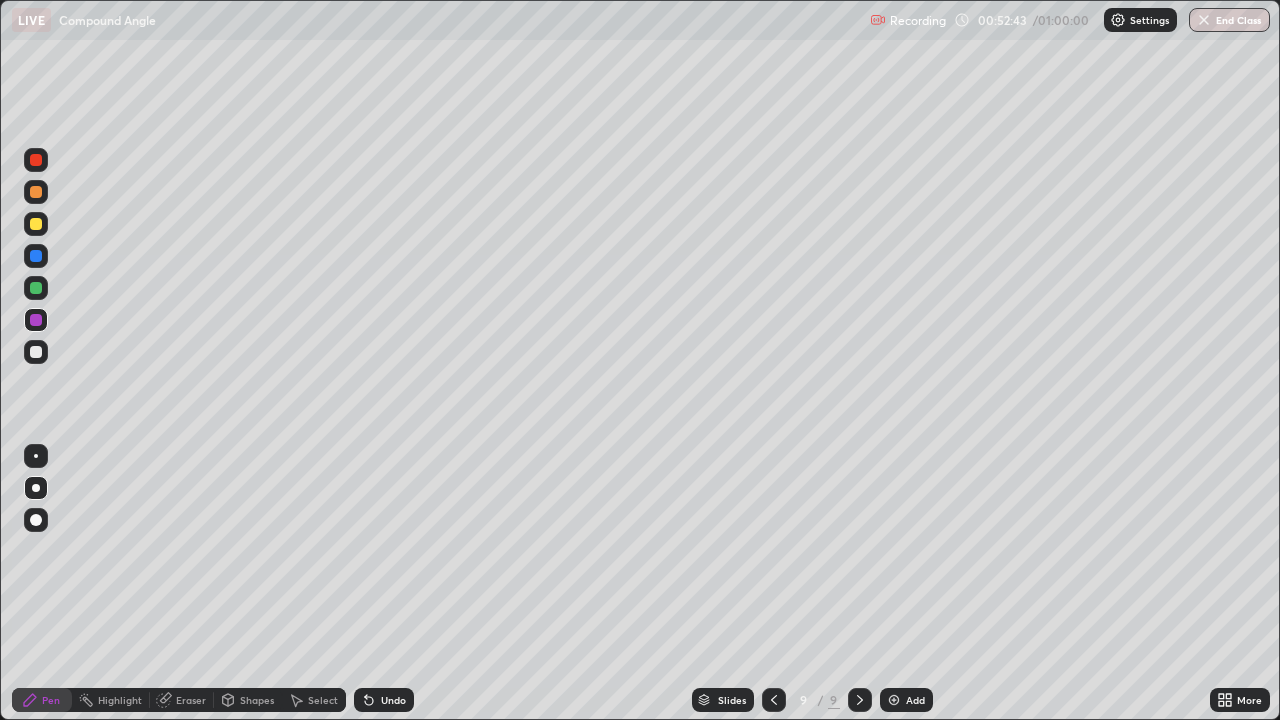 click on "Add" at bounding box center [915, 700] 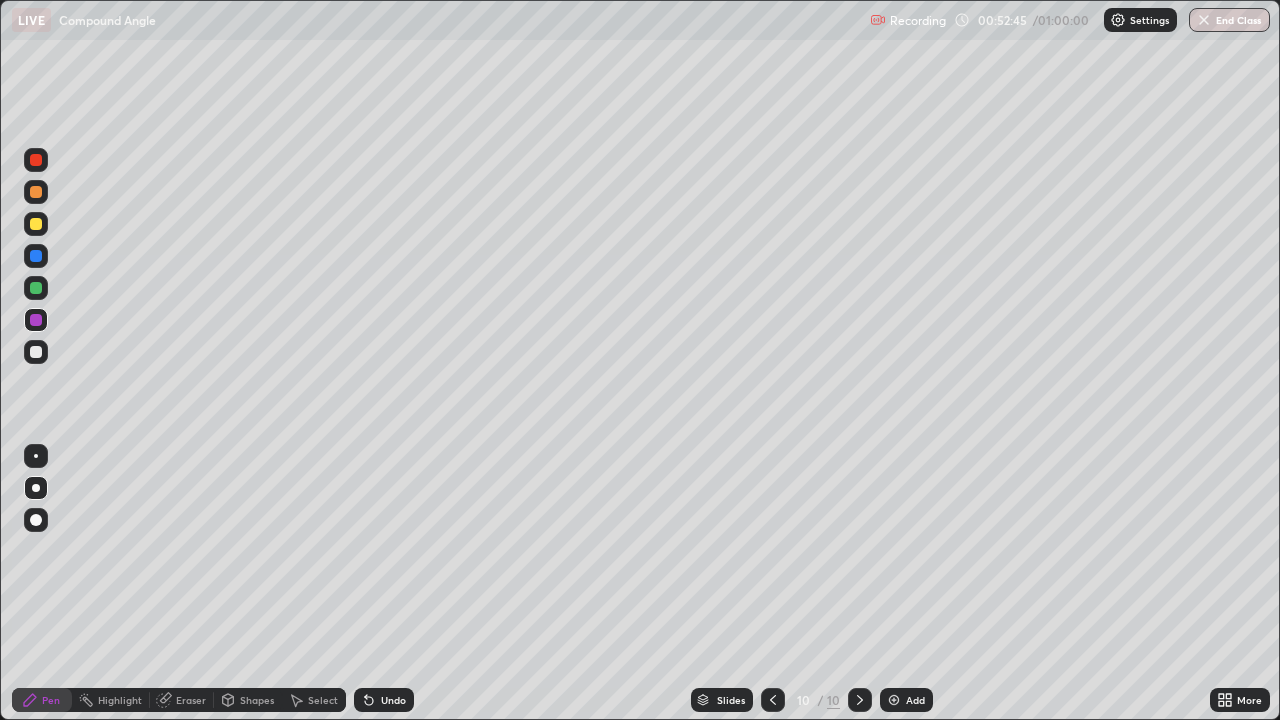 click at bounding box center (36, 288) 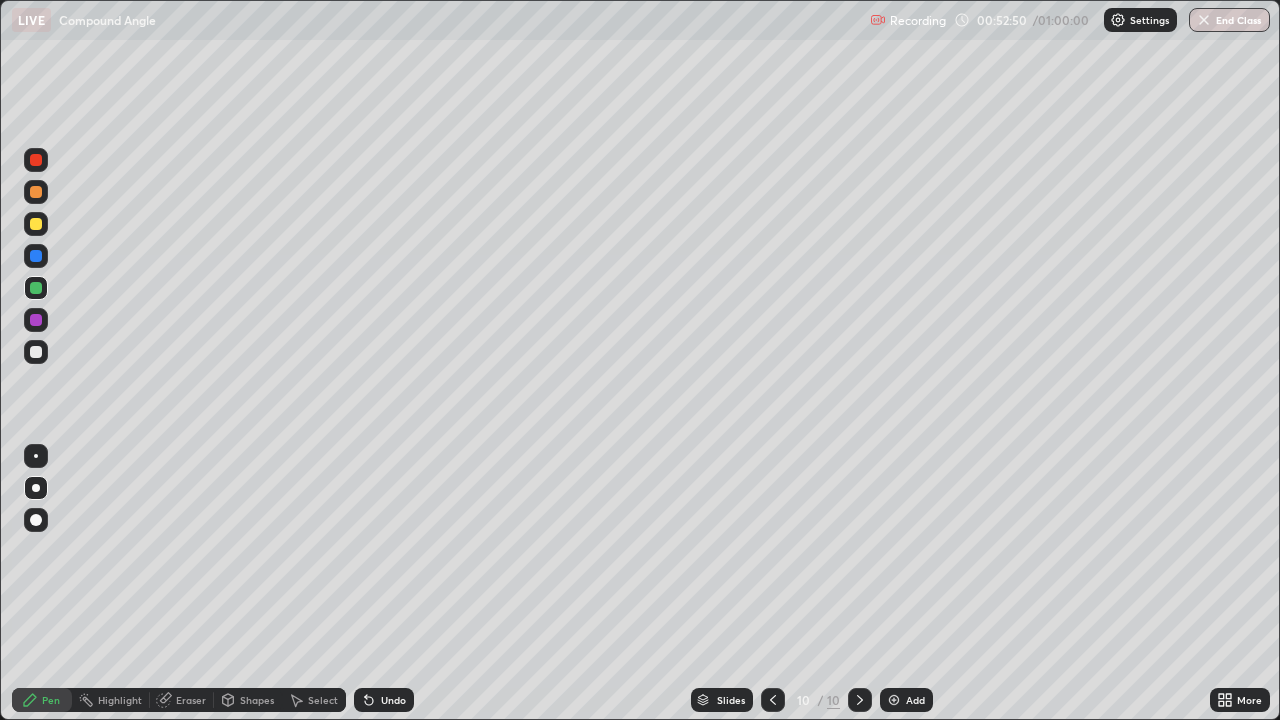 click at bounding box center (36, 224) 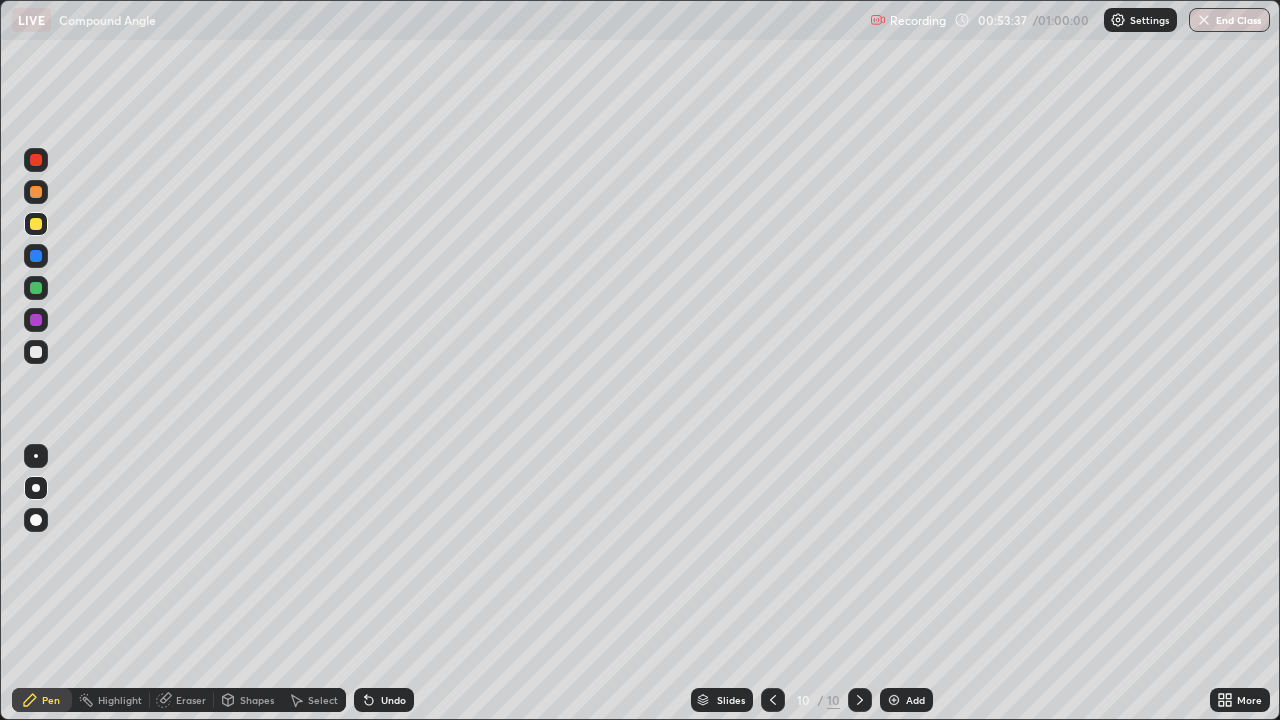 click at bounding box center [36, 288] 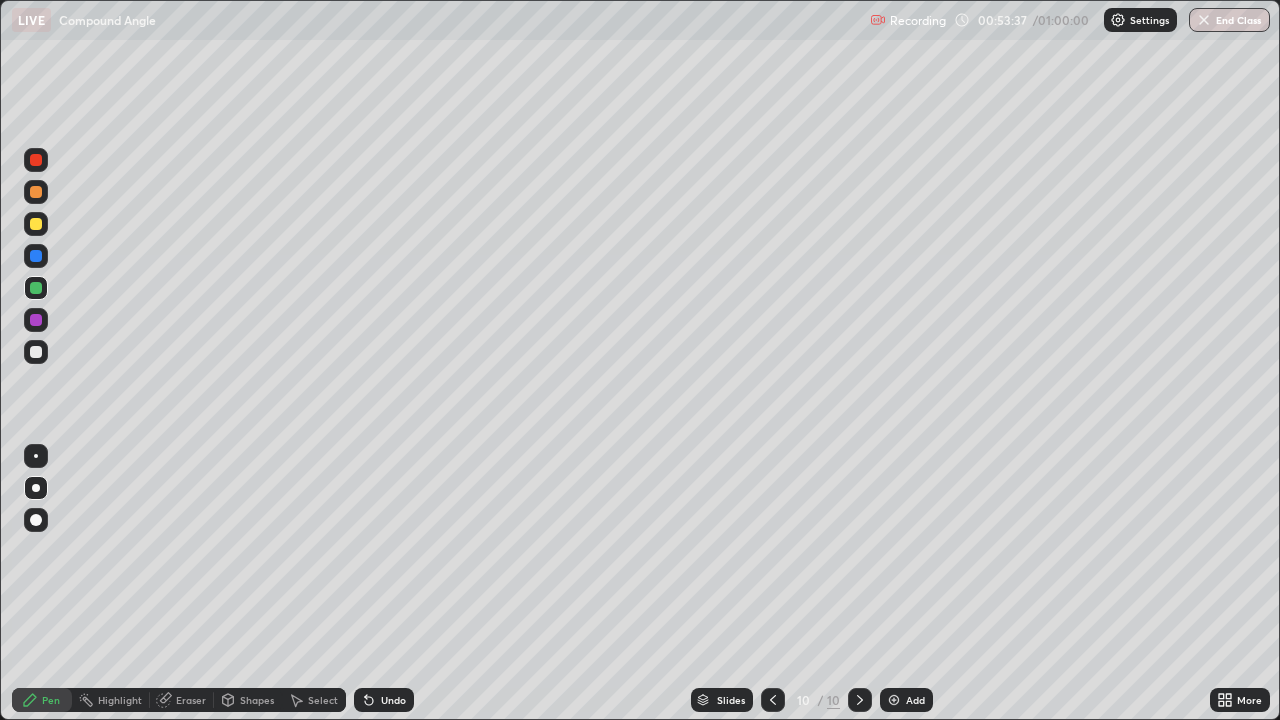 click at bounding box center [36, 256] 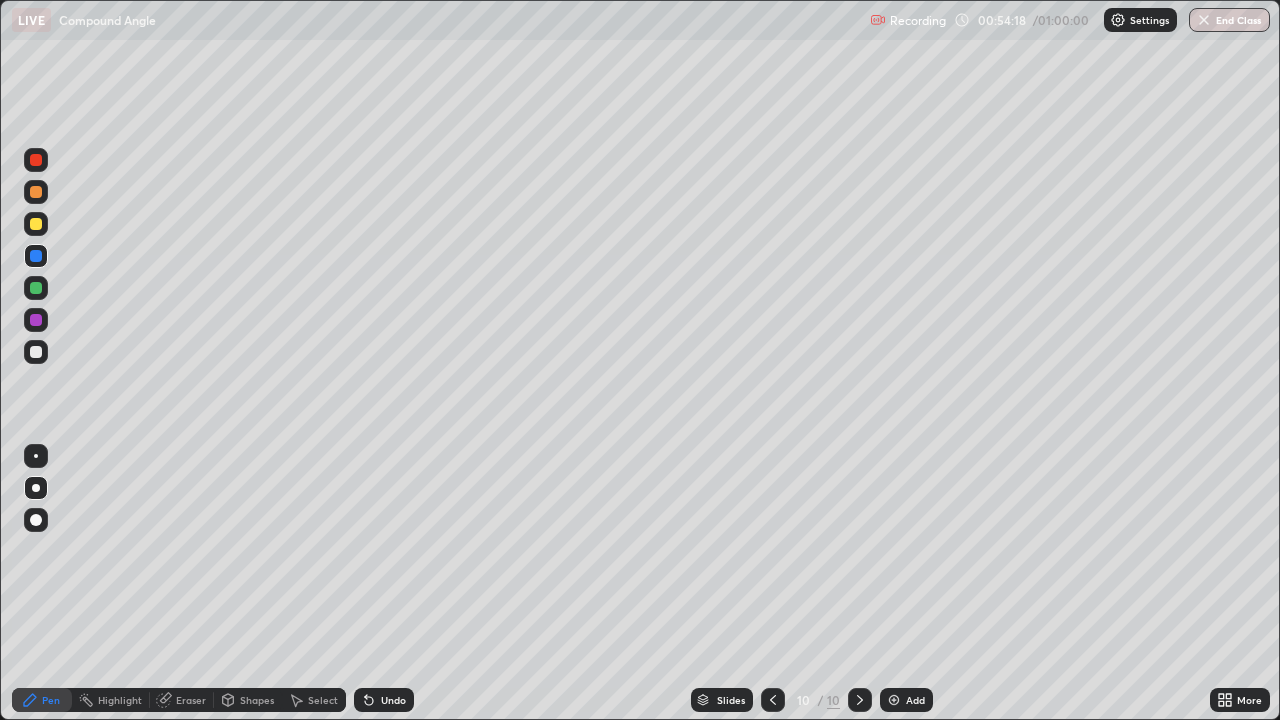 click at bounding box center [36, 352] 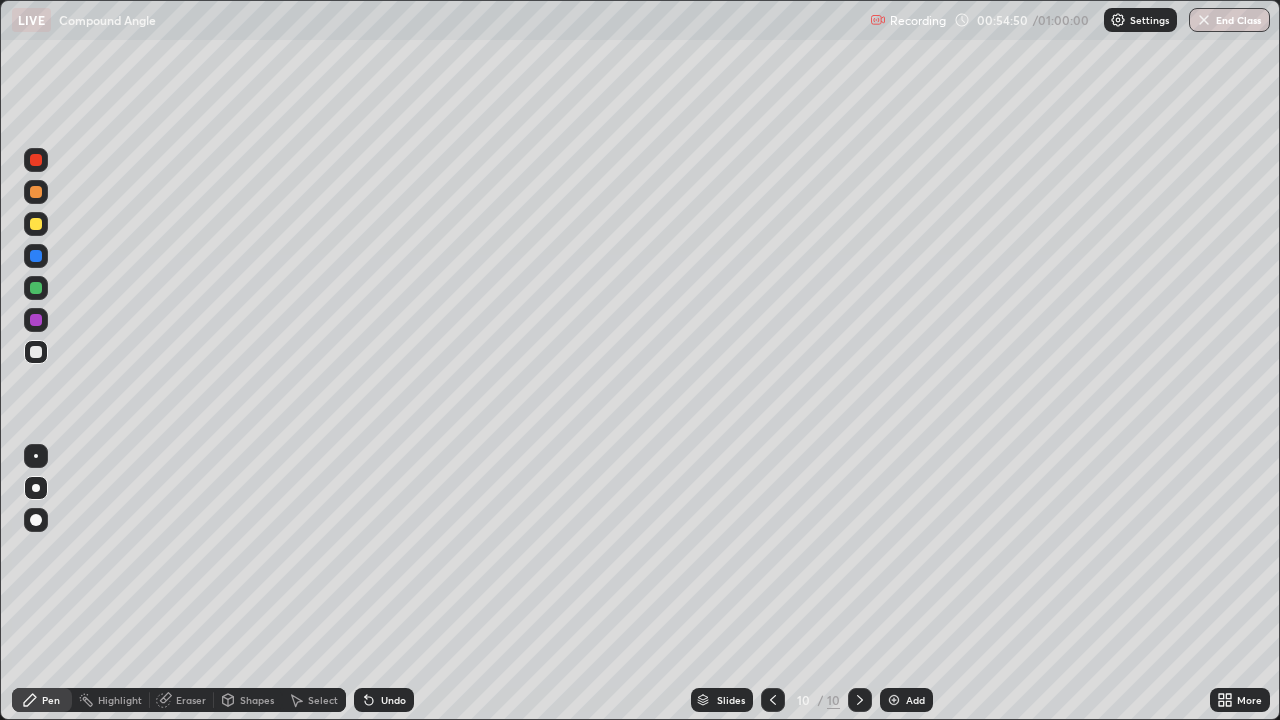 click on "Undo" at bounding box center (384, 700) 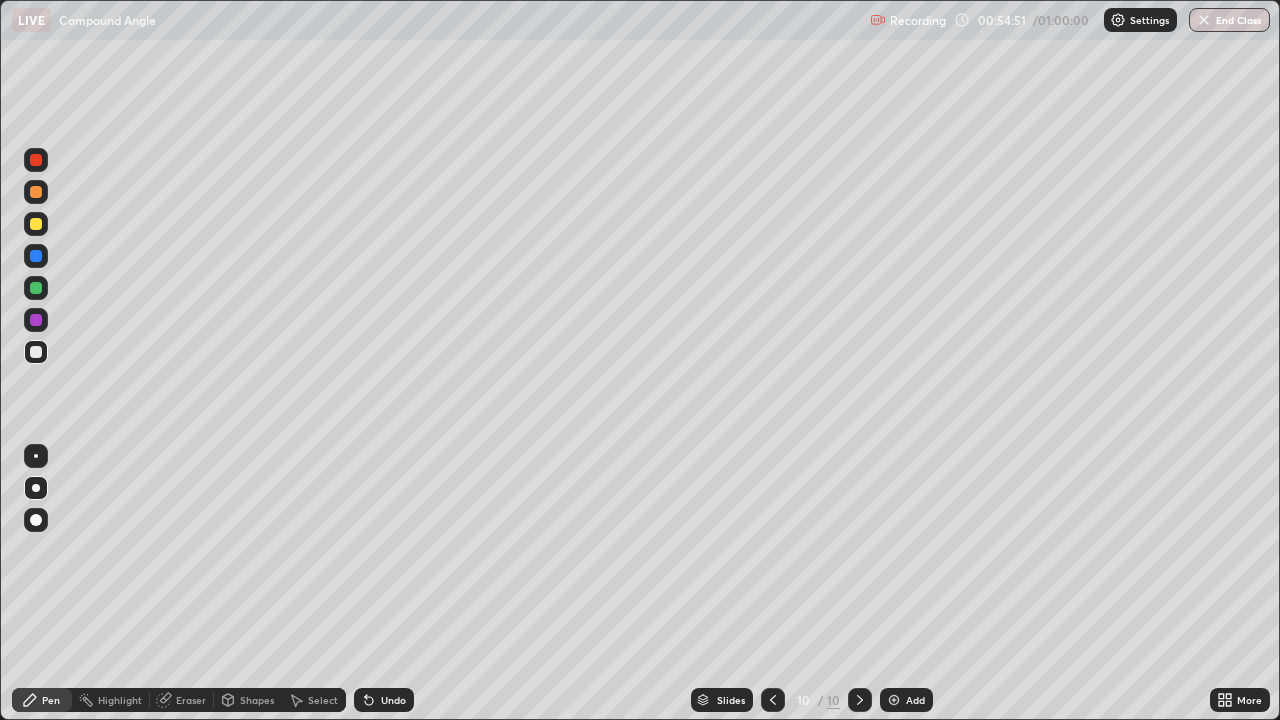 click at bounding box center [36, 224] 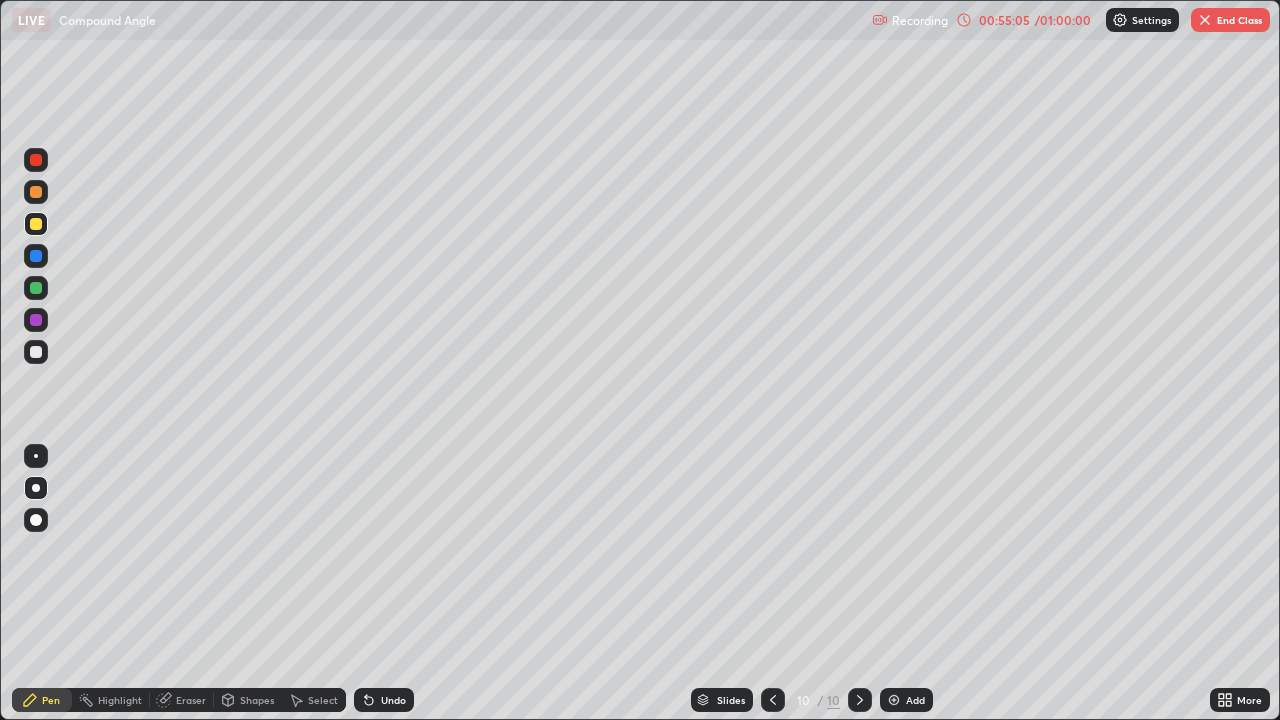 click on "Undo" at bounding box center (384, 700) 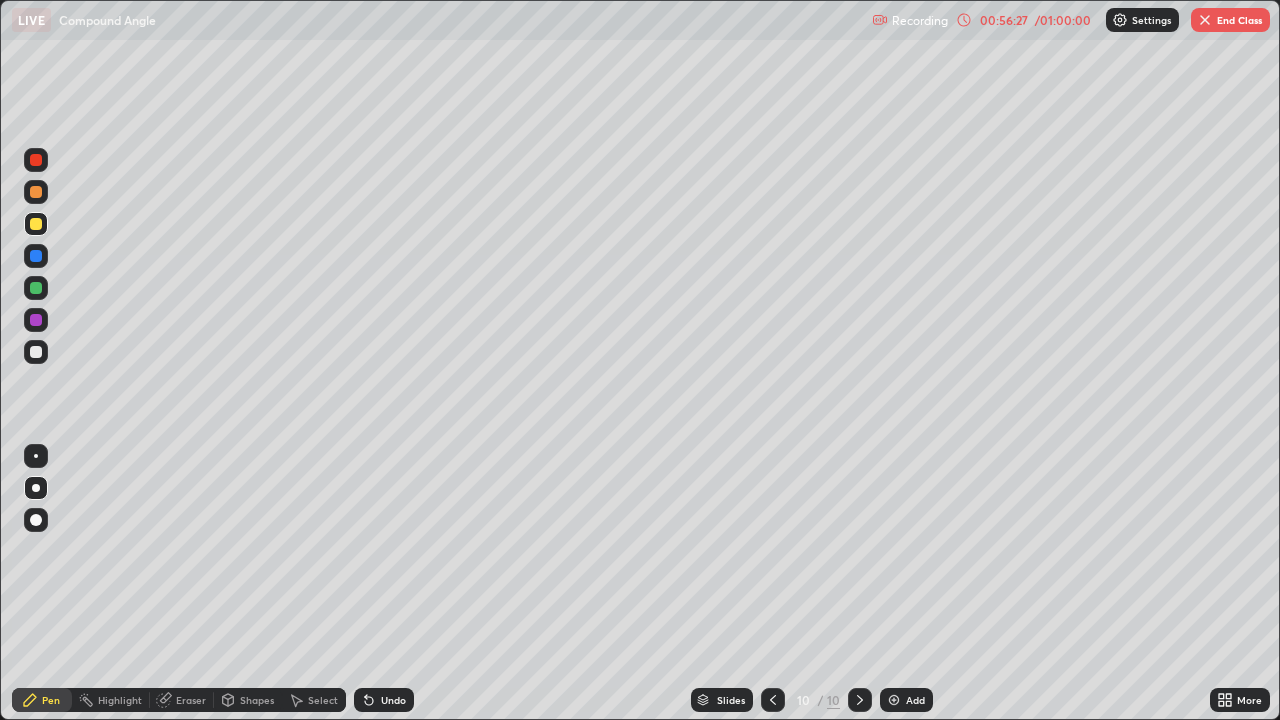 click at bounding box center (36, 288) 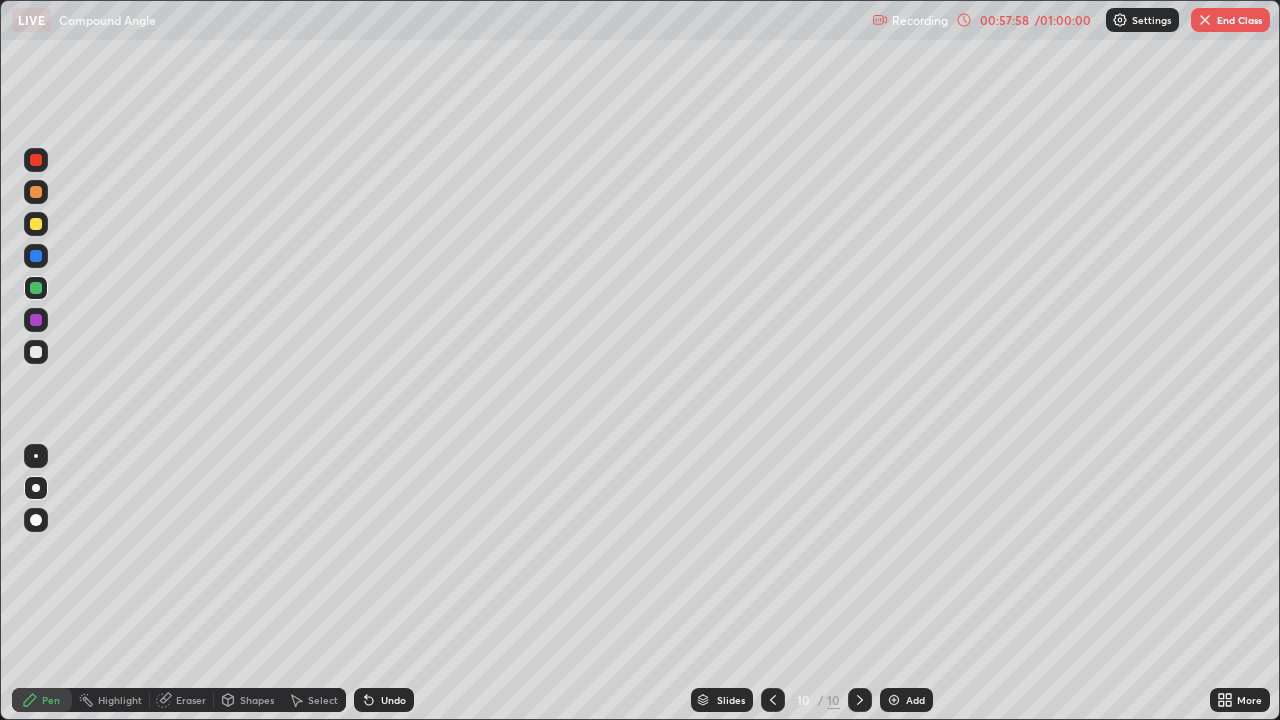 click at bounding box center [36, 256] 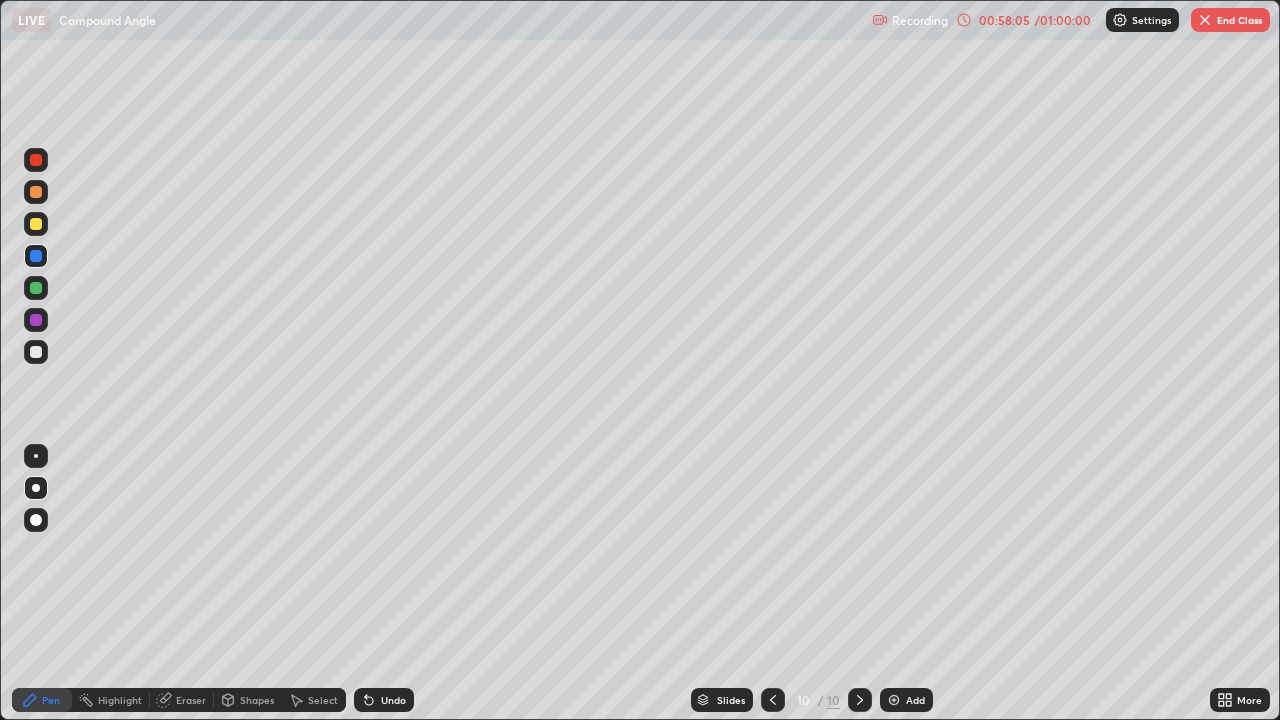 click on "Undo" at bounding box center [384, 700] 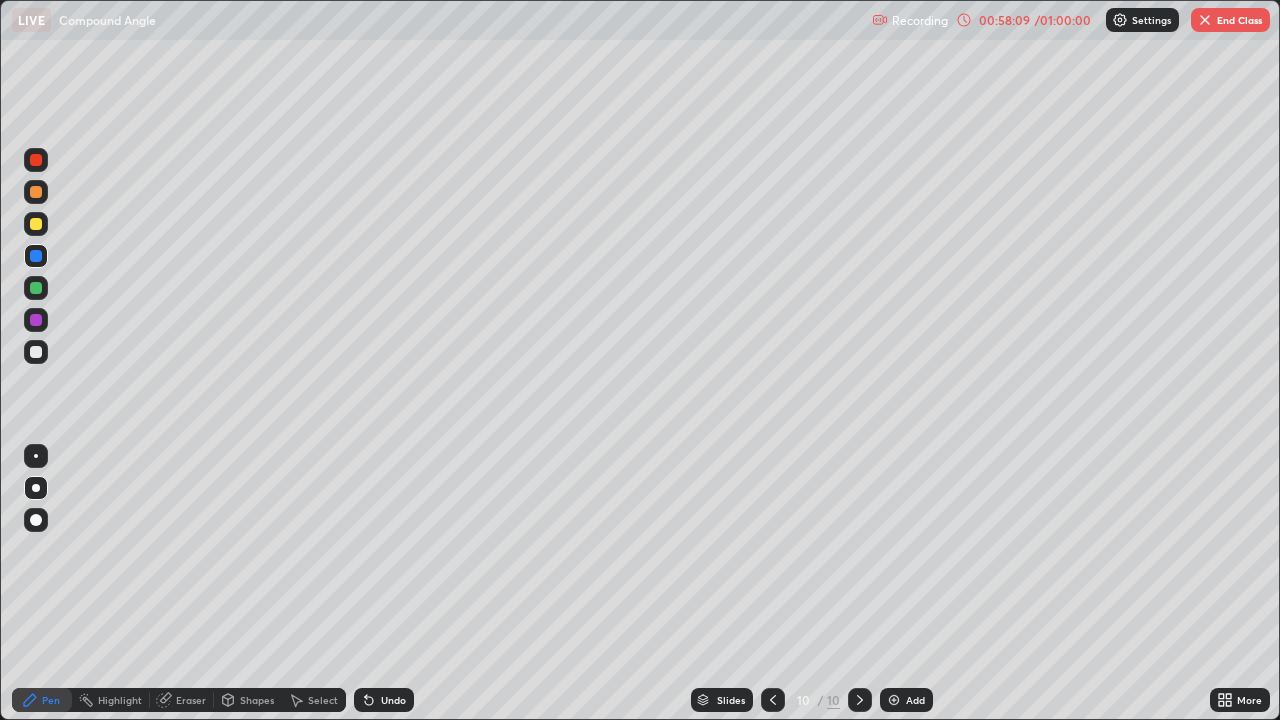 click at bounding box center [36, 352] 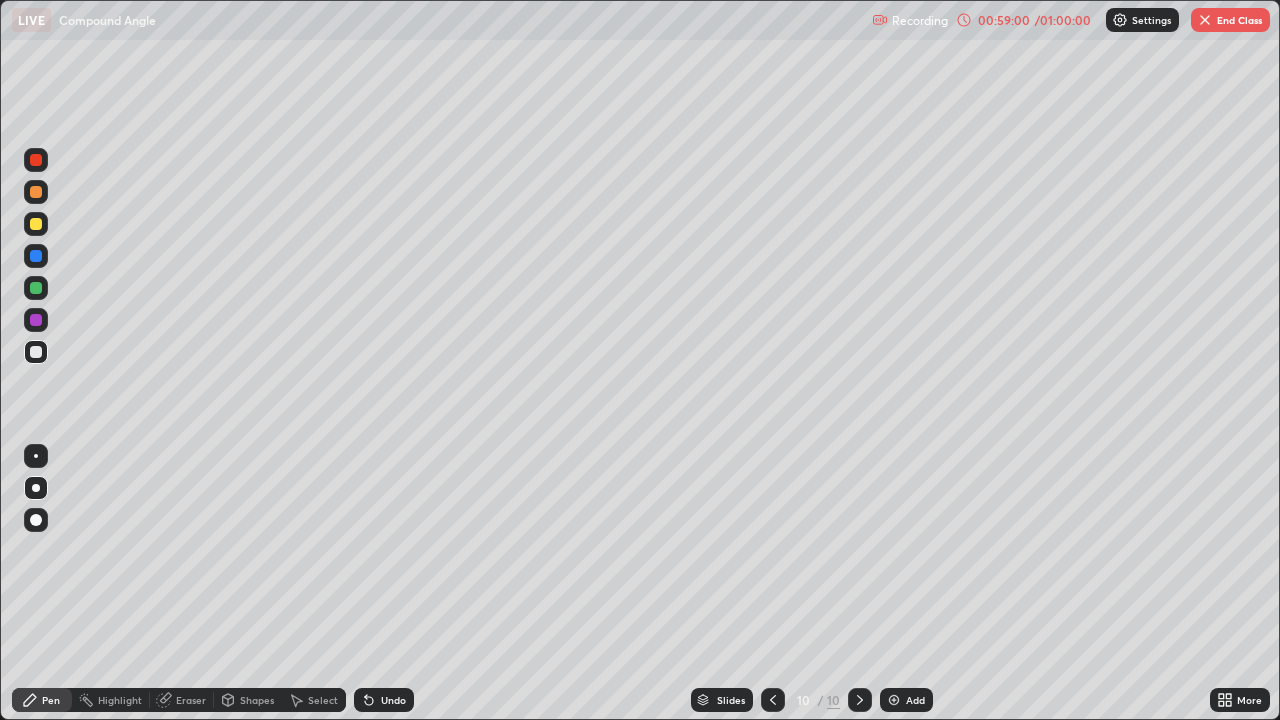 click on "Add" at bounding box center (915, 700) 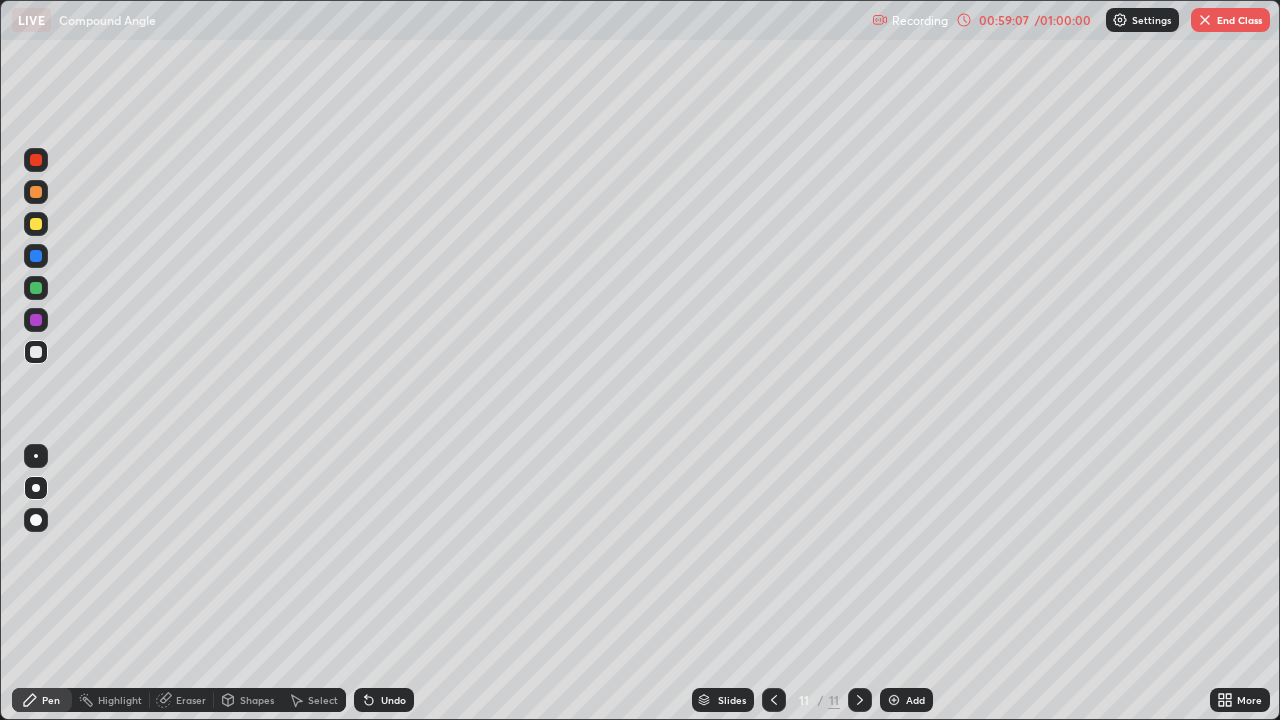 click 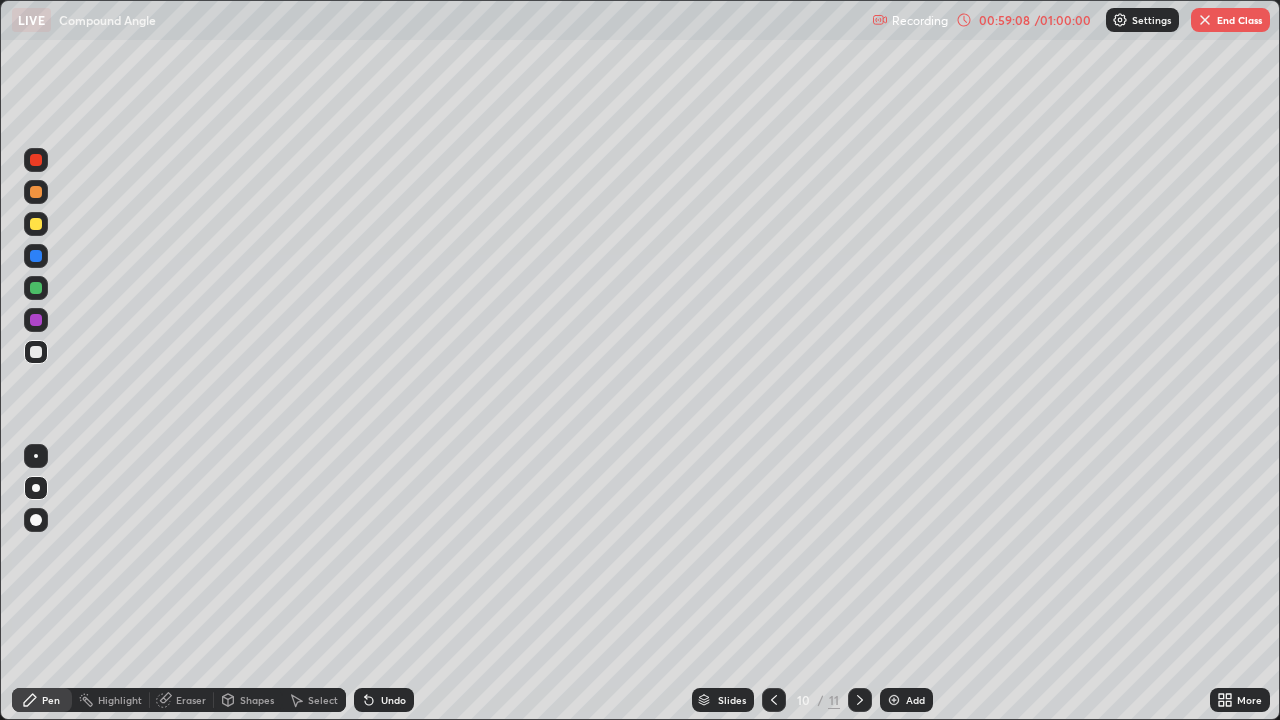 click 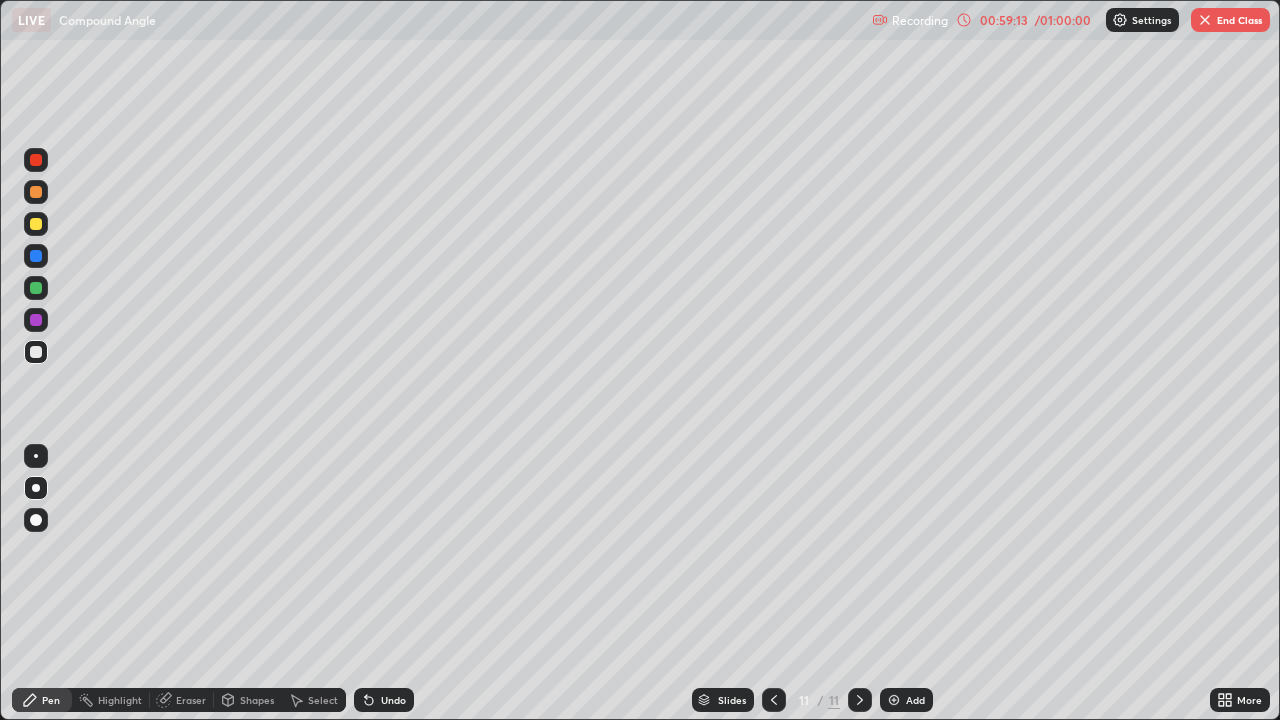 click 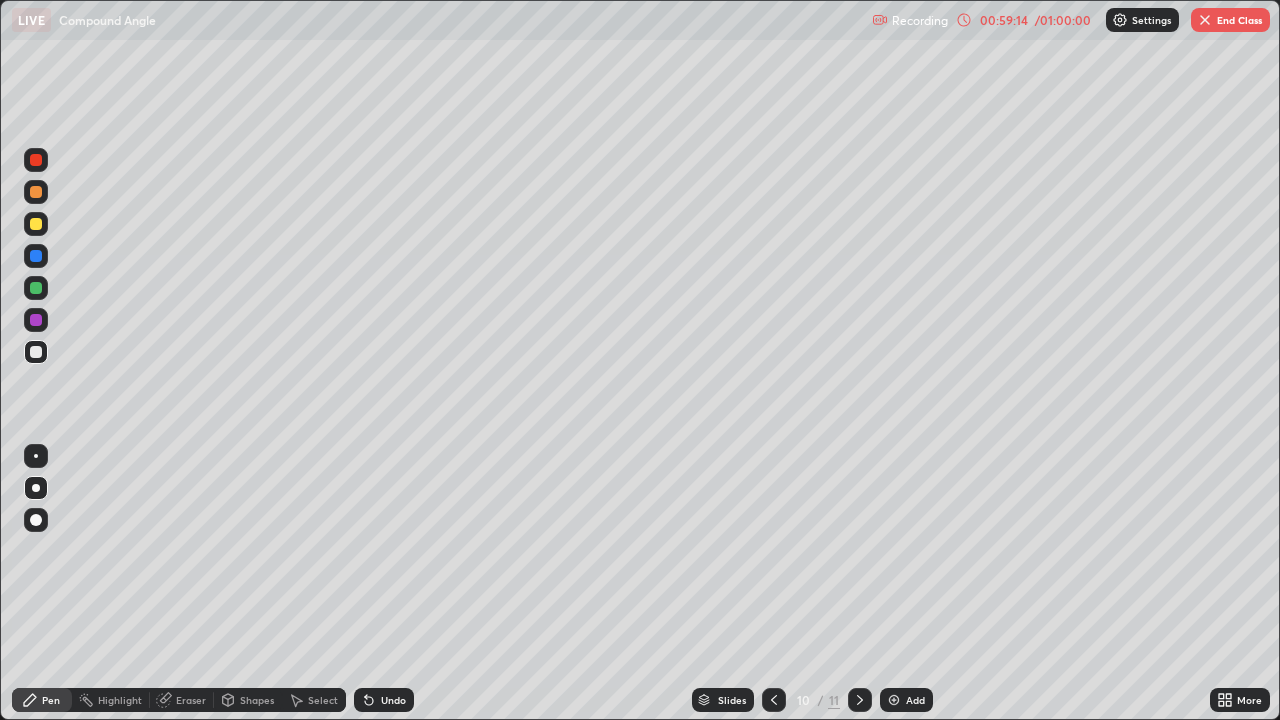 click at bounding box center [860, 700] 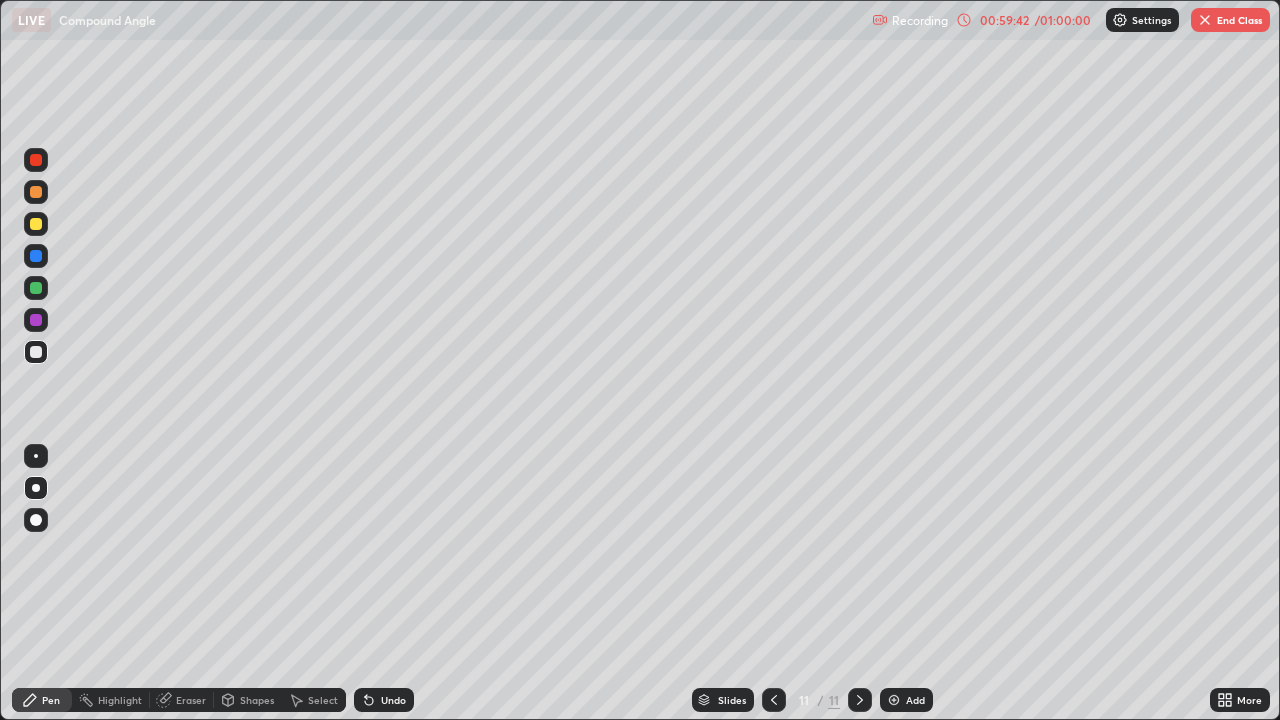click at bounding box center (36, 288) 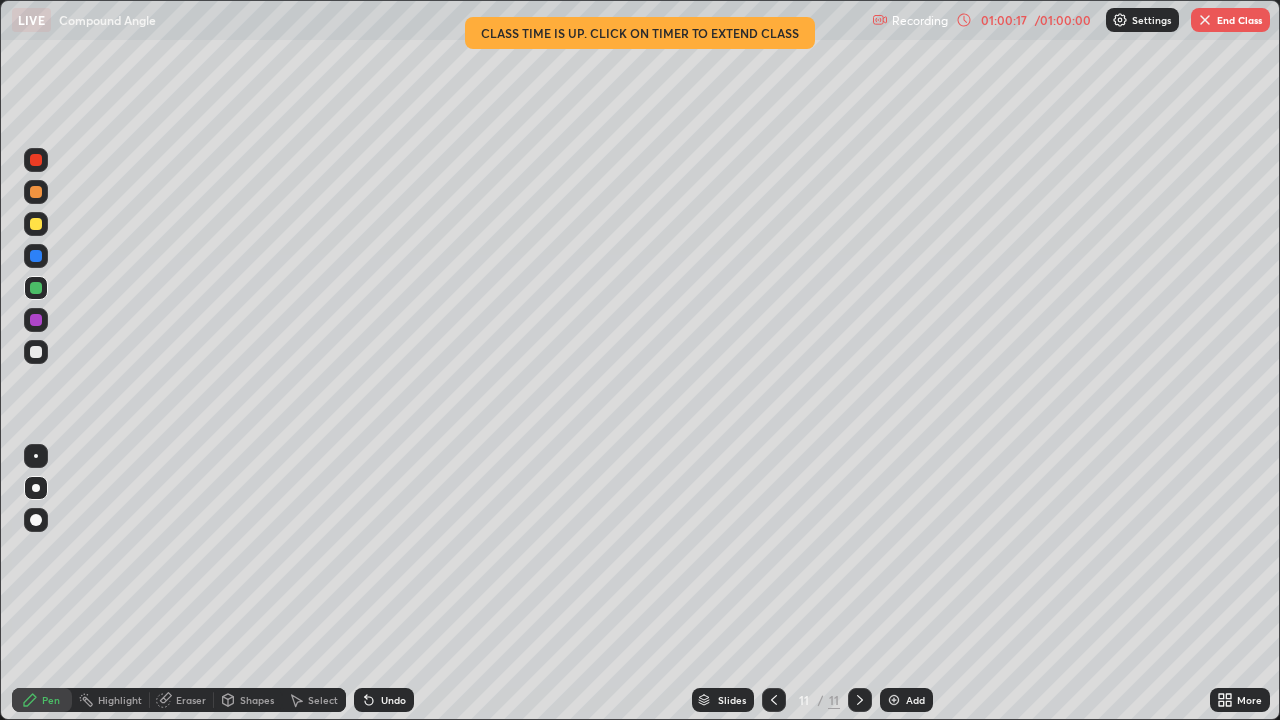 click on "Undo" at bounding box center (384, 700) 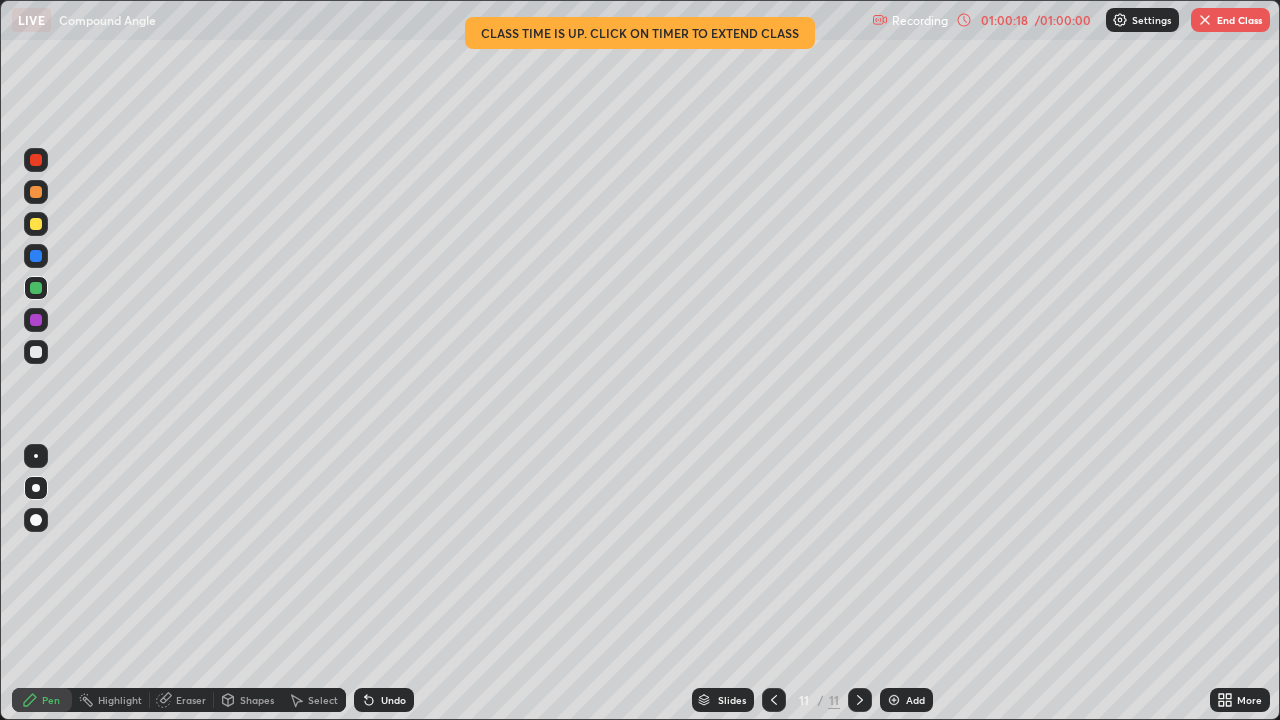 click on "Undo" at bounding box center [384, 700] 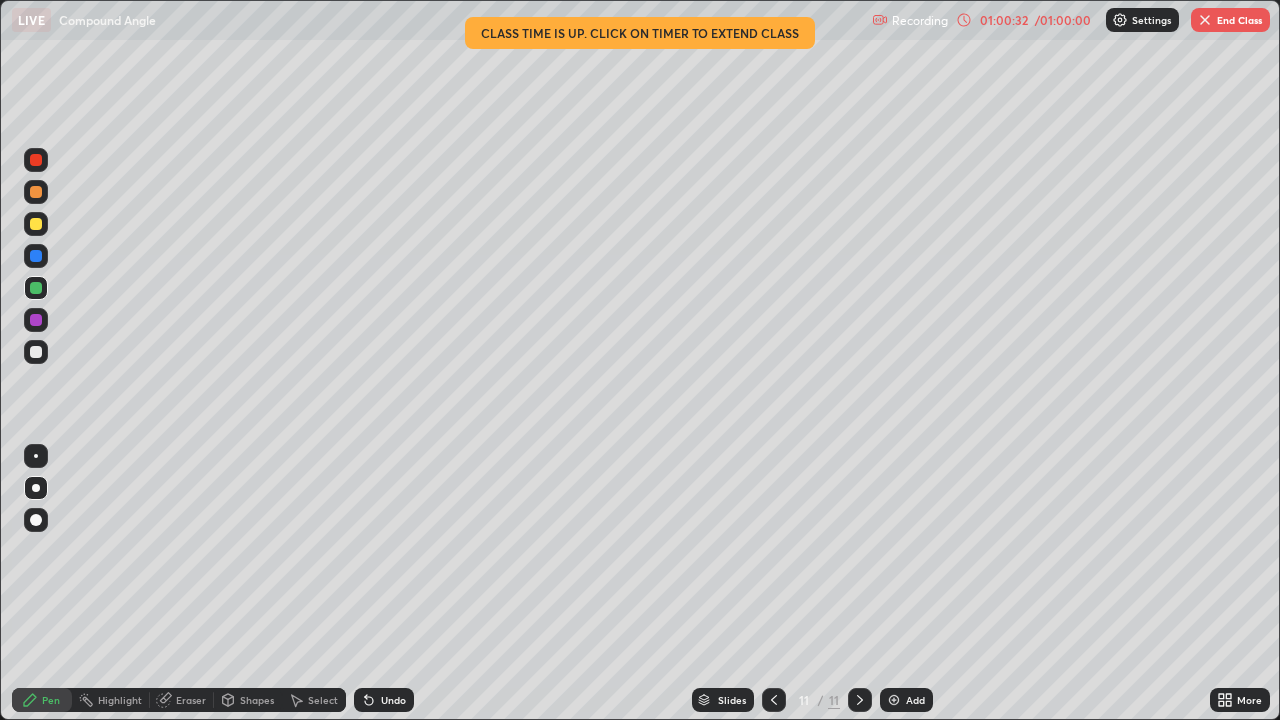 click on "Undo" at bounding box center (384, 700) 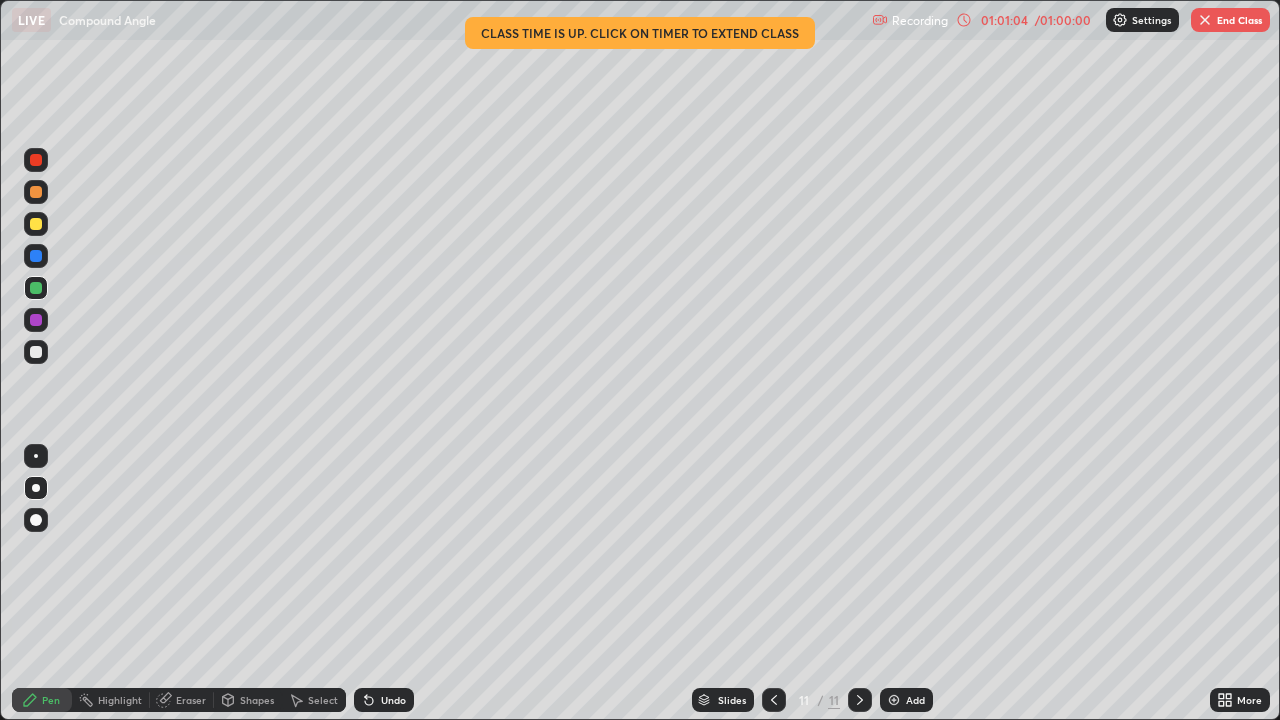 click at bounding box center [1205, 20] 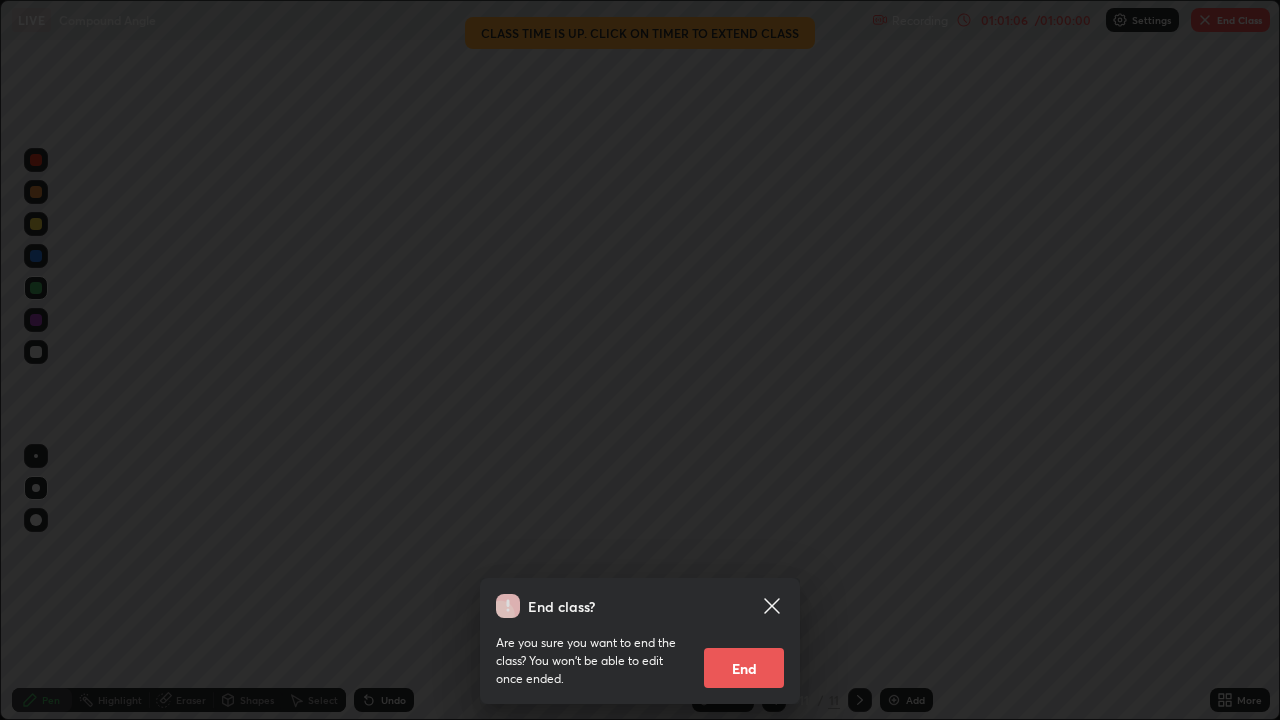 click on "End" at bounding box center [744, 668] 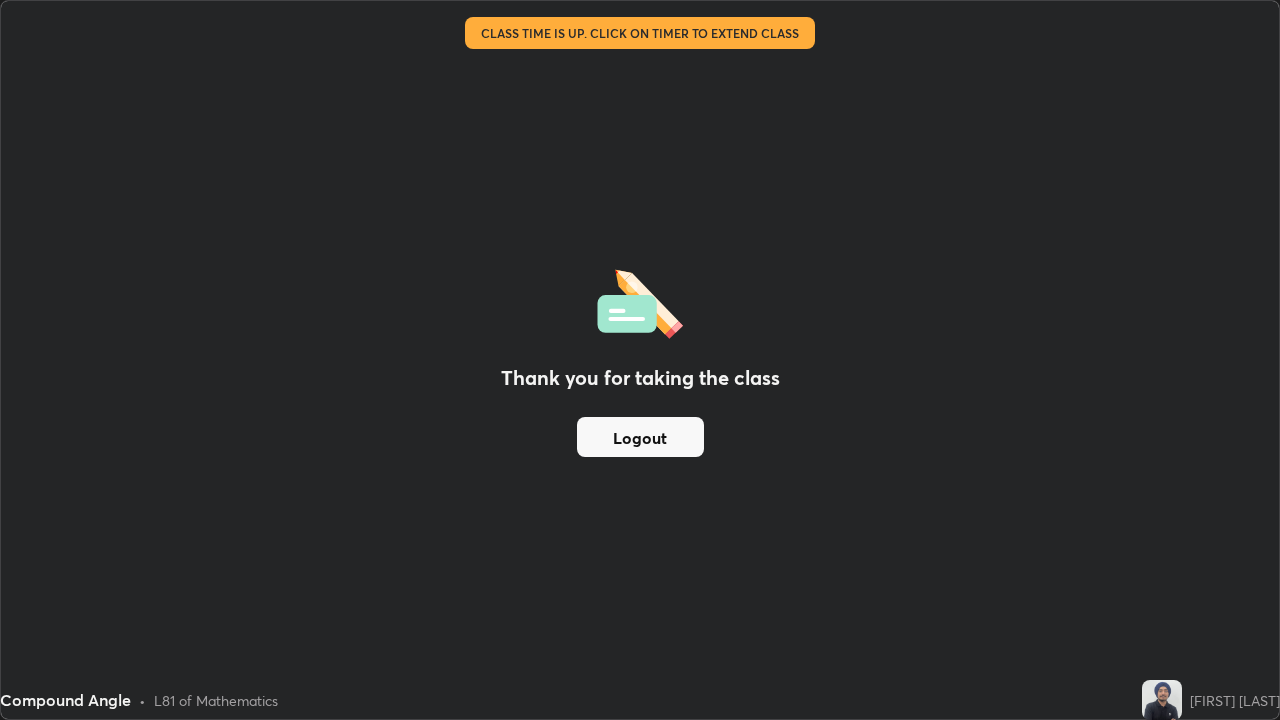 click on "Logout" at bounding box center (640, 437) 